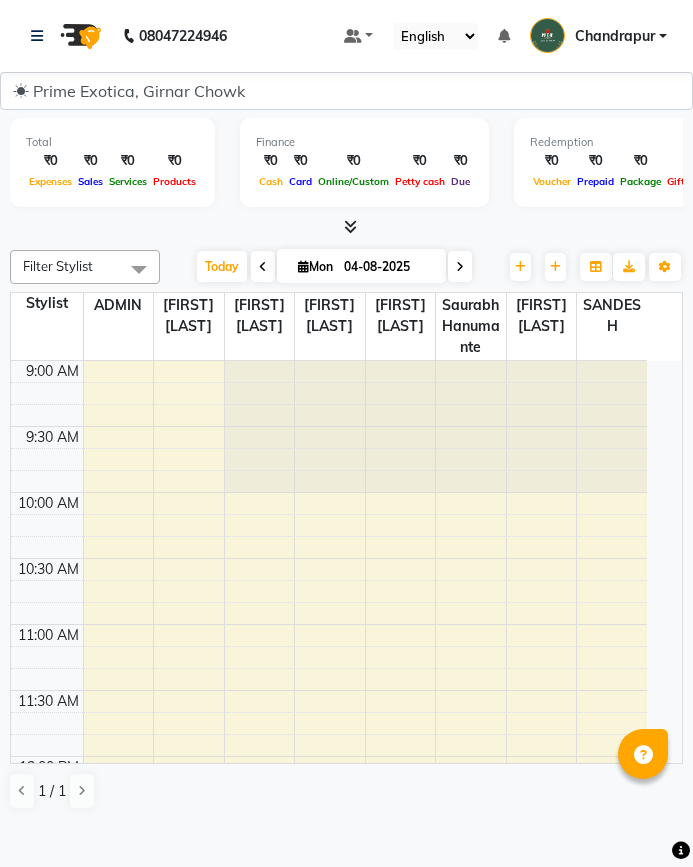 scroll, scrollTop: 0, scrollLeft: 0, axis: both 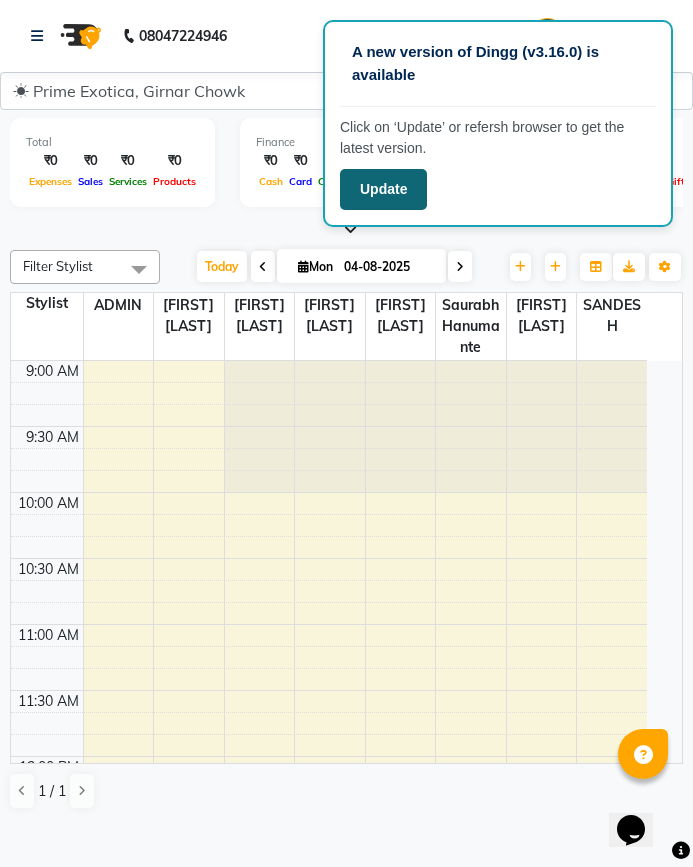 click on "Update" 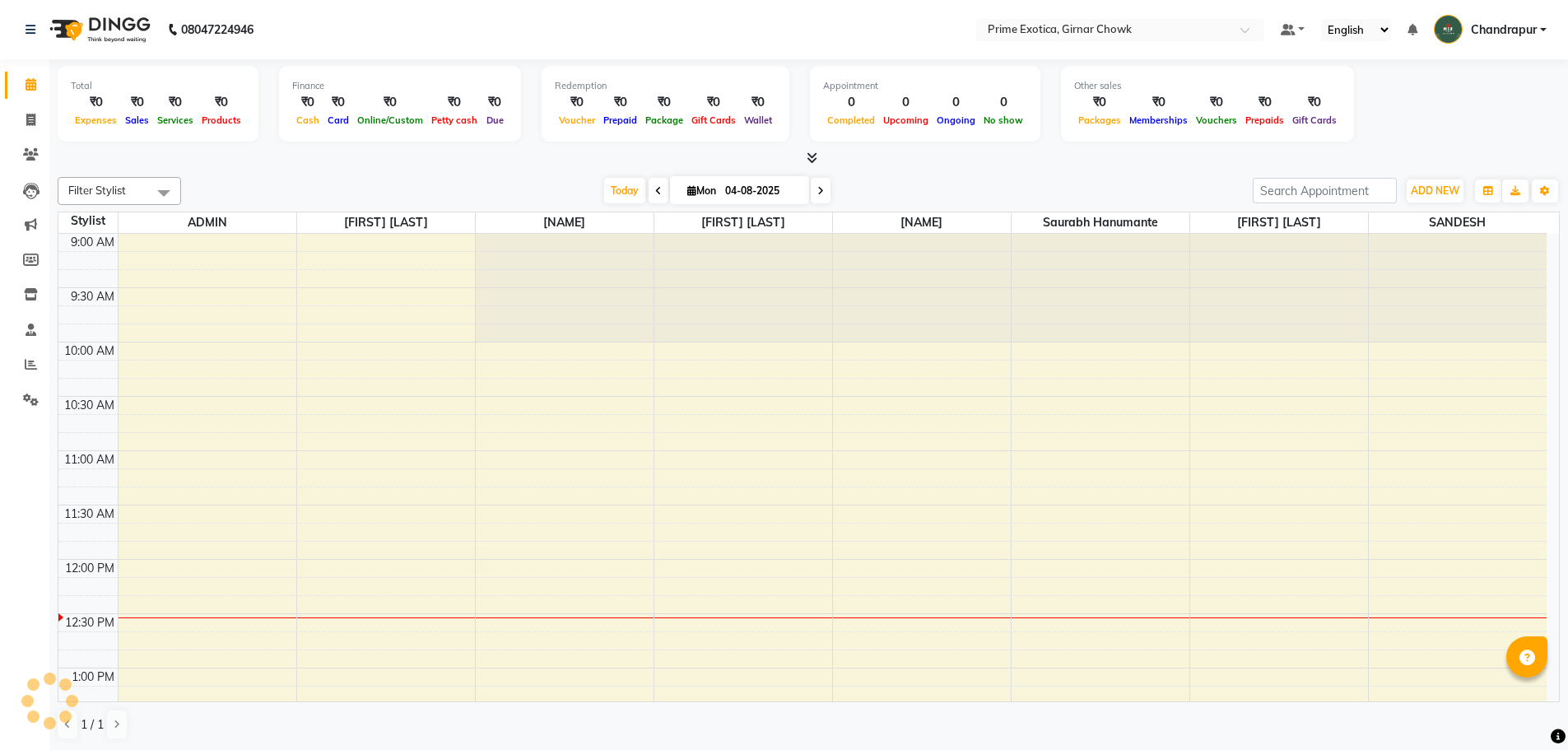 scroll, scrollTop: 0, scrollLeft: 0, axis: both 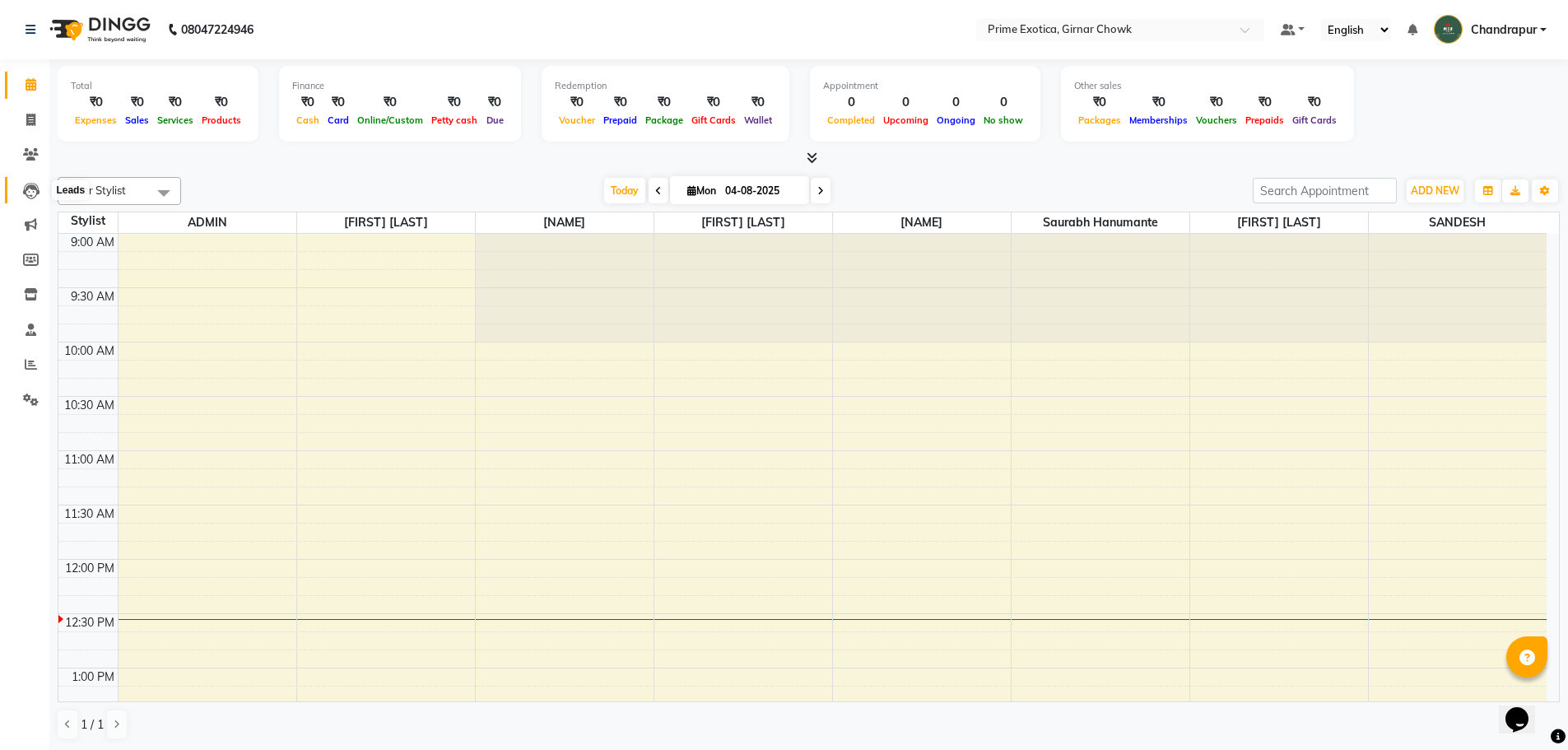 click 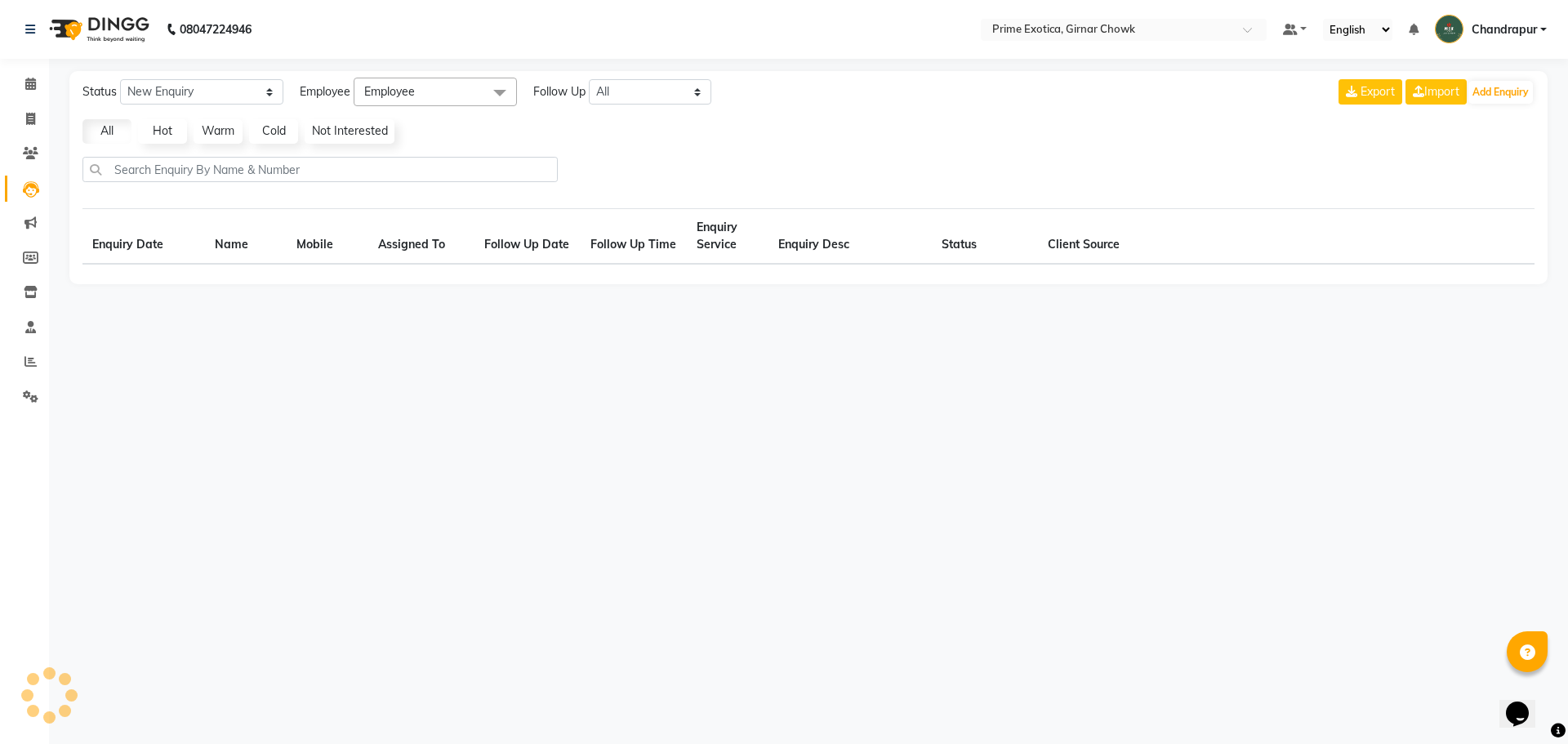 select on "10" 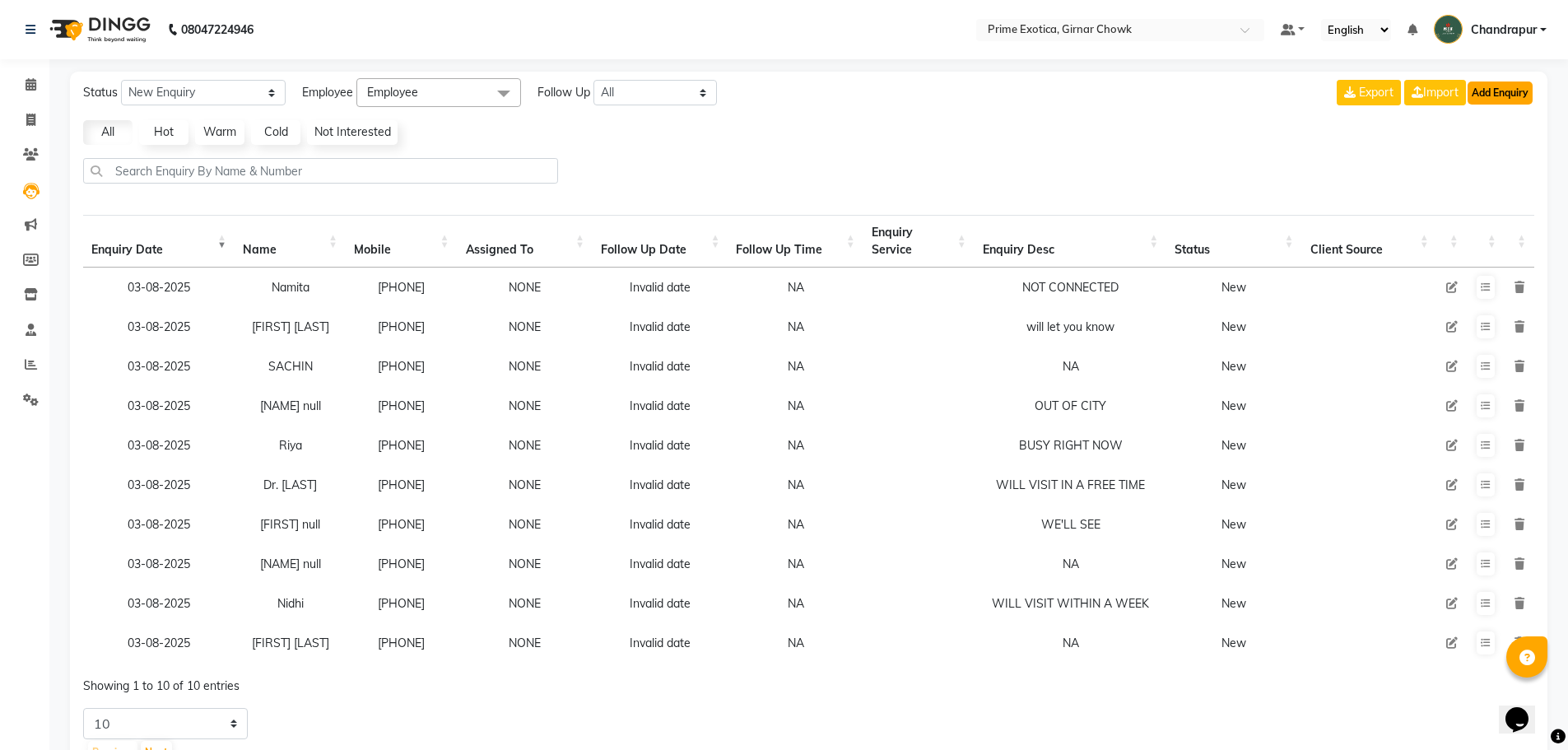 click on "Add Enquiry" 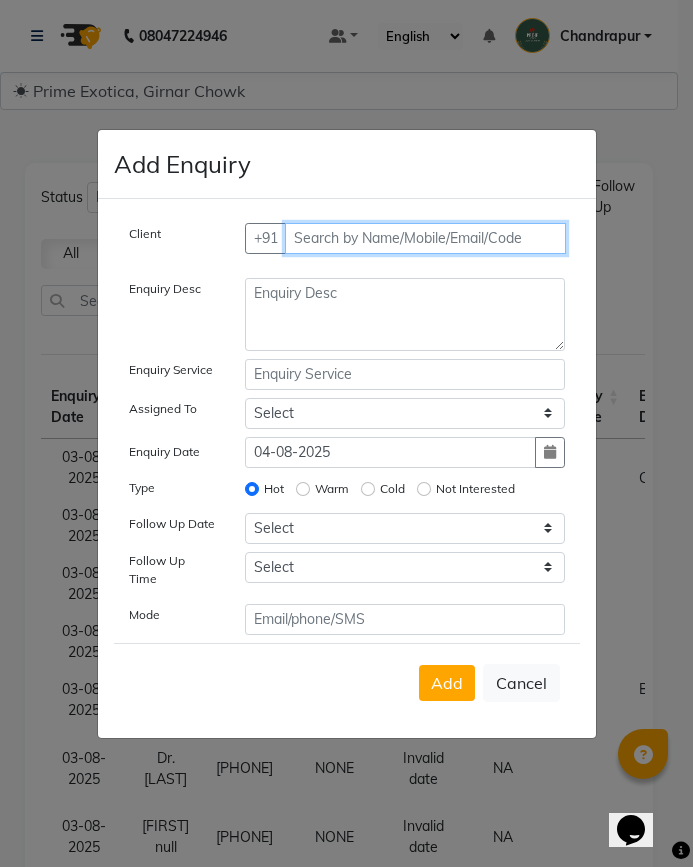 click at bounding box center [425, 238] 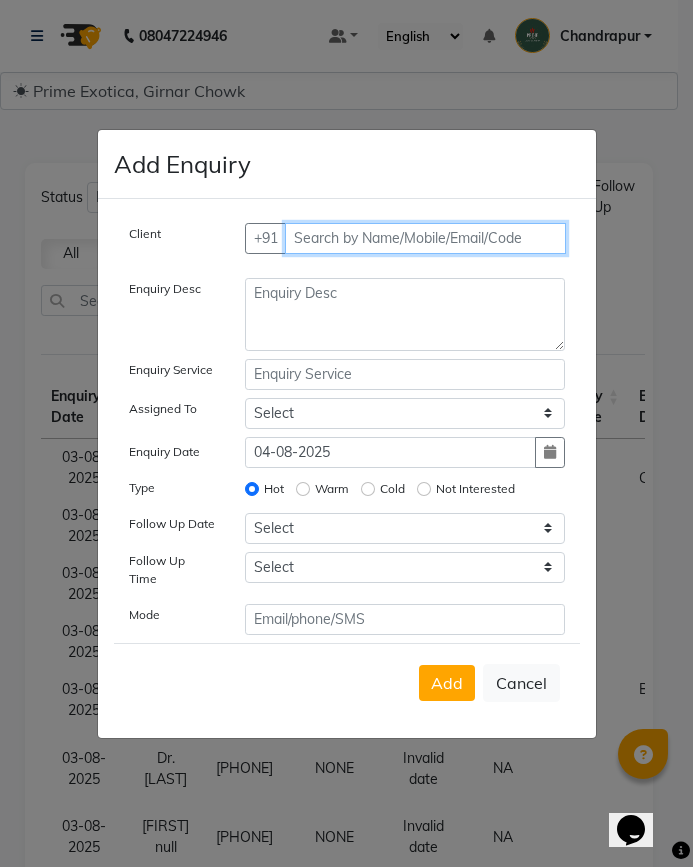 paste on "[PHONE]" 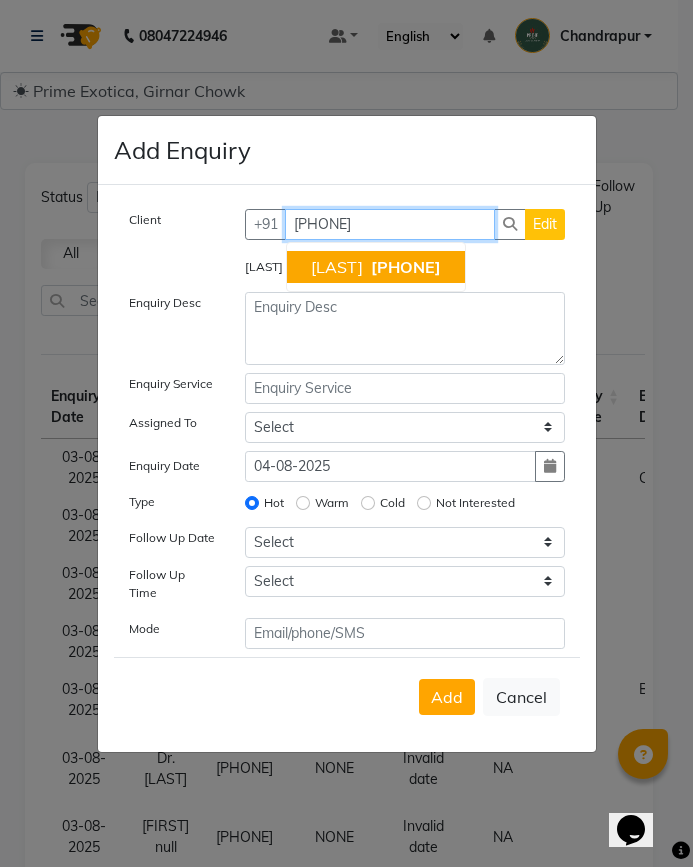 click on "[LAST]" at bounding box center (337, 267) 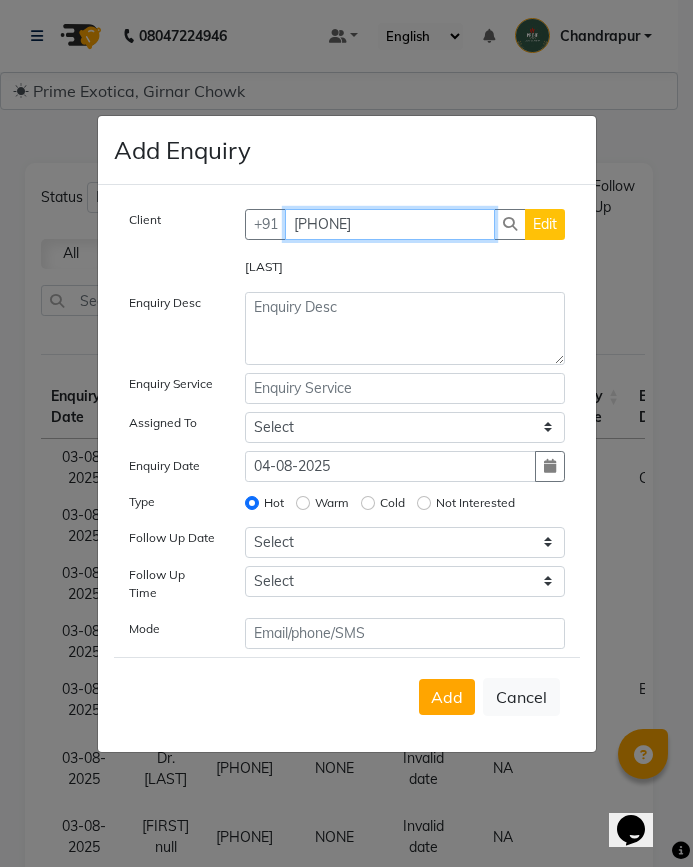 type on "[PHONE]" 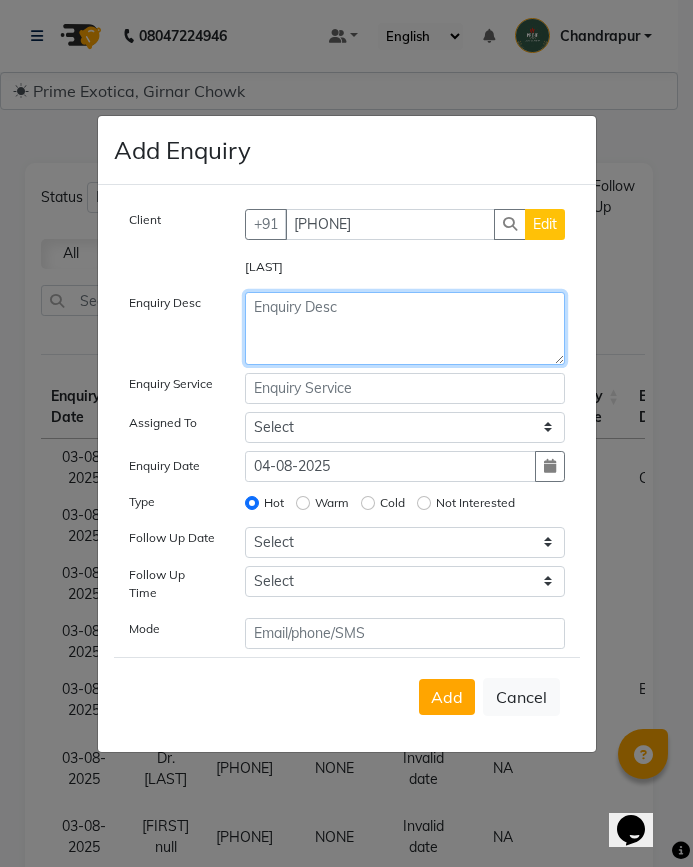 click 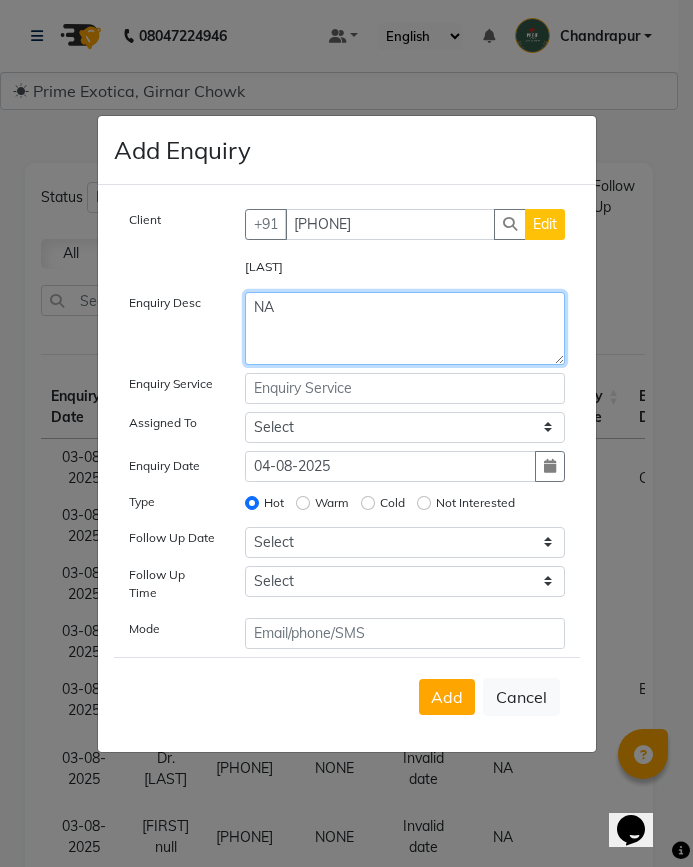 type on "NA" 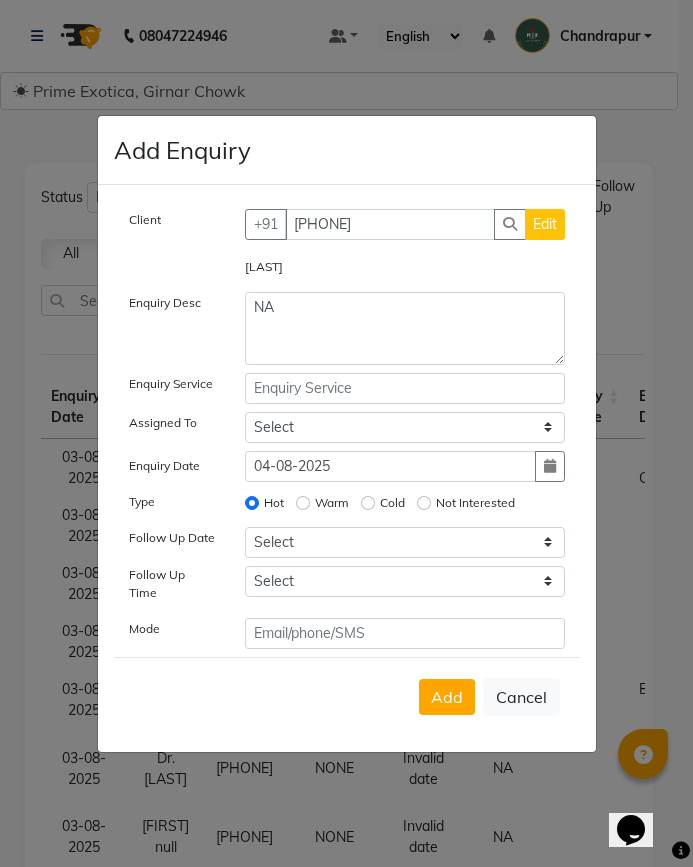 click on "Not Interested" 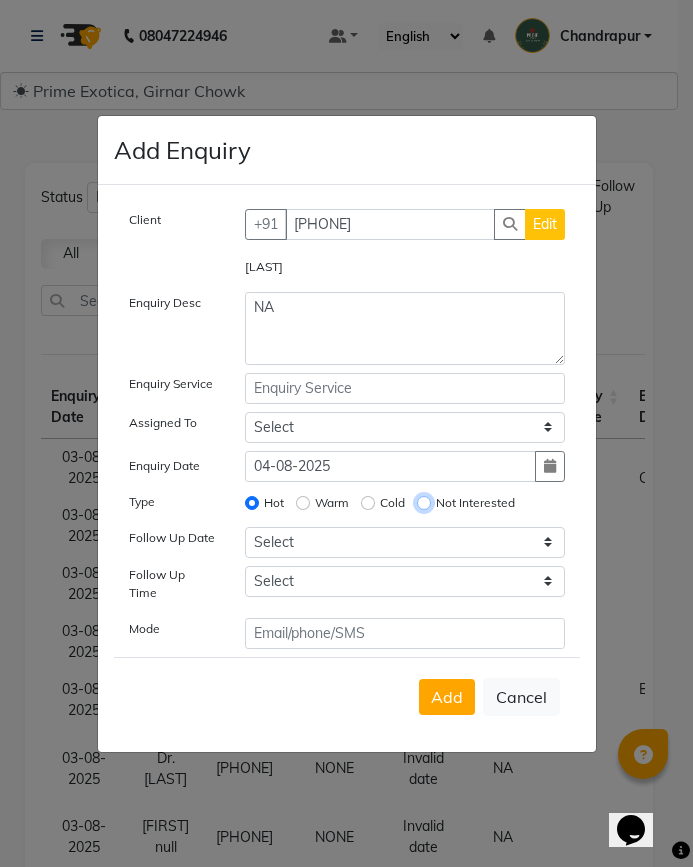 click on "Not Interested" at bounding box center (424, 503) 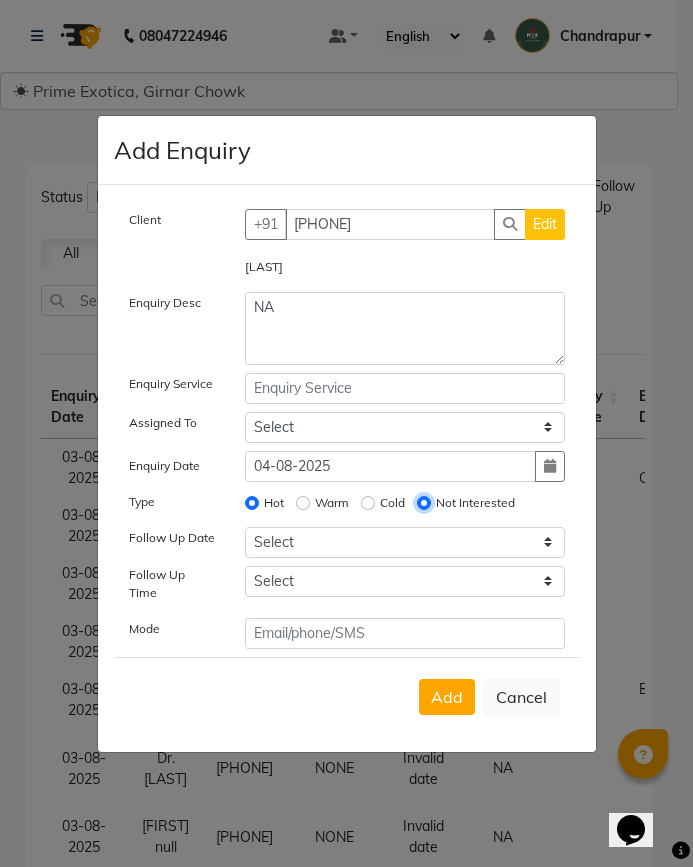 radio on "false" 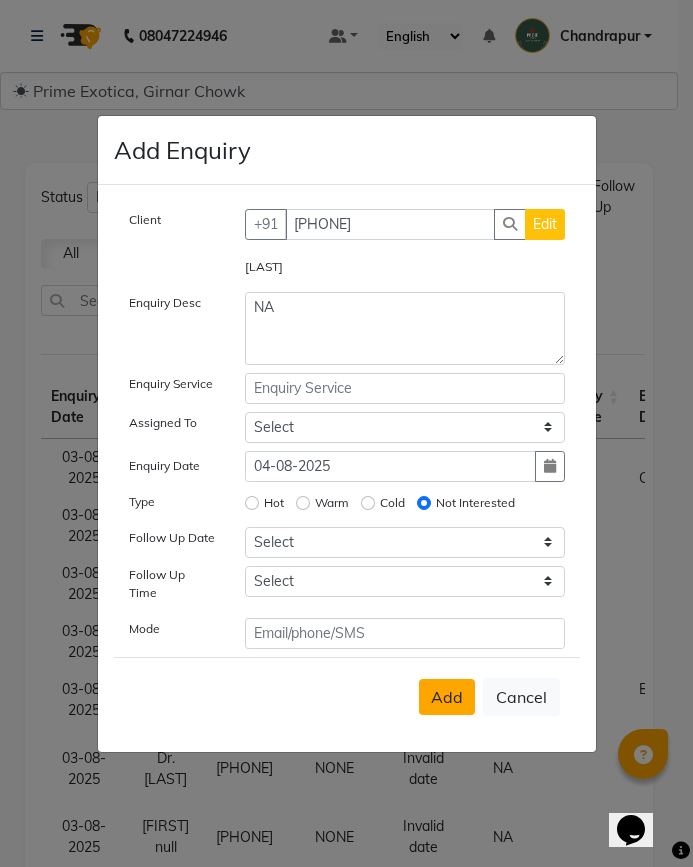 click on "Add" at bounding box center (447, 697) 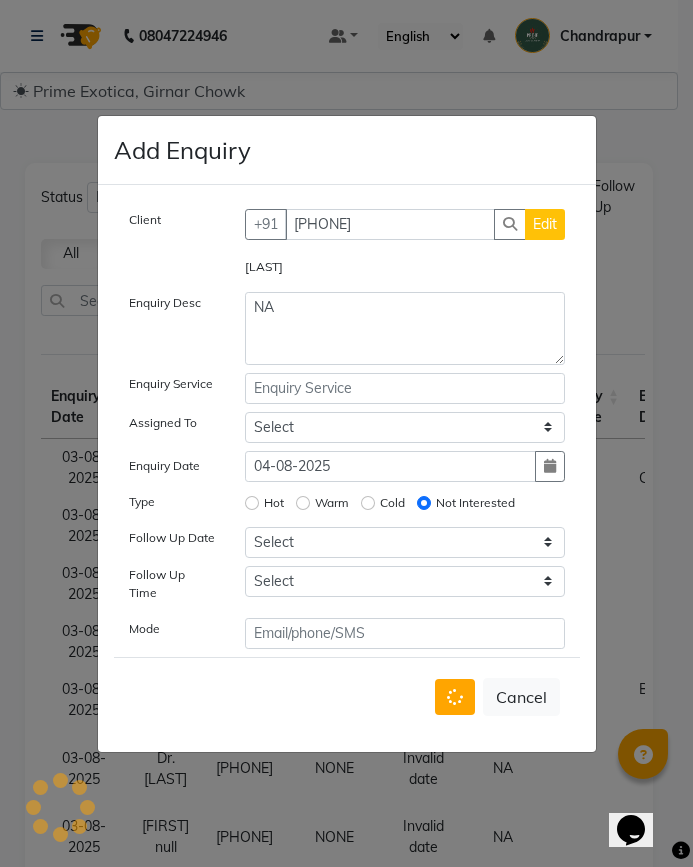 type 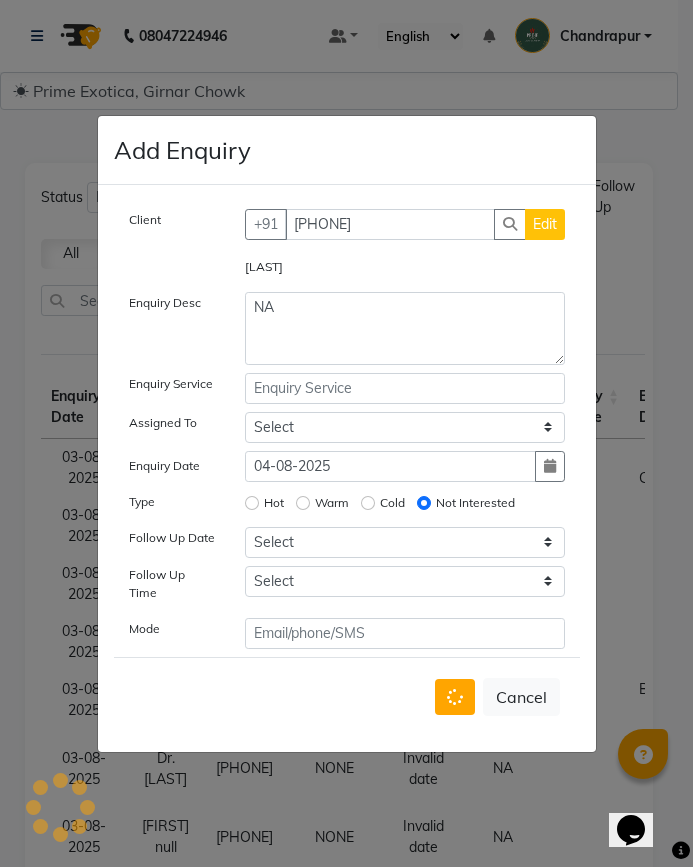 type 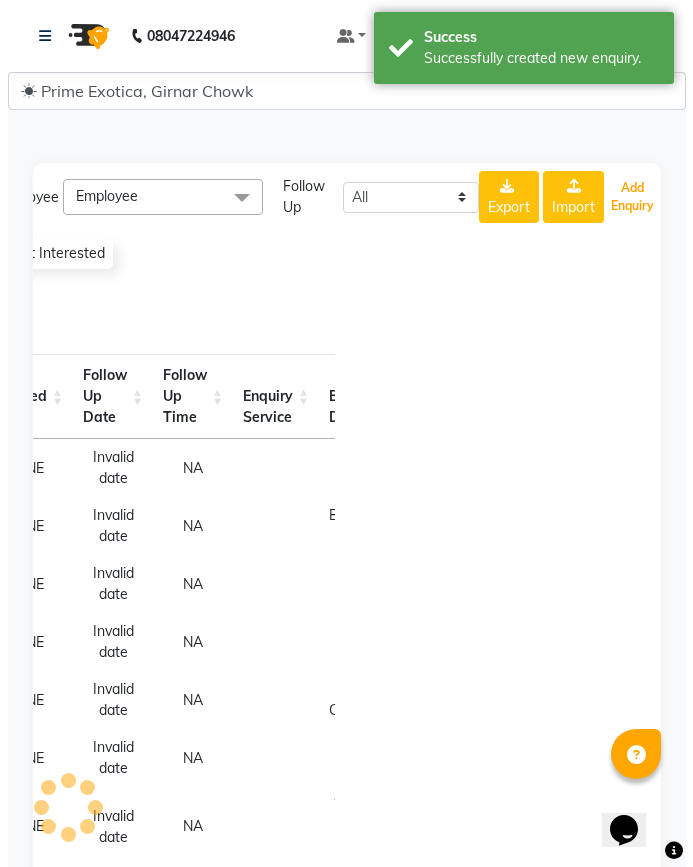 scroll, scrollTop: 0, scrollLeft: 305, axis: horizontal 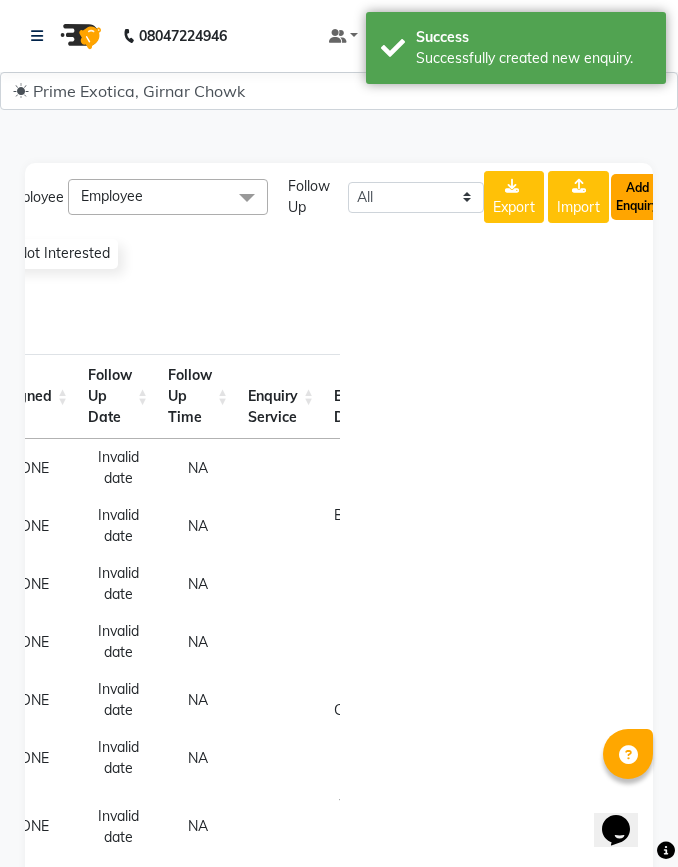 click on "Add Enquiry" 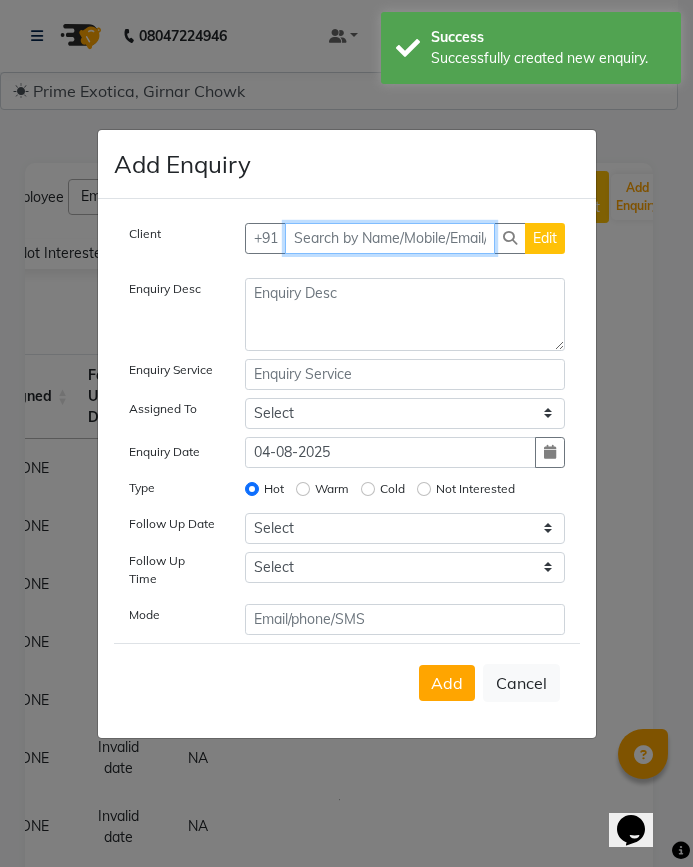 click at bounding box center (390, 238) 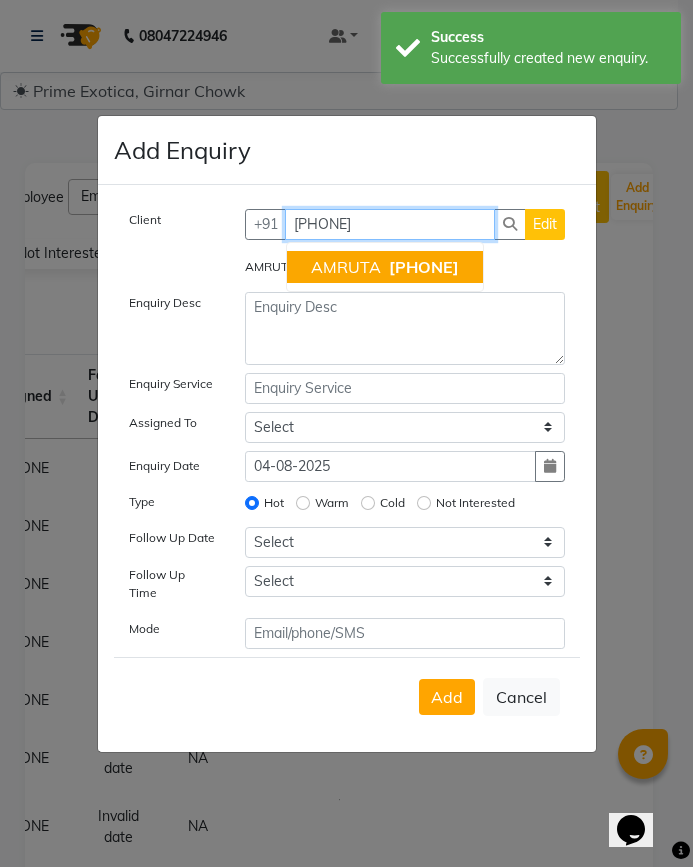 click on "AMRUTA" at bounding box center [346, 267] 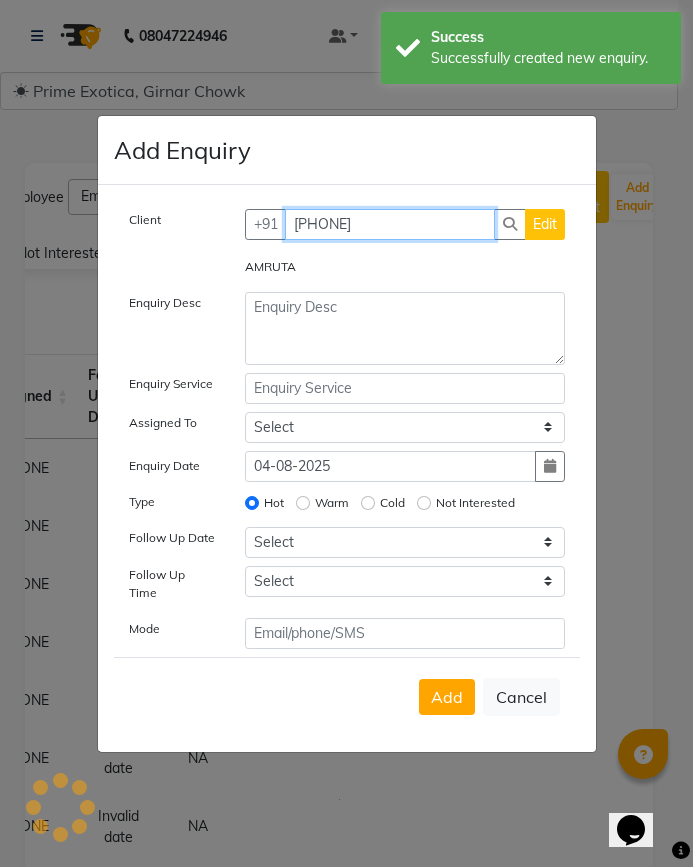type on "[PHONE]" 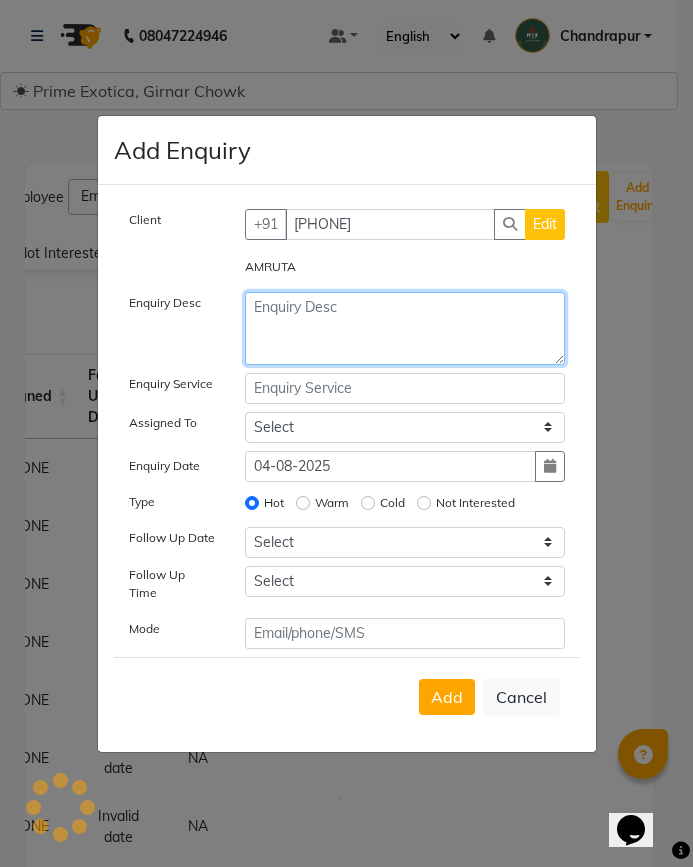 click 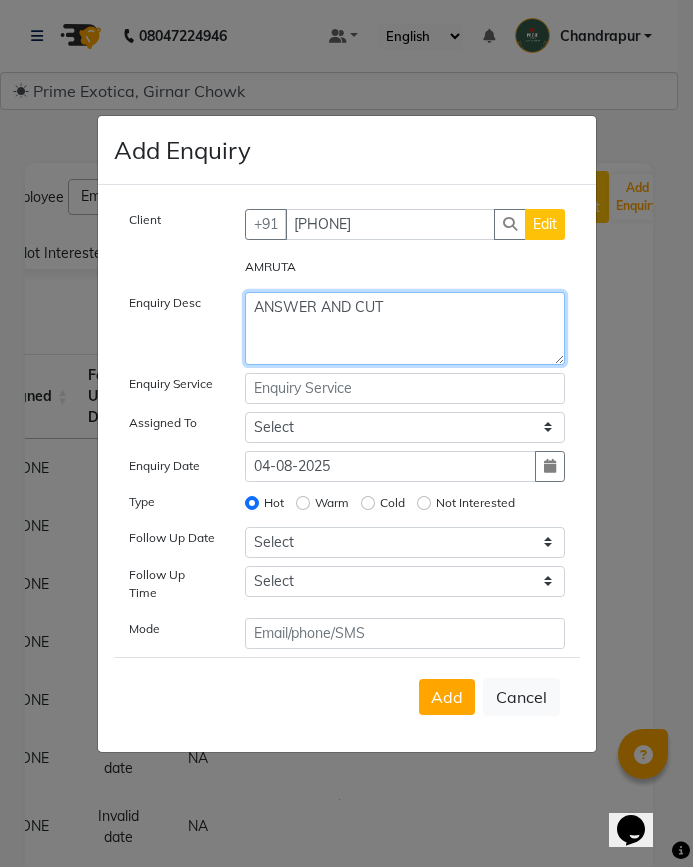 type on "ANSWER AND CUT" 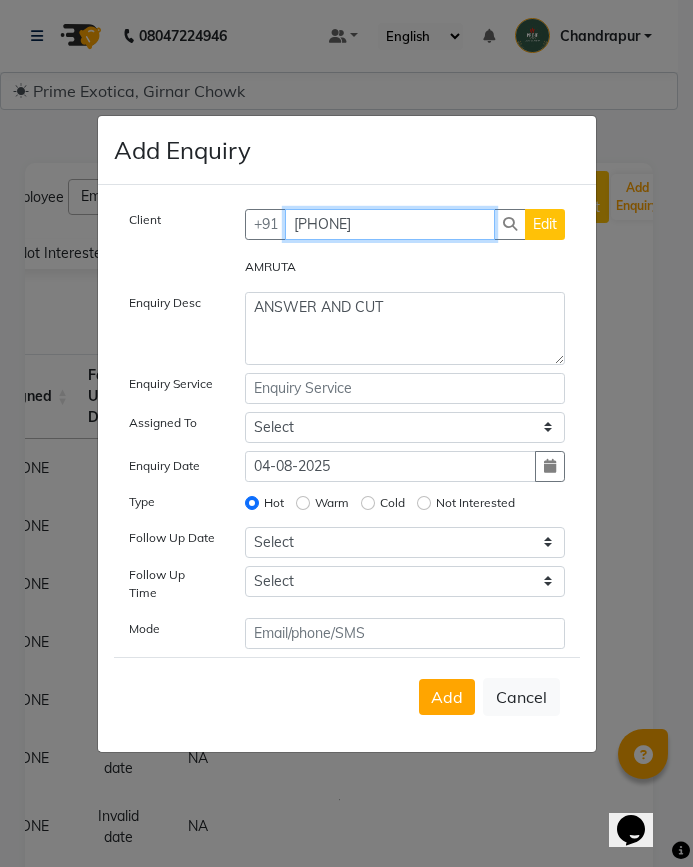 click on "[PHONE]" at bounding box center [390, 224] 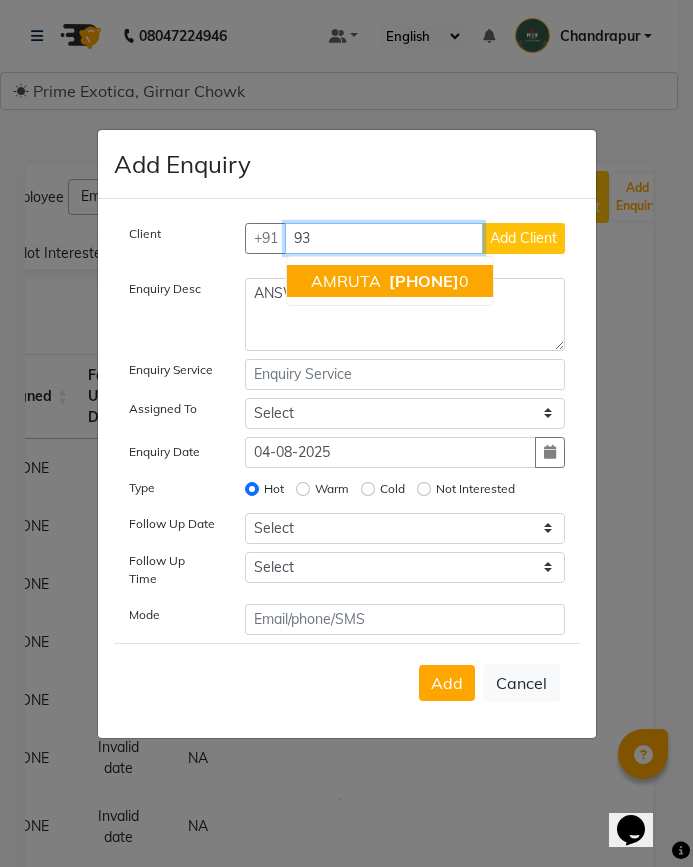 type on "9" 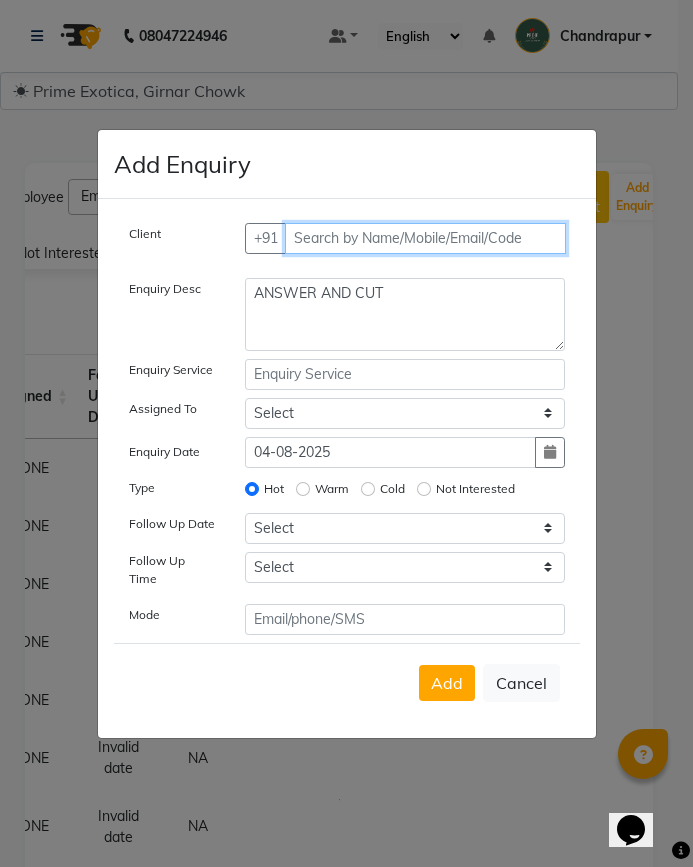 paste on "[PHONE]" 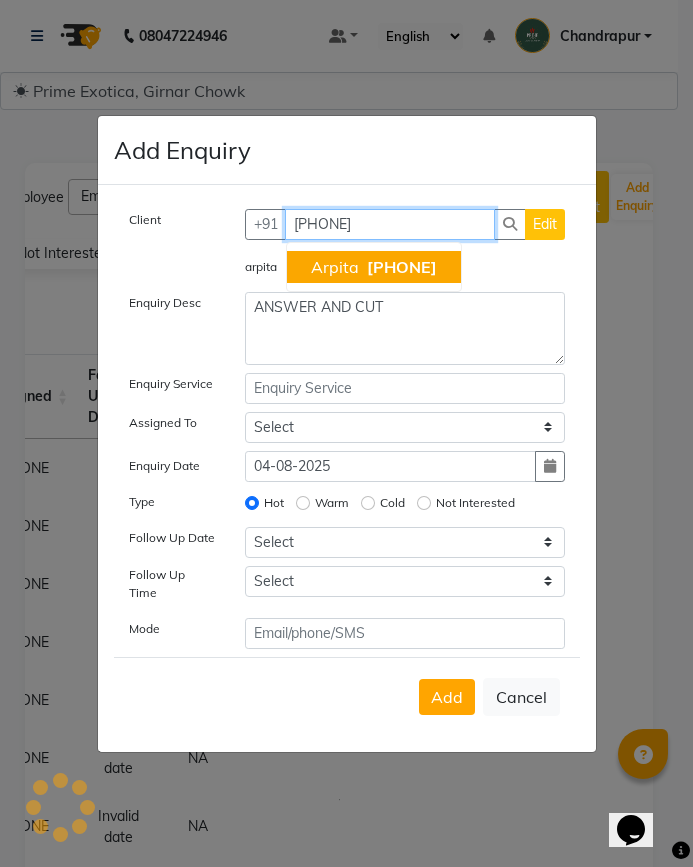 click on "[PHONE]" at bounding box center (402, 267) 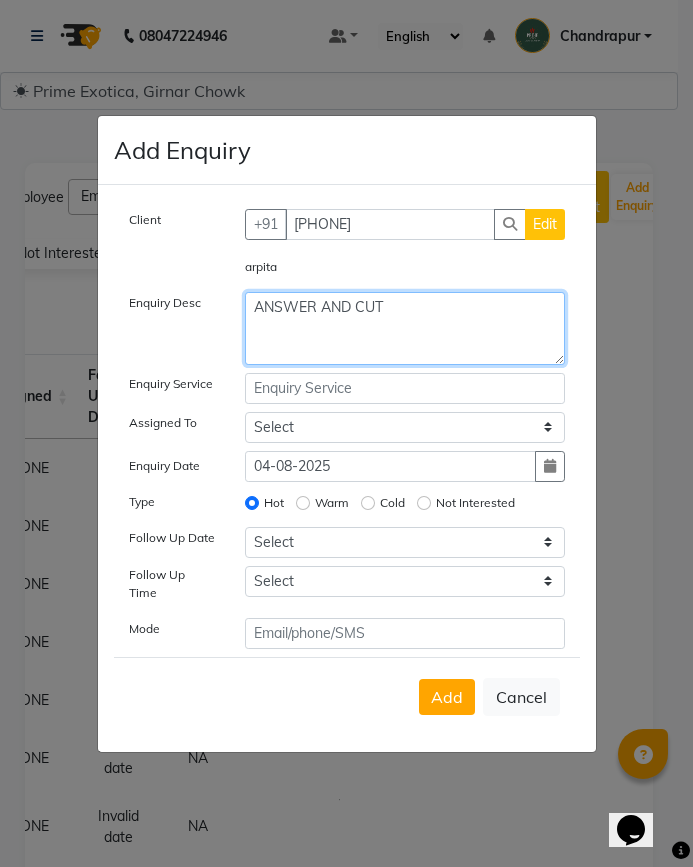 click on "ANSWER AND CUT" 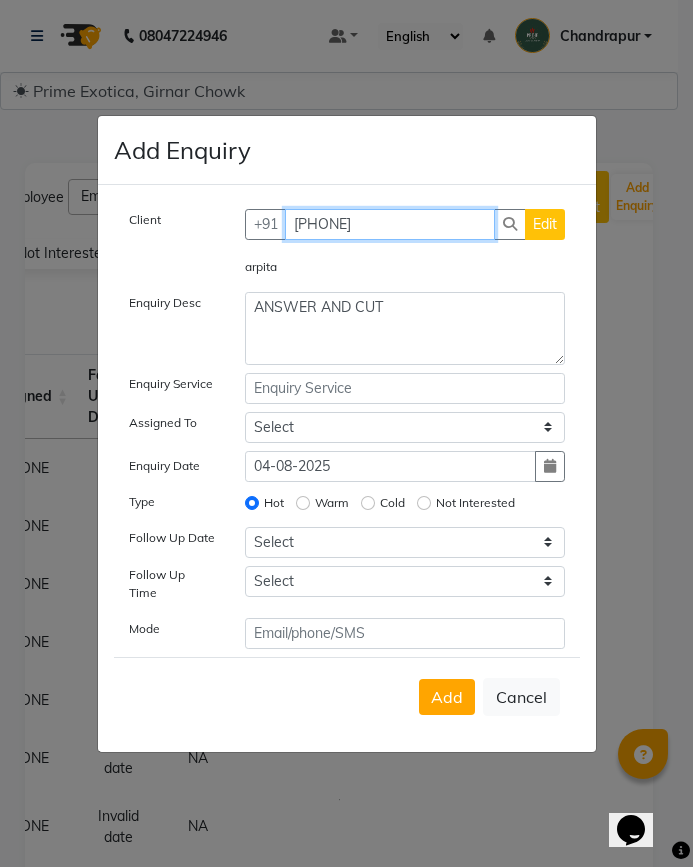 click on "[PHONE]" at bounding box center (390, 224) 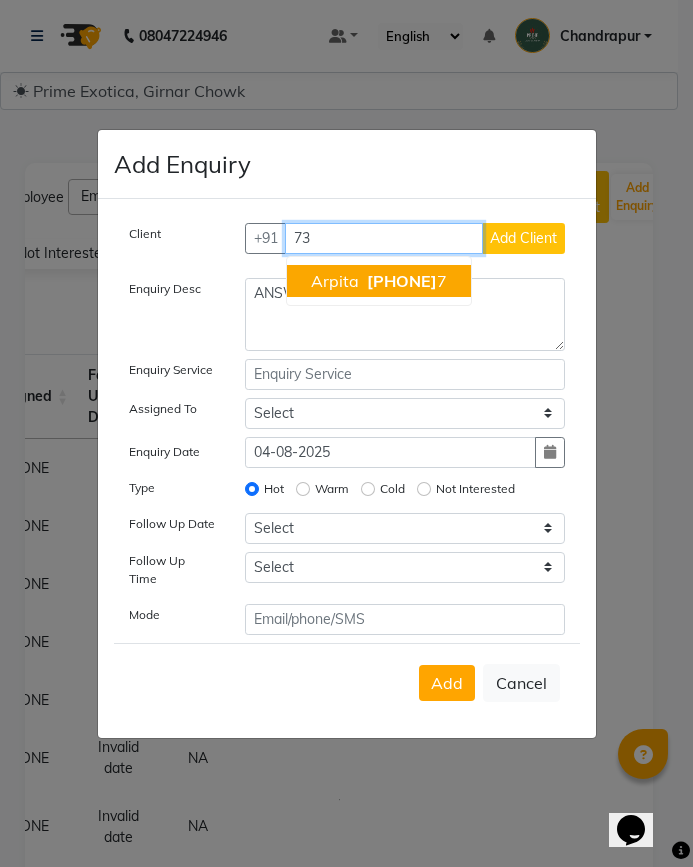 type on "7" 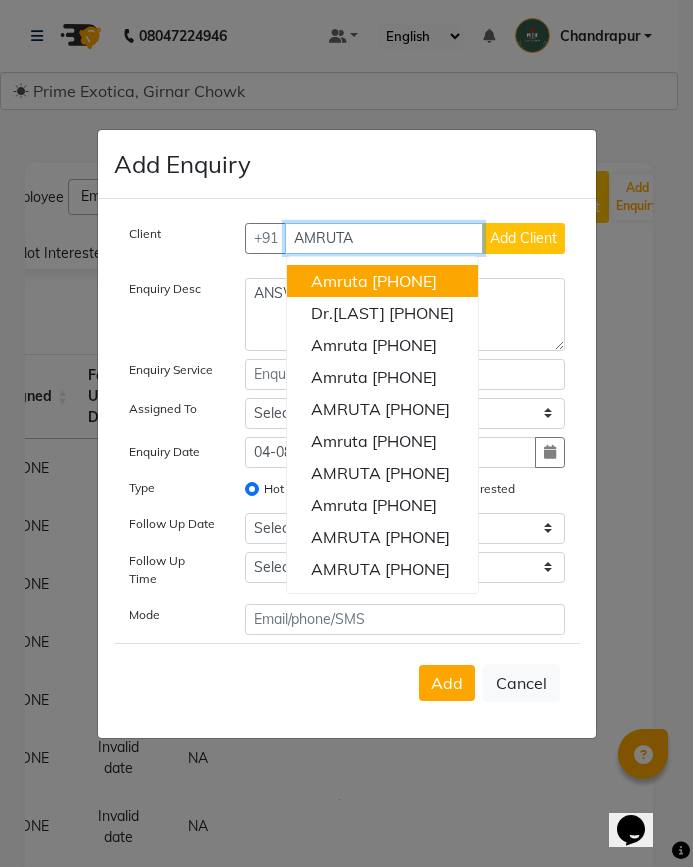 click on "AMRUTA" at bounding box center (384, 238) 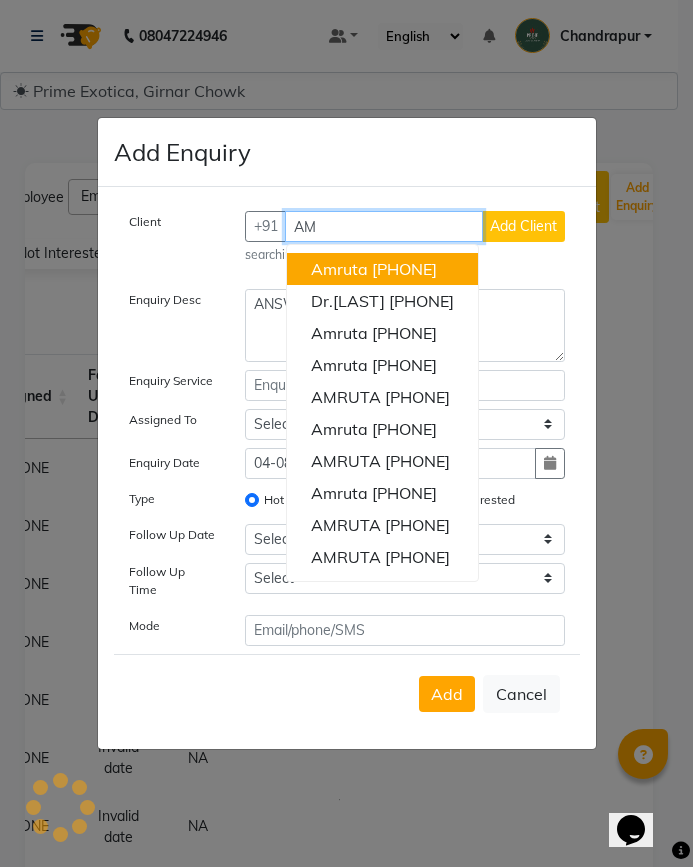type on "A" 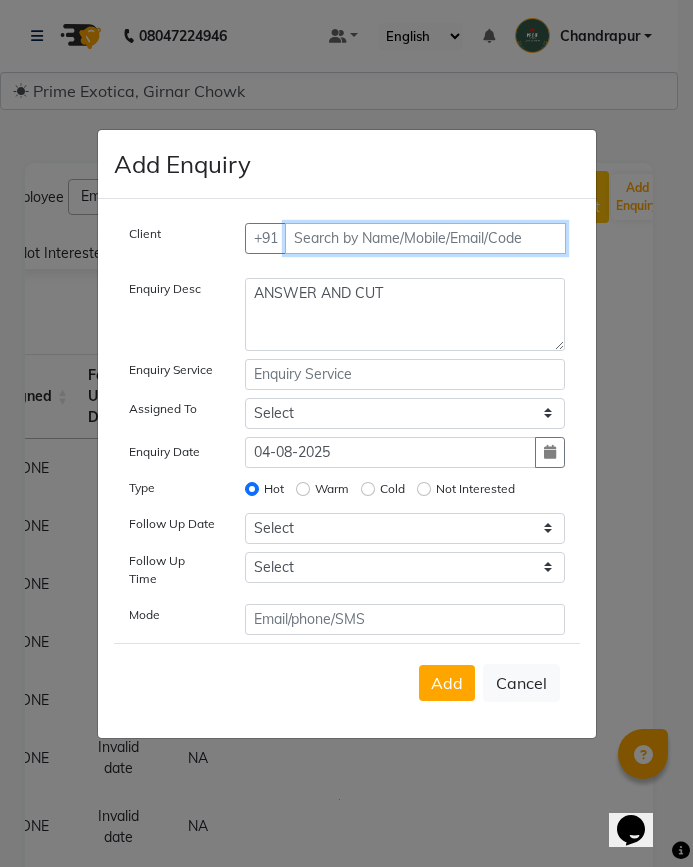 click at bounding box center (425, 238) 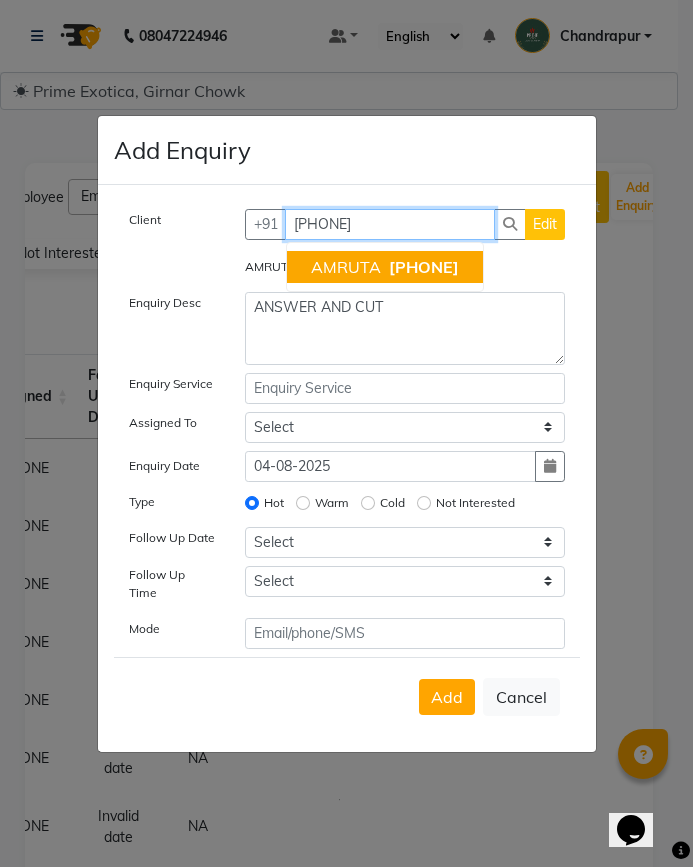 click on "AMRUTA" at bounding box center (346, 267) 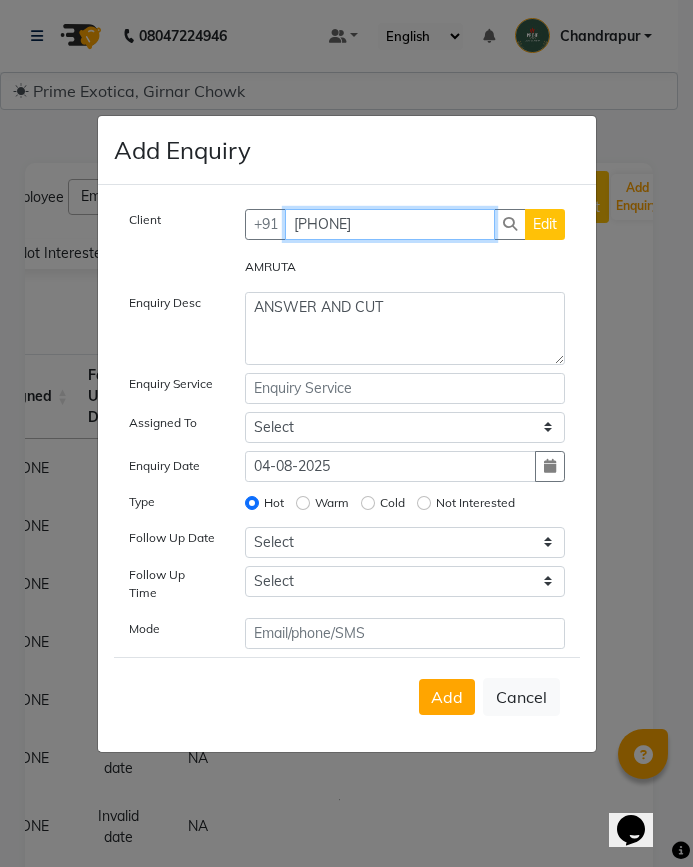 type on "[PHONE]" 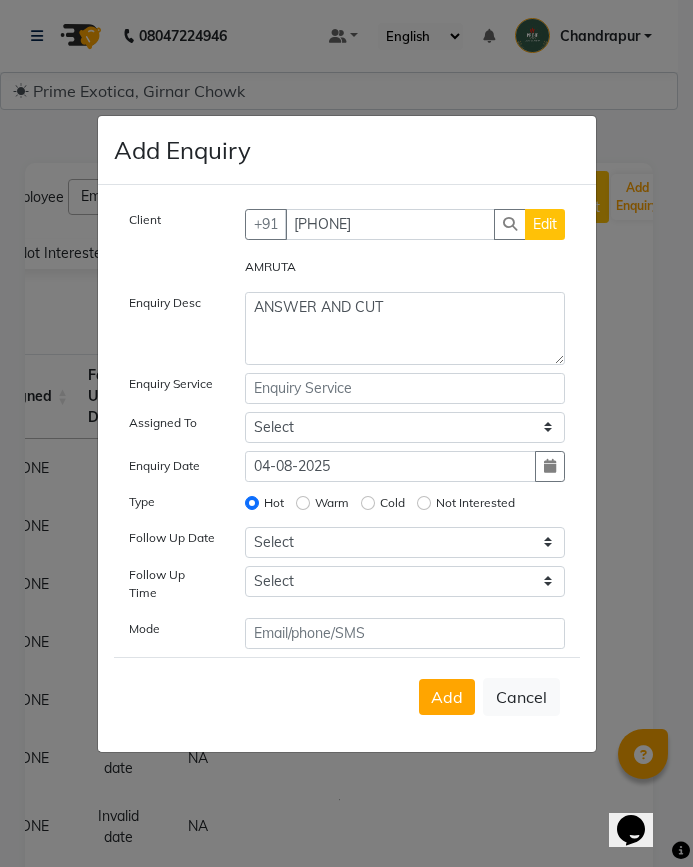 click on "Not Interested" 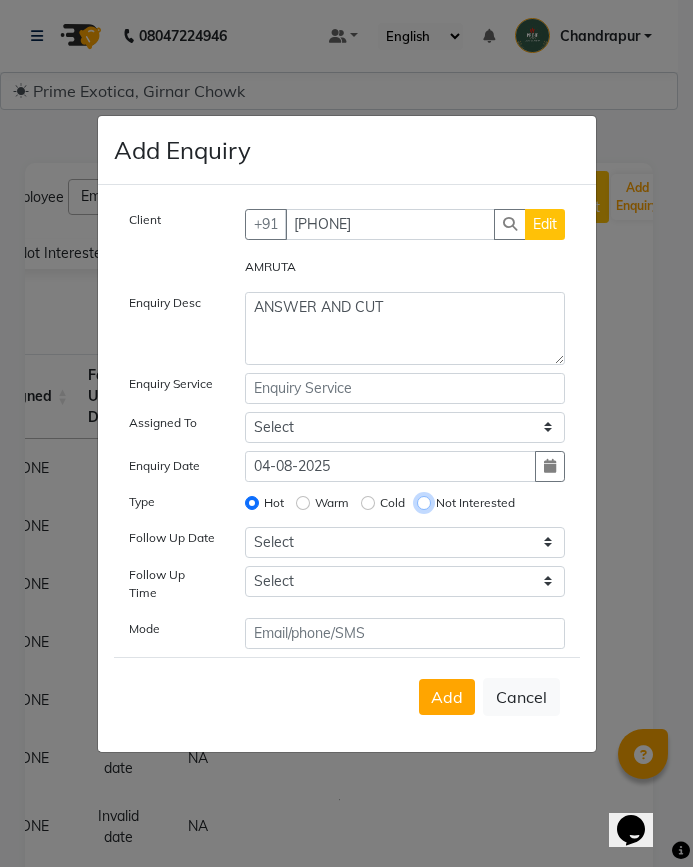 click on "Not Interested" at bounding box center [424, 503] 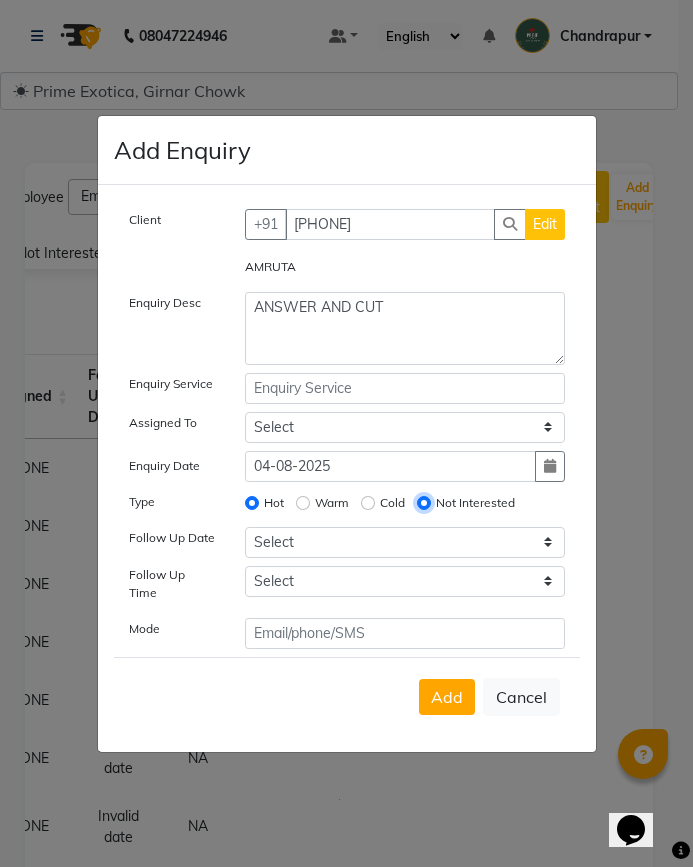 radio on "false" 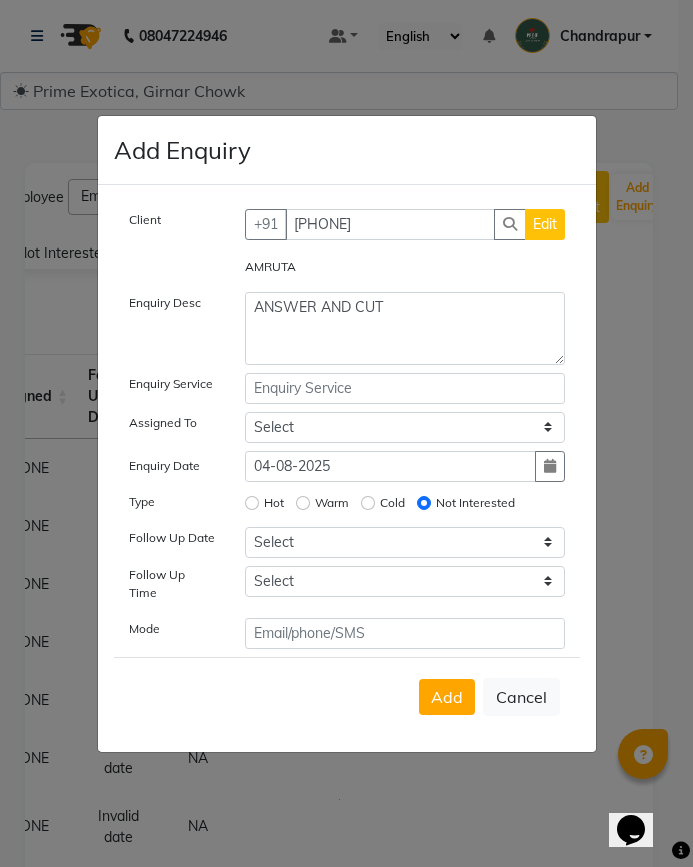 click on "Add" at bounding box center (447, 697) 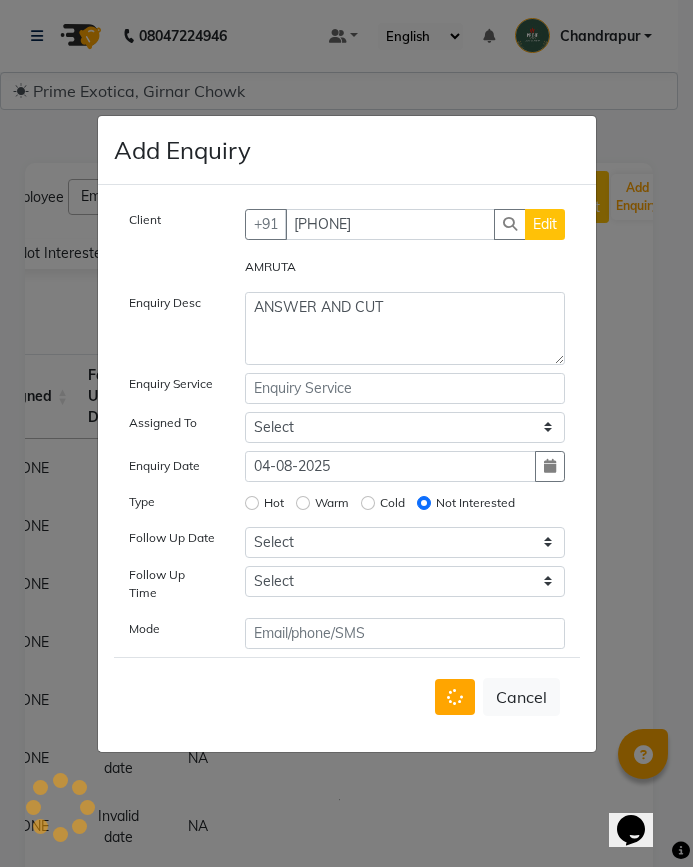 type 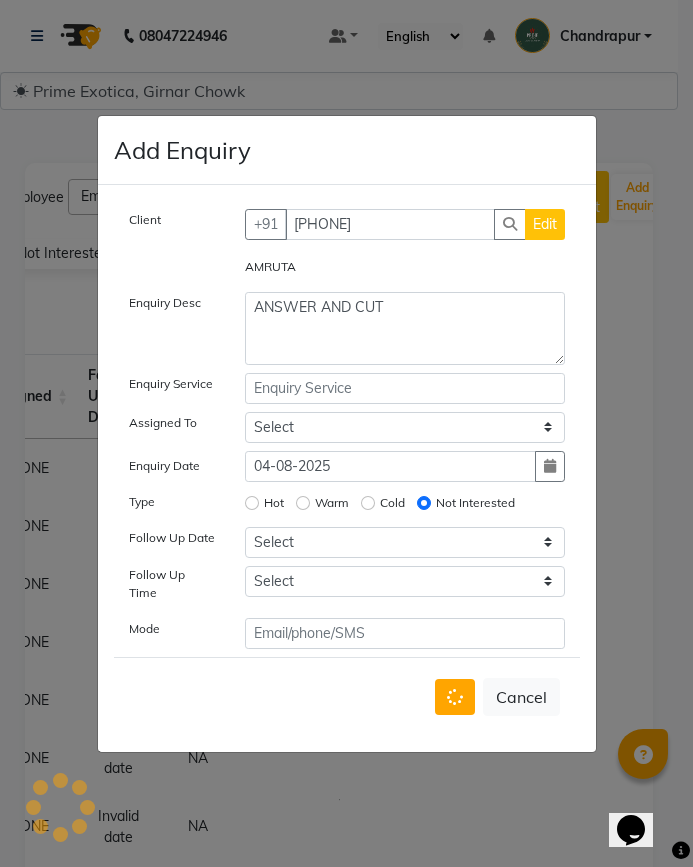 type 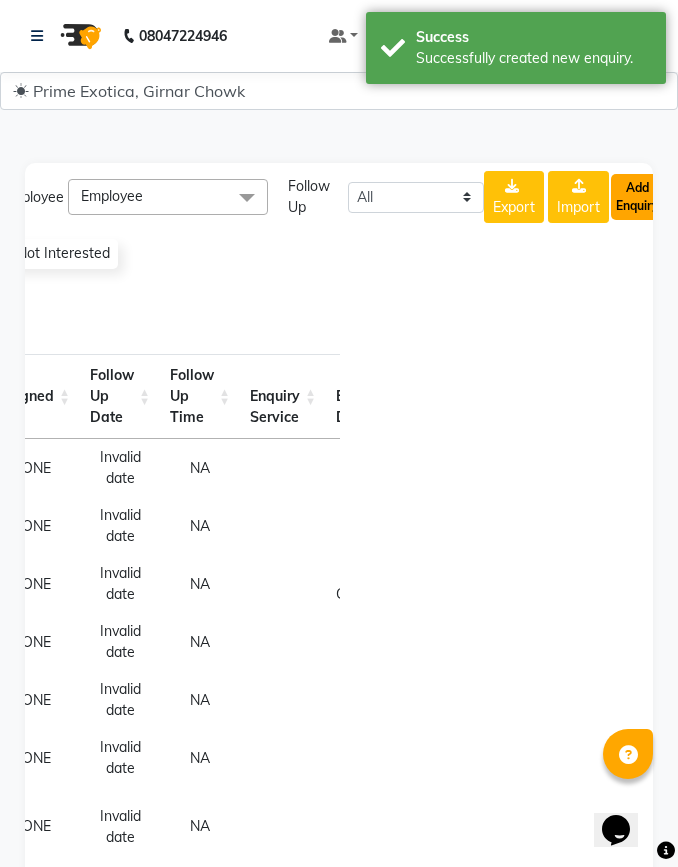 click on "Add Enquiry" 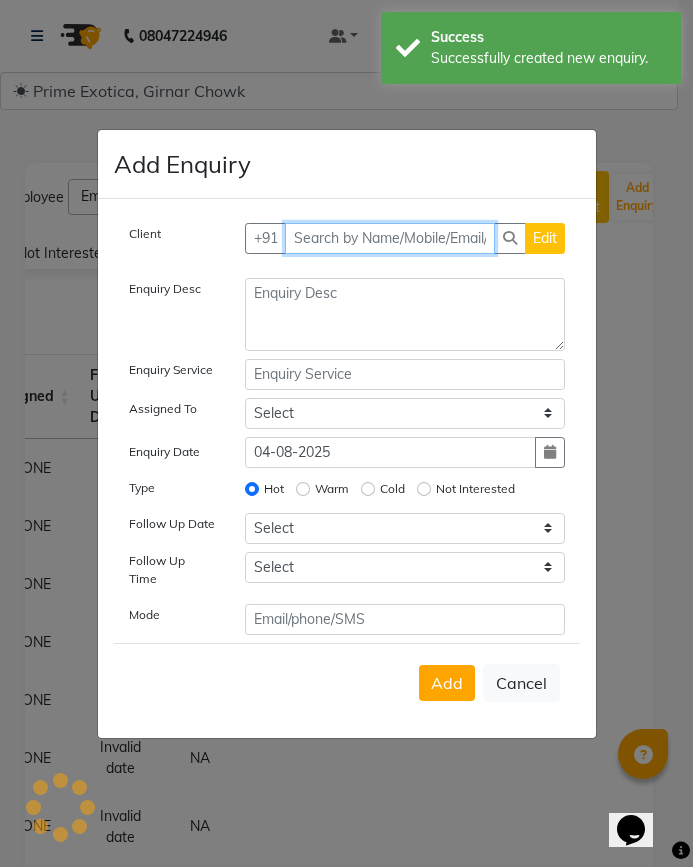 click at bounding box center (390, 238) 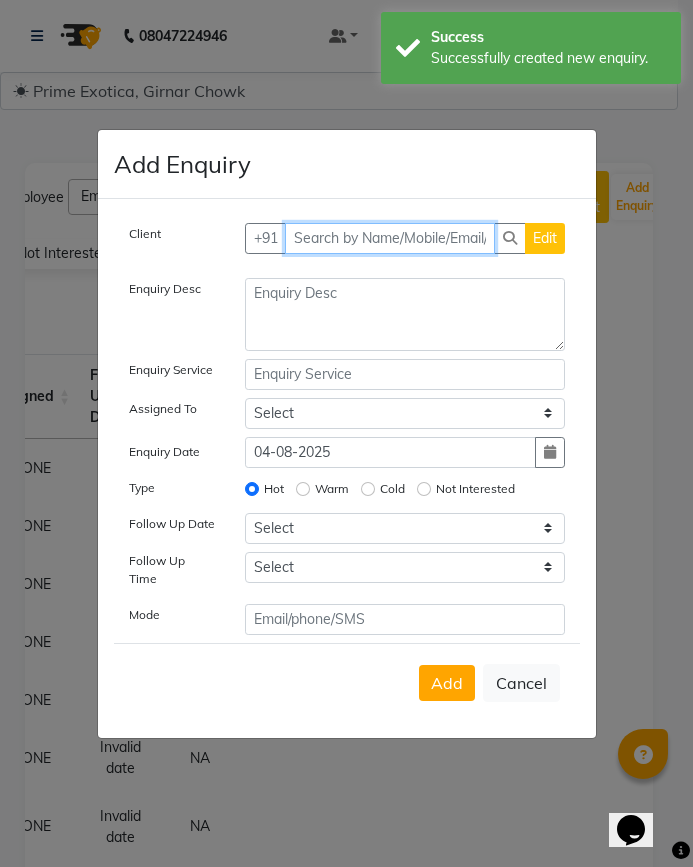 click at bounding box center (390, 238) 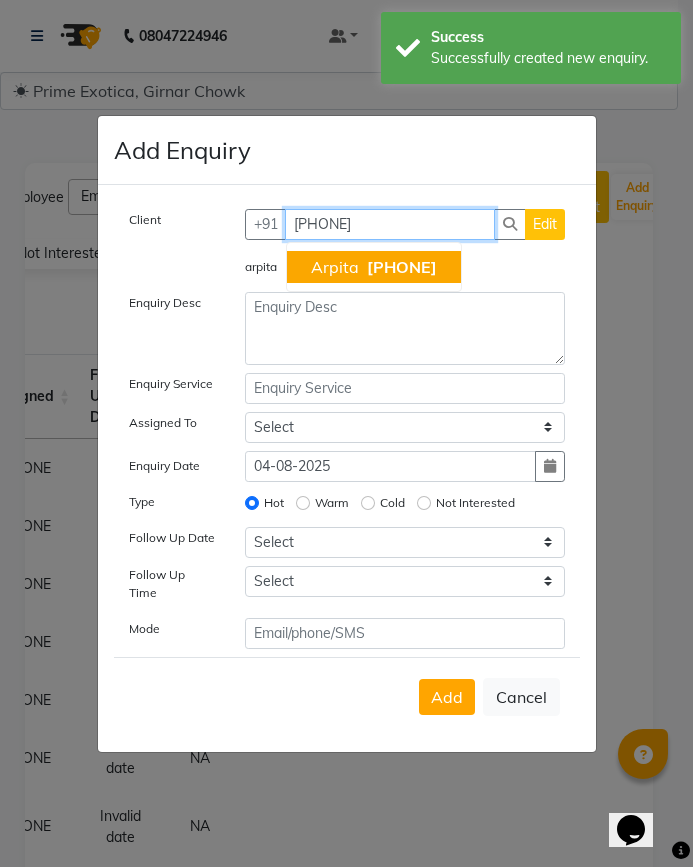 click on "[NAME] [PHONE]" at bounding box center (374, 267) 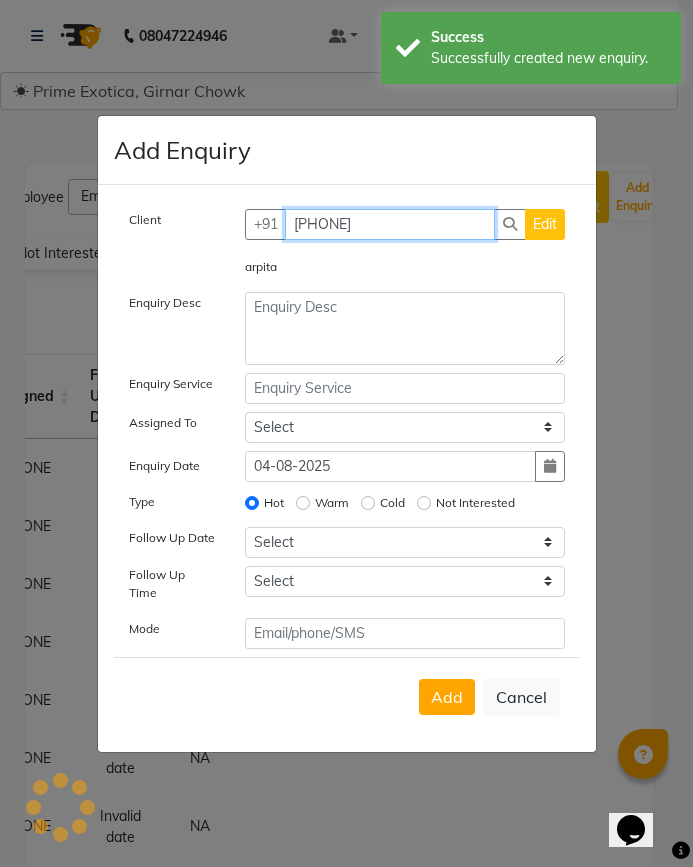 type on "[PHONE]" 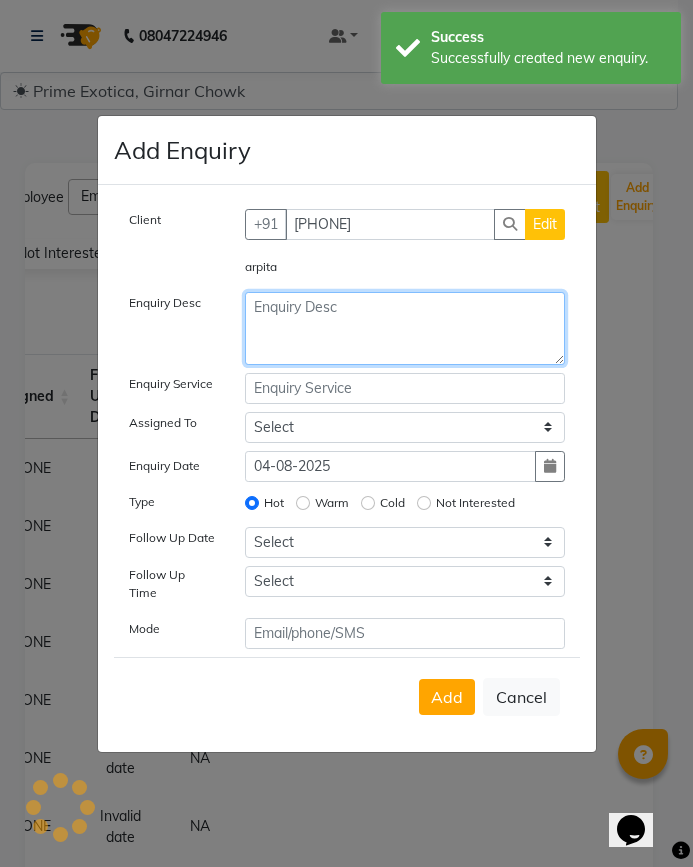 click 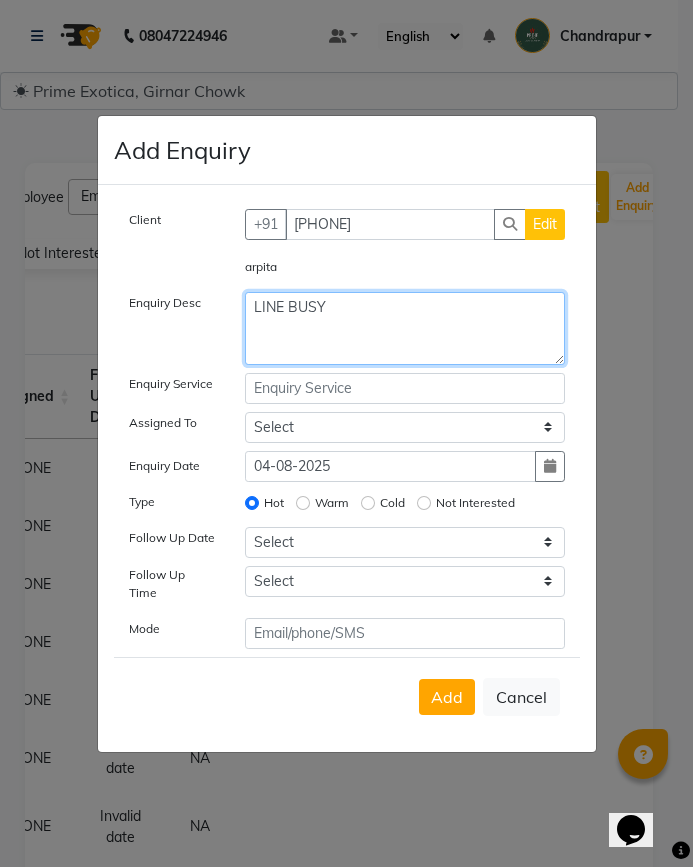 type on "LINE BUSY" 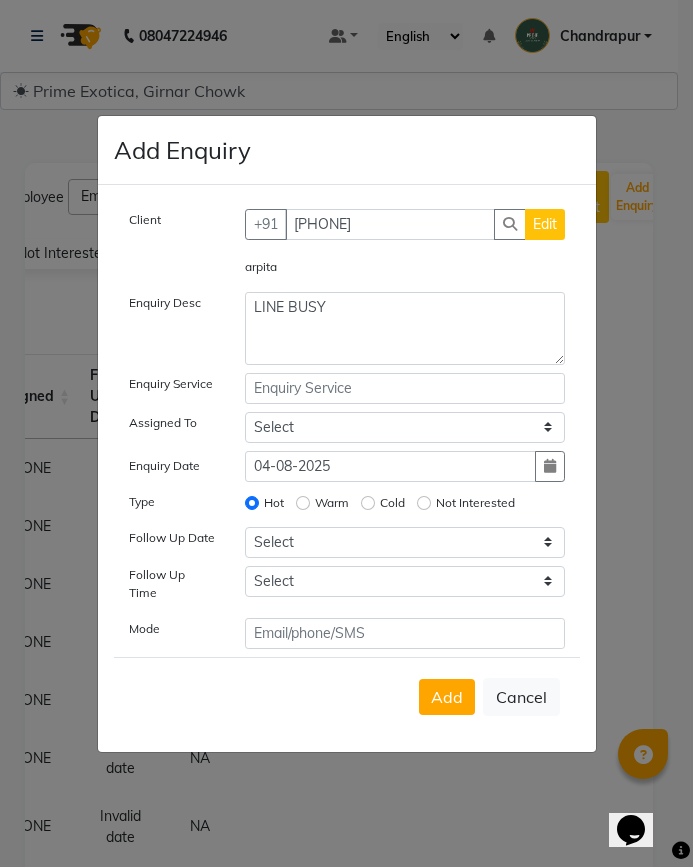 click on "Not Interested" 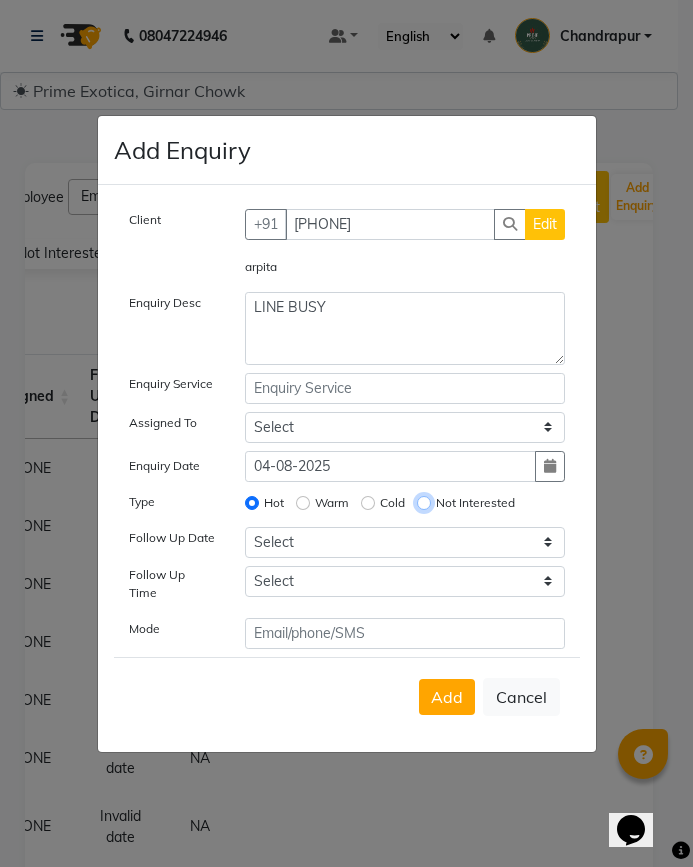 click on "Not Interested" at bounding box center [424, 503] 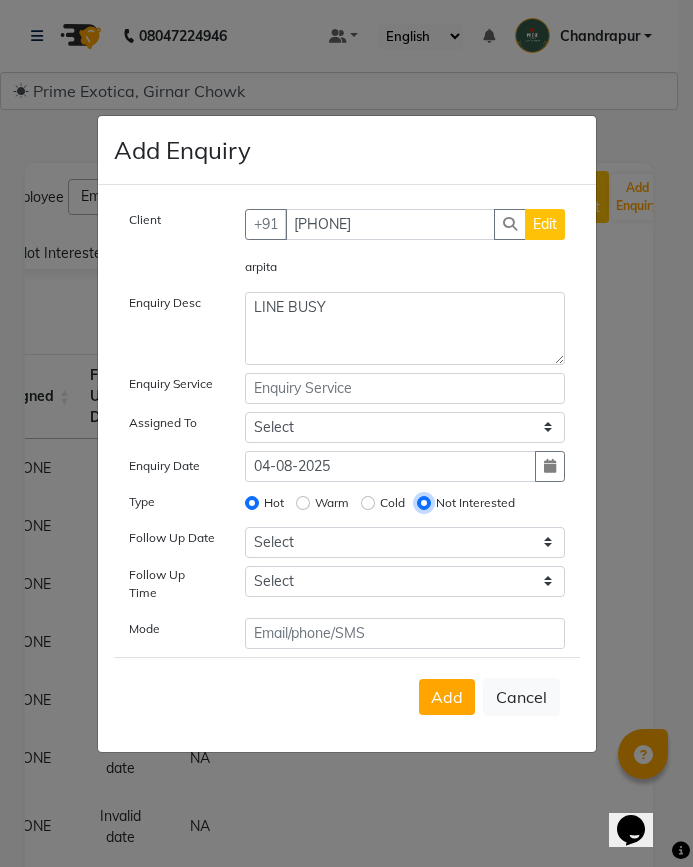 radio on "false" 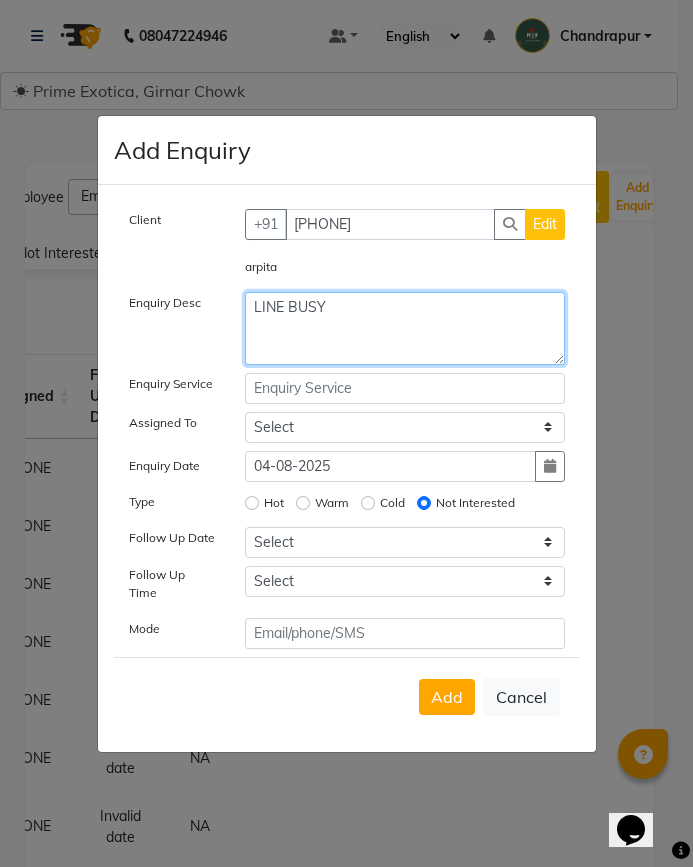 click on "LINE BUSY" 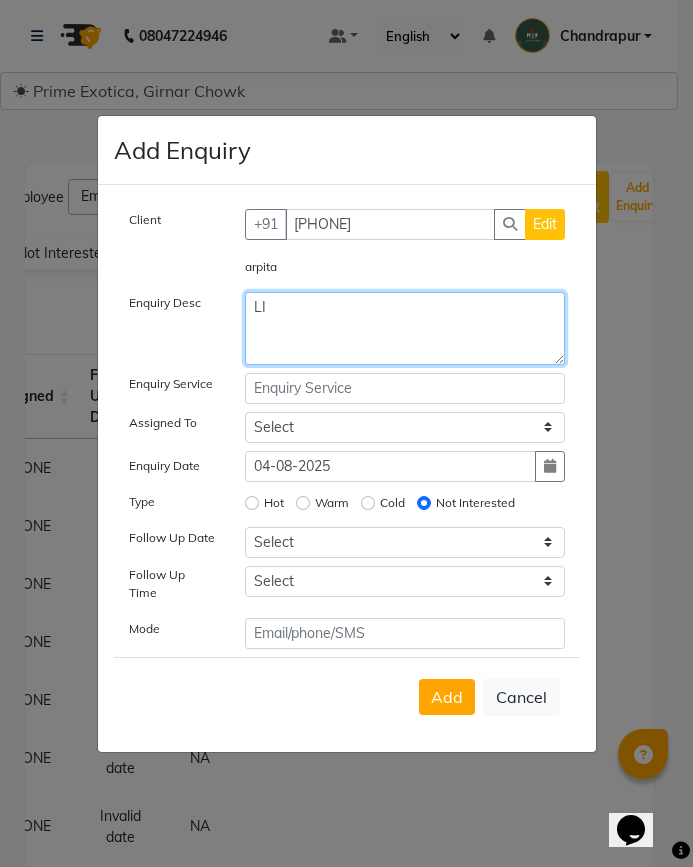 type on "L" 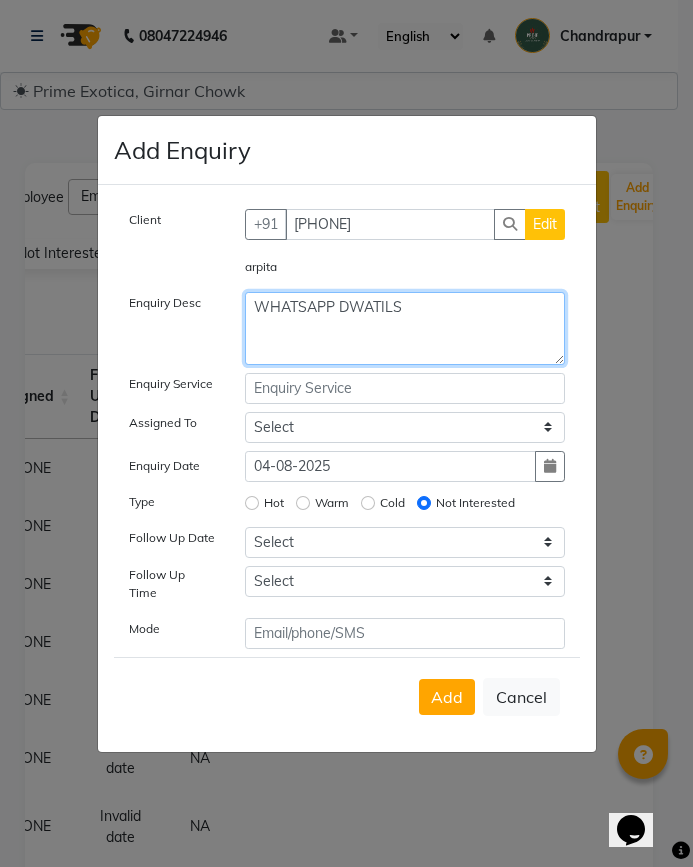 click on "WHATSAPP DWATILS" 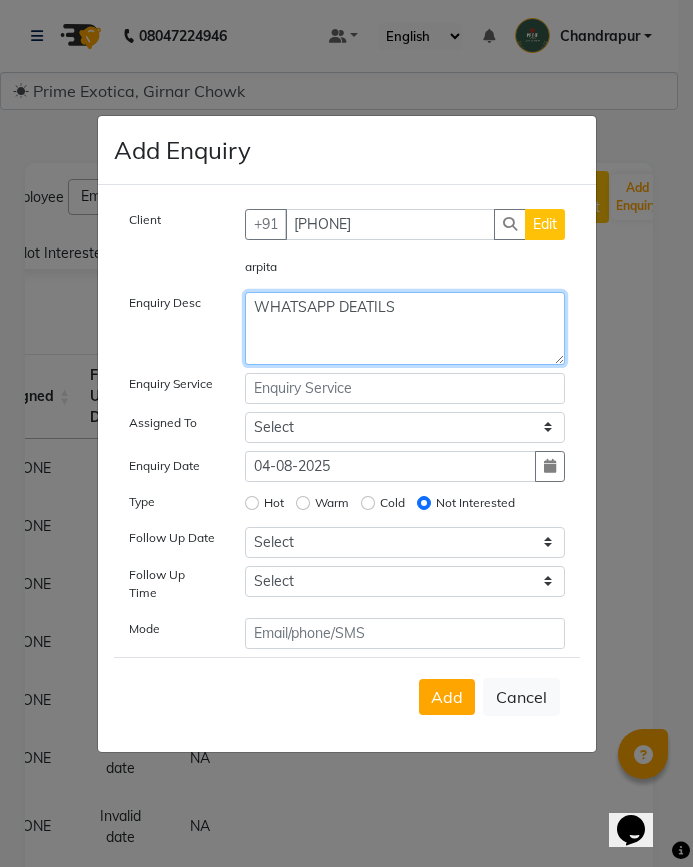 type on "WHATSAPP DEATILS" 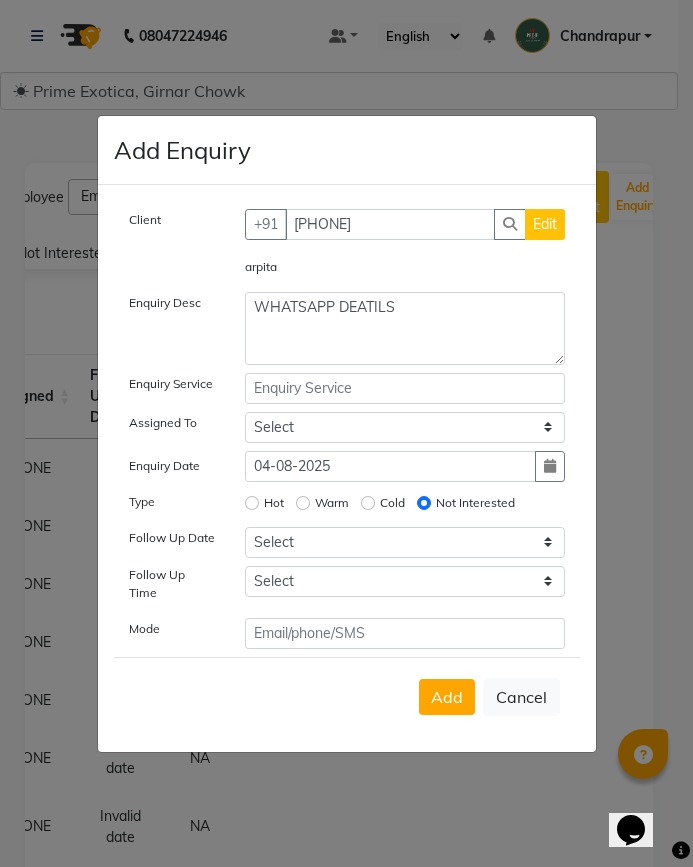 click on "Cold" 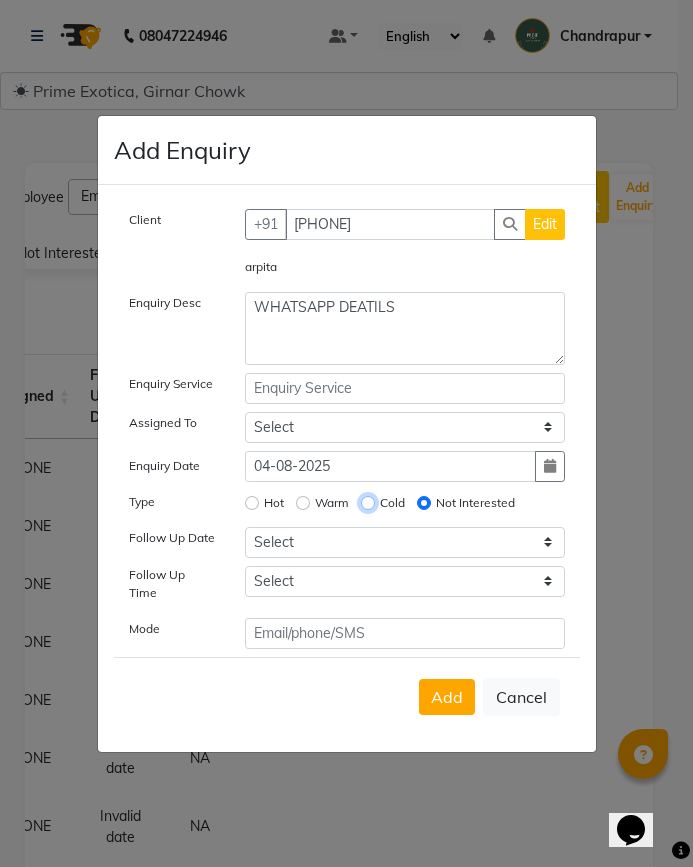 click on "Cold" at bounding box center [368, 503] 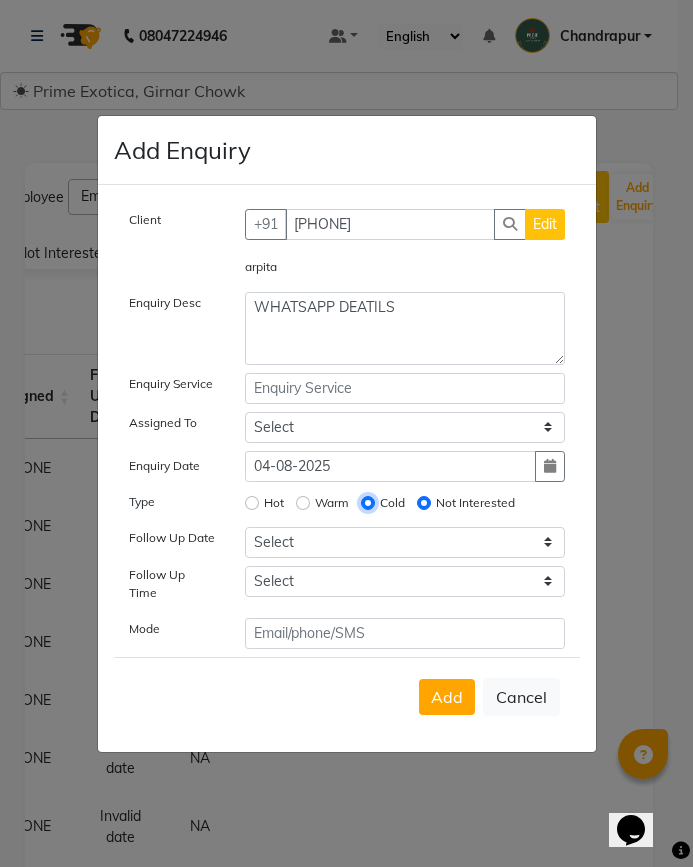 radio on "false" 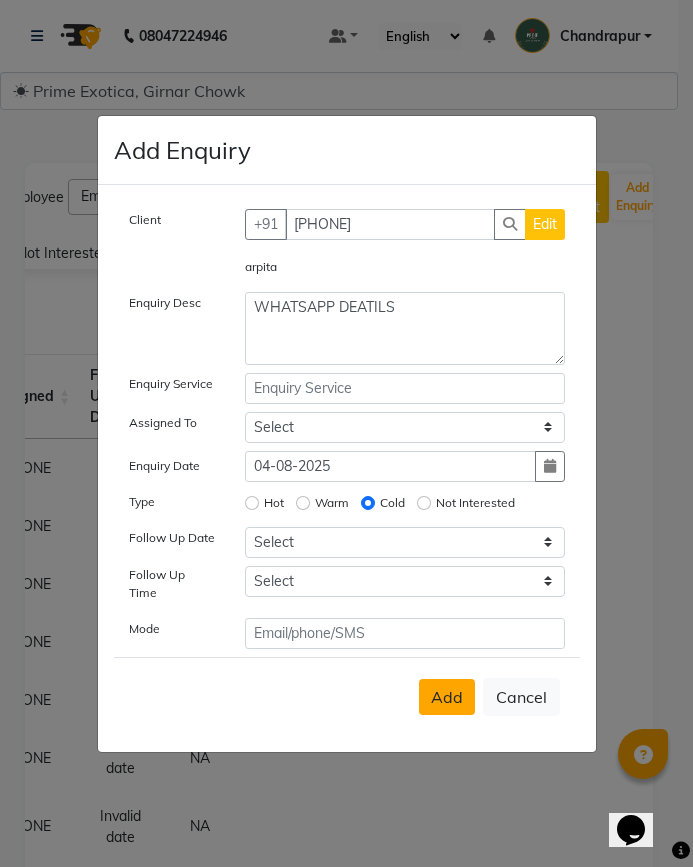 click on "Add" at bounding box center (447, 697) 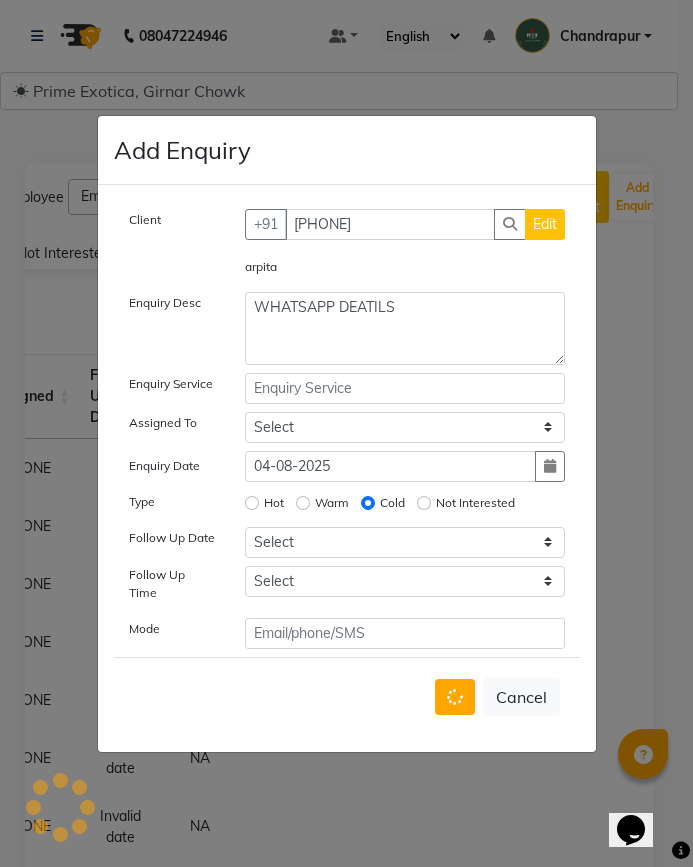 type 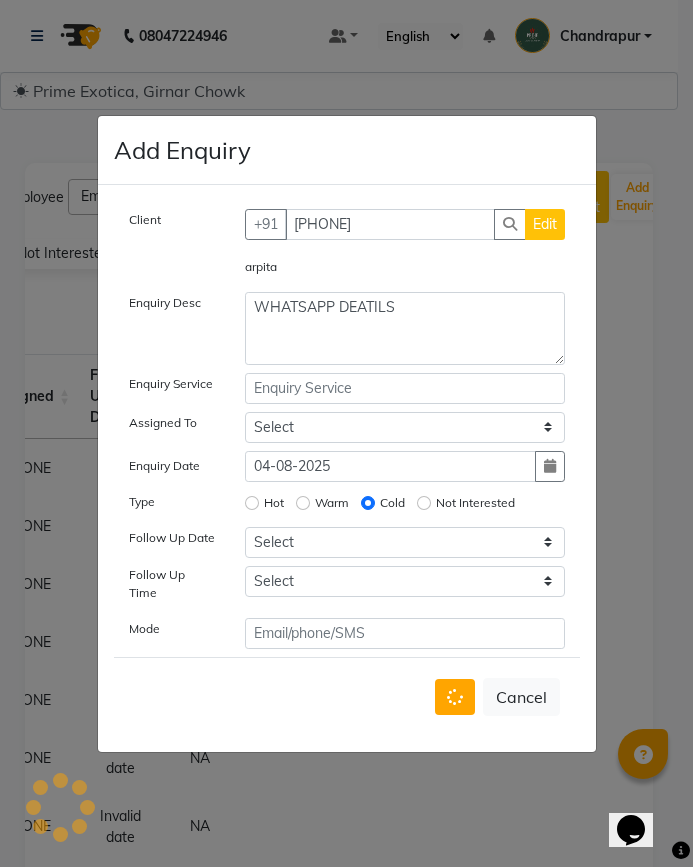 type 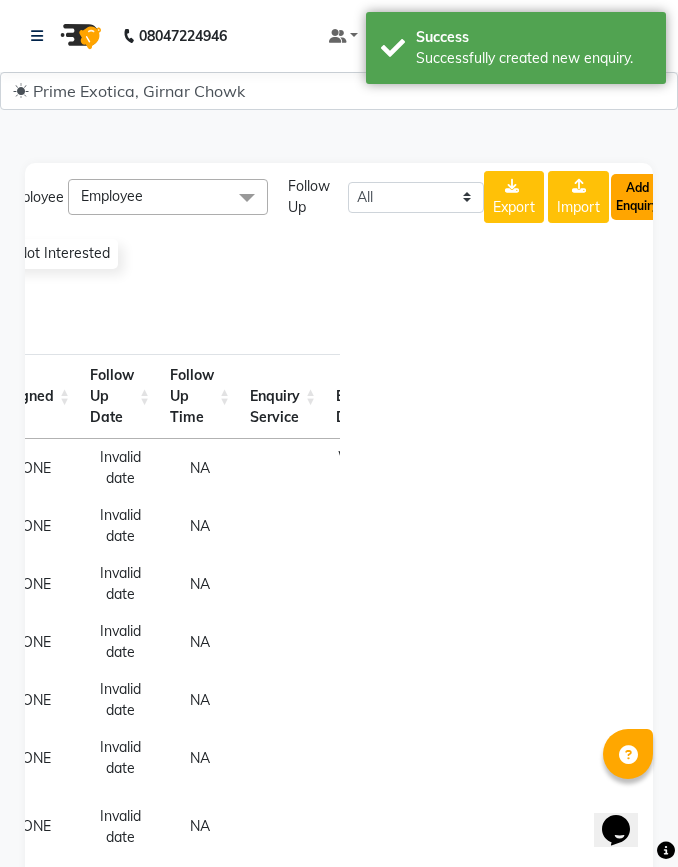 click on "Add Enquiry" 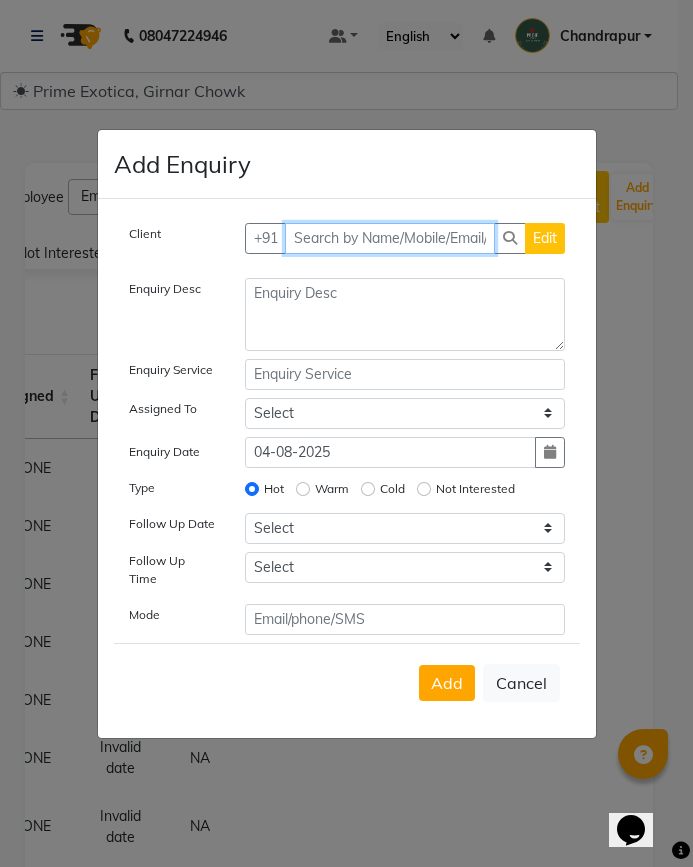 click at bounding box center (390, 238) 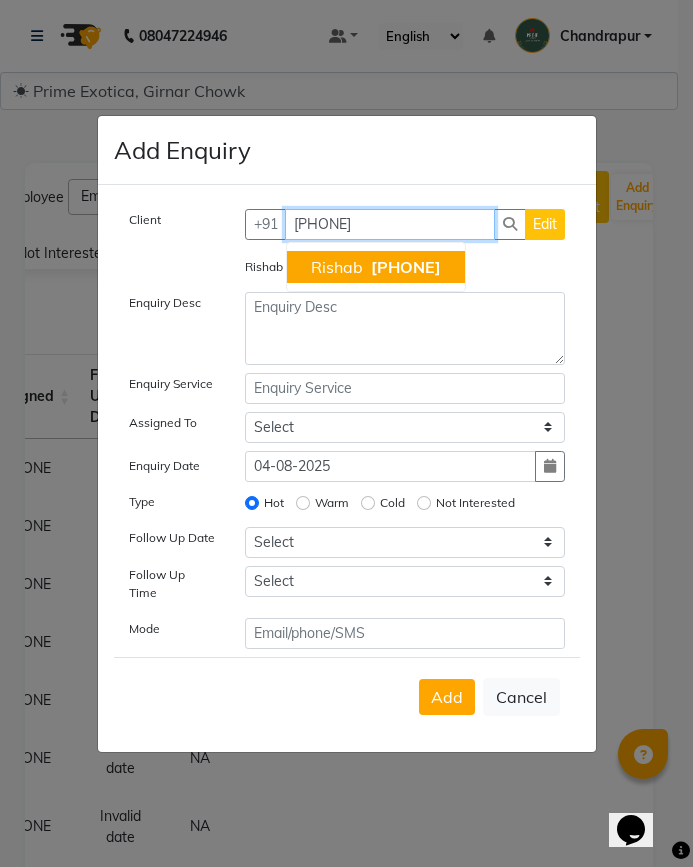 click on "[FIRST] [PHONE]" at bounding box center [376, 267] 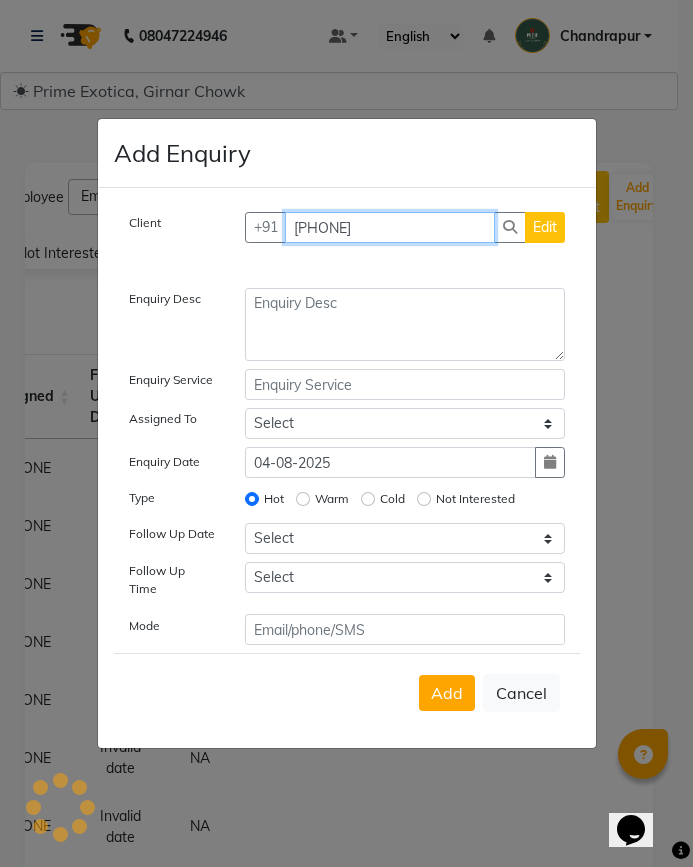 type on "[PHONE]" 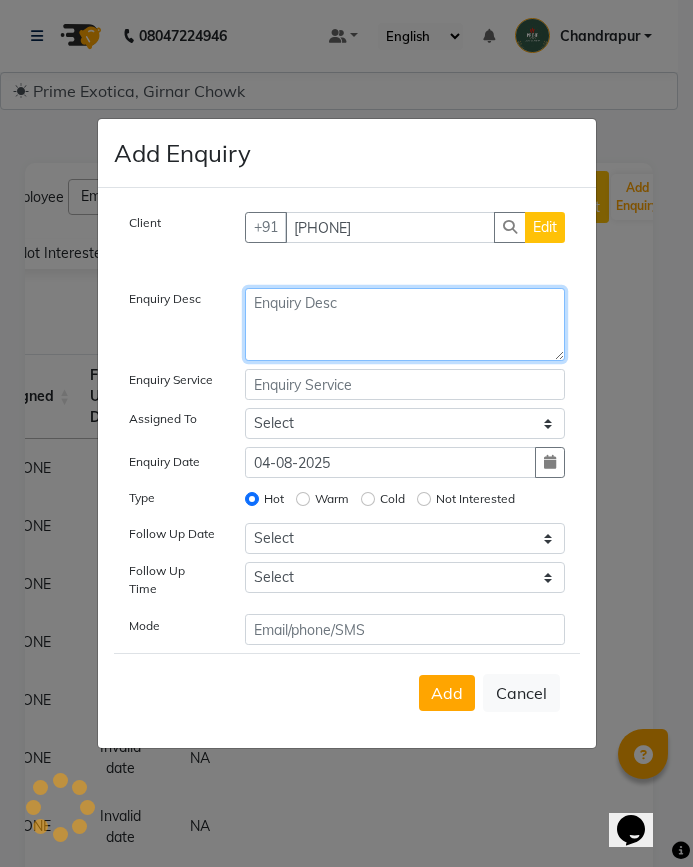 click 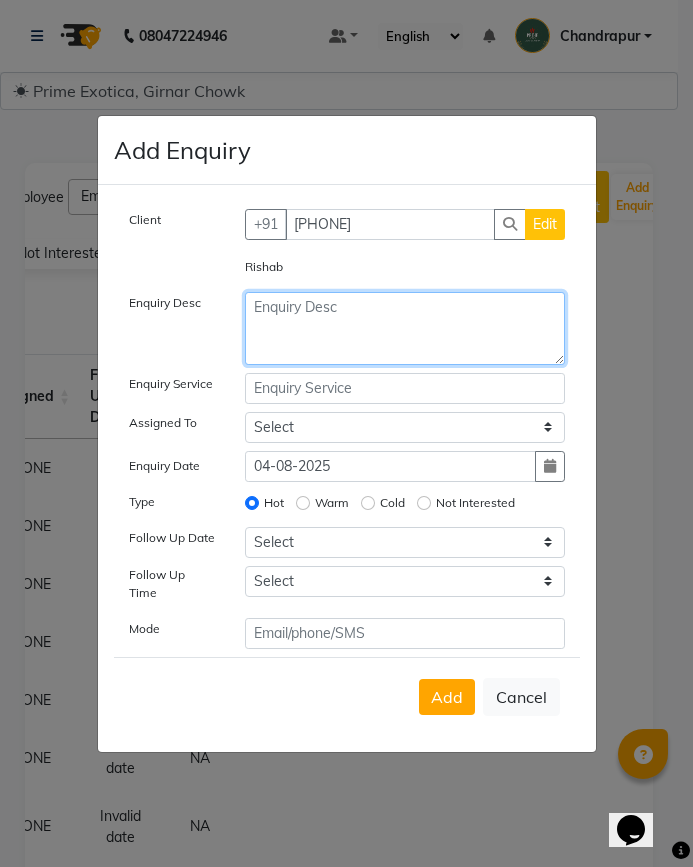 click 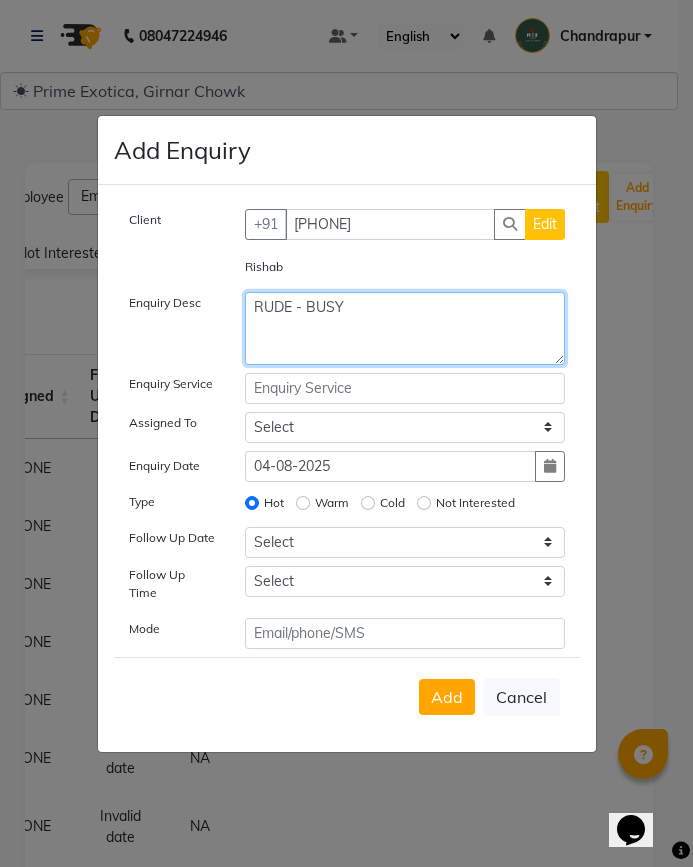 type on "RUDE - BUSY" 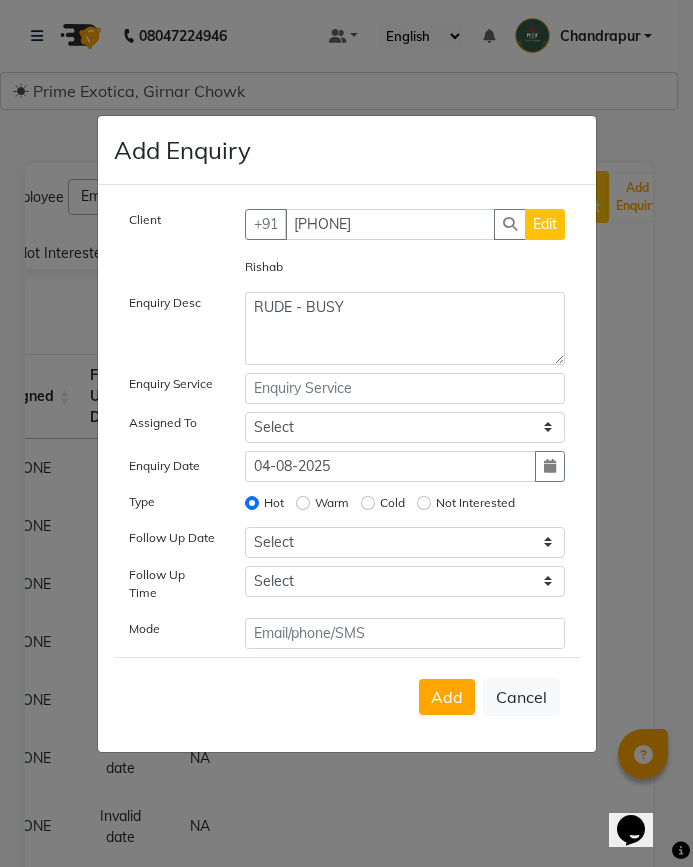 click on "Not Interested" 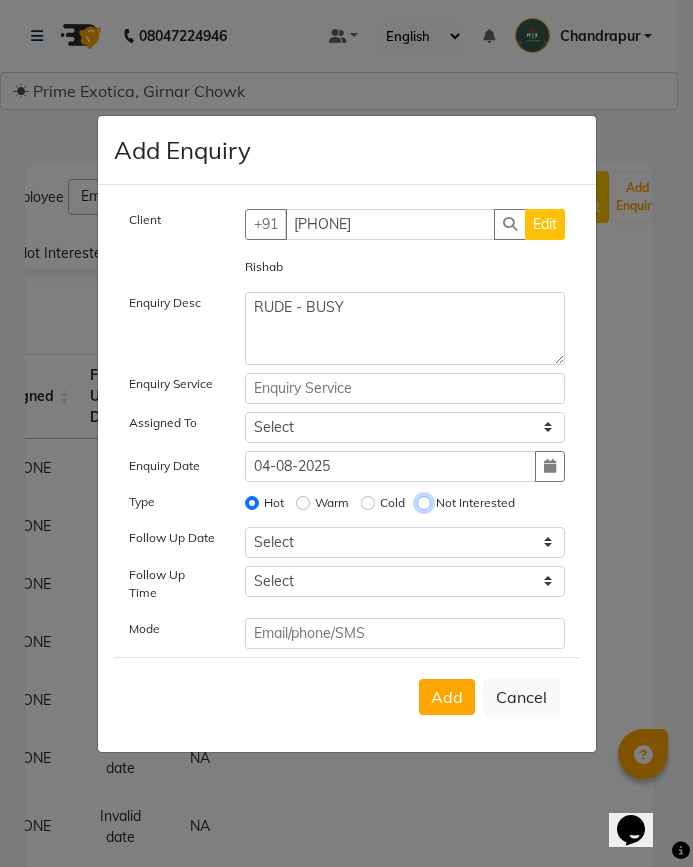 click on "Not Interested" at bounding box center (424, 503) 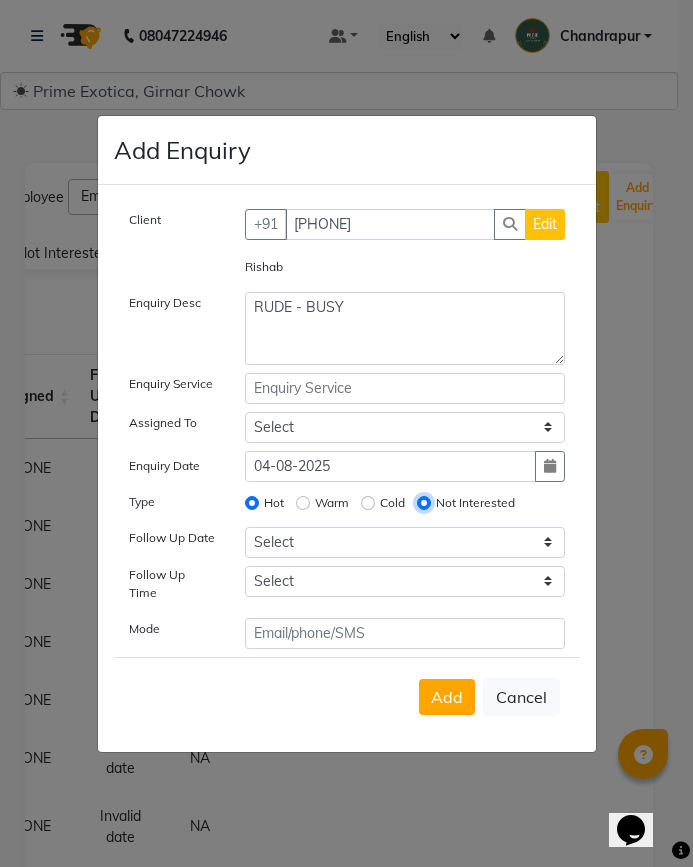 radio on "false" 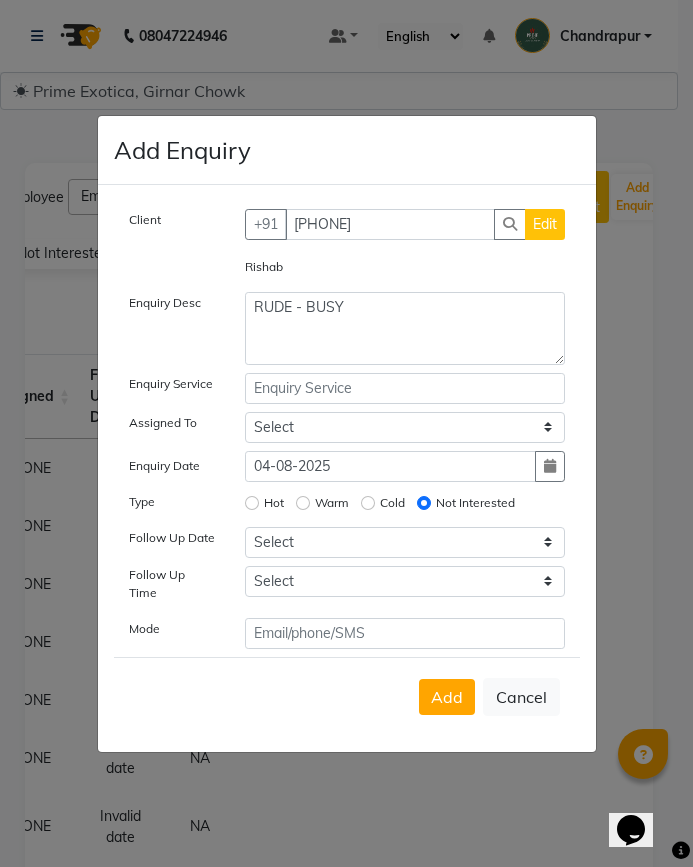 click on "Warm" 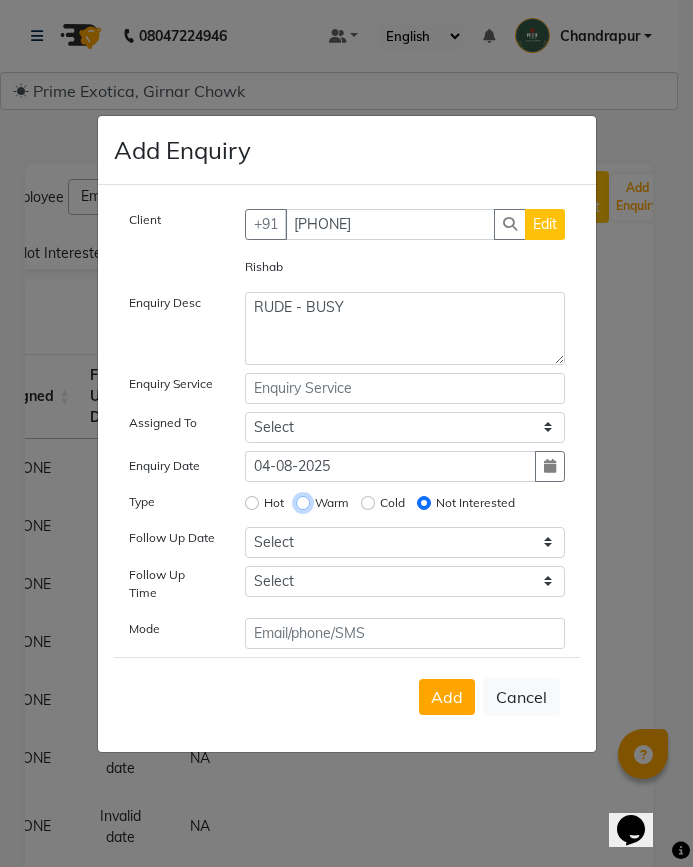 click on "Warm" at bounding box center [303, 503] 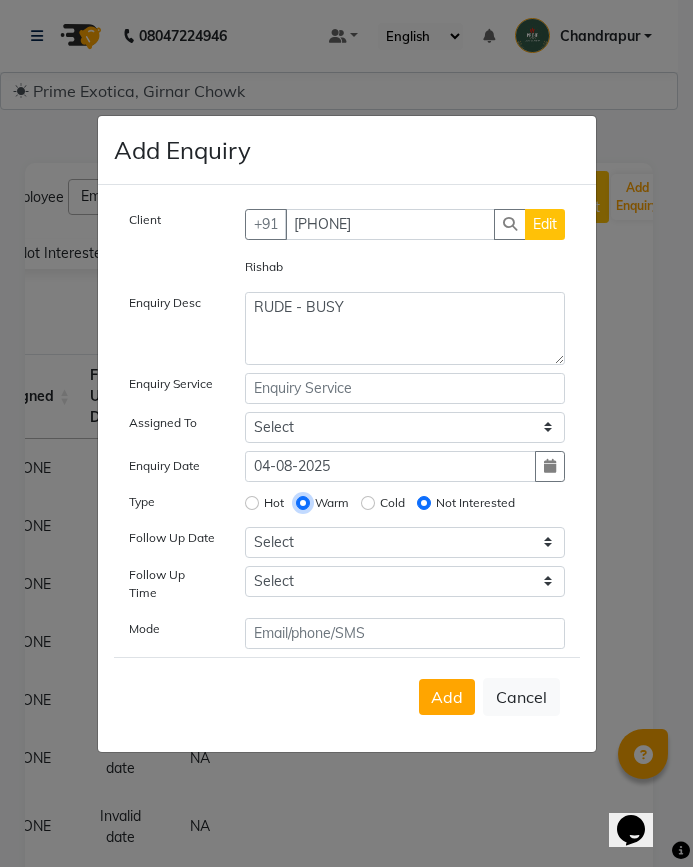 radio on "false" 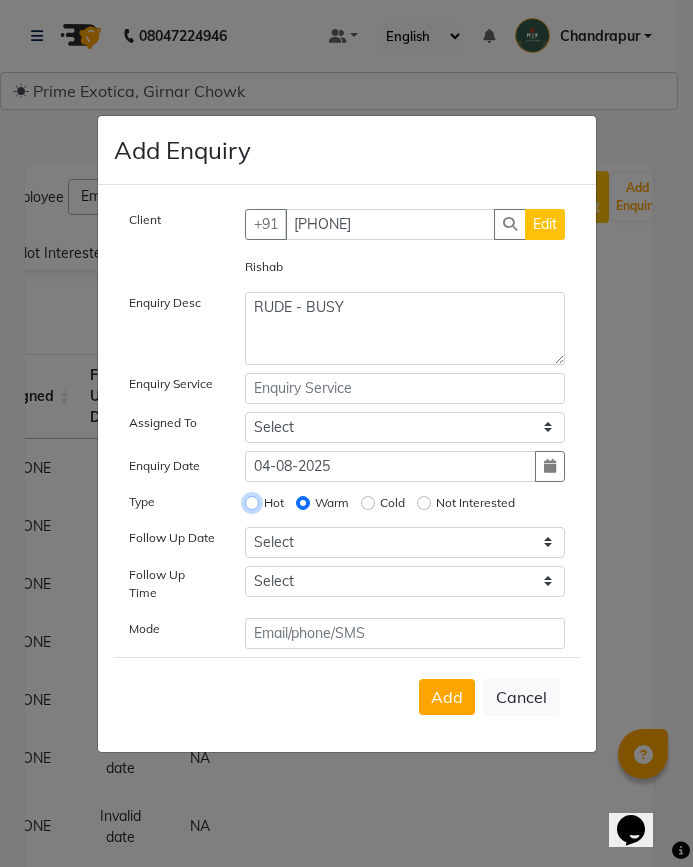 click on "Hot" at bounding box center (252, 503) 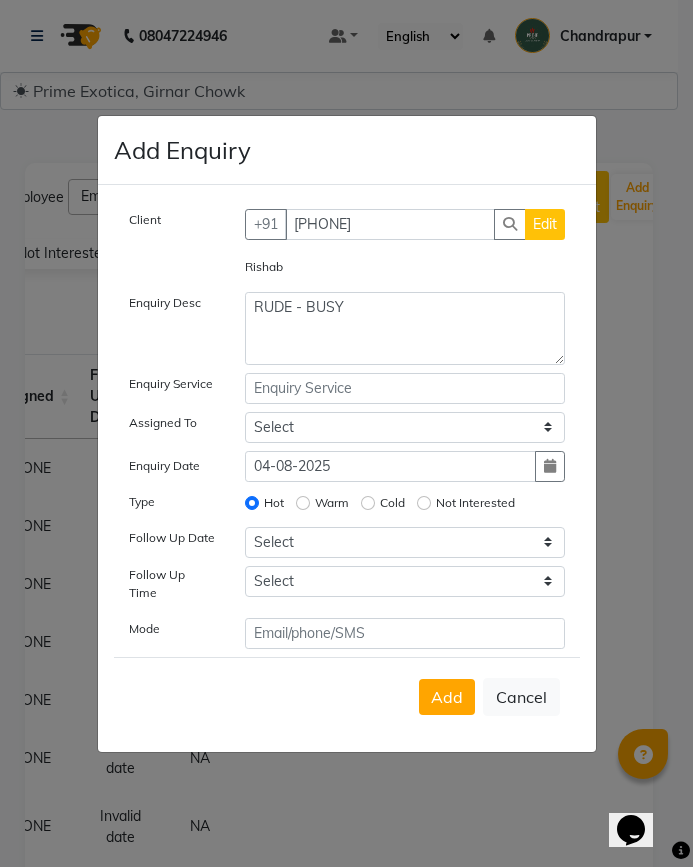 click on "Warm" 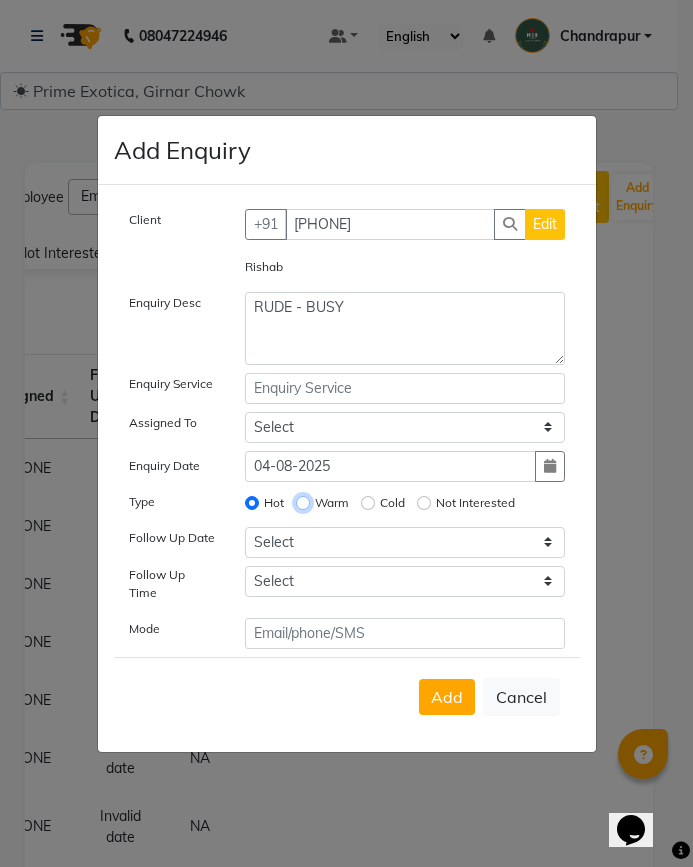 radio on "true" 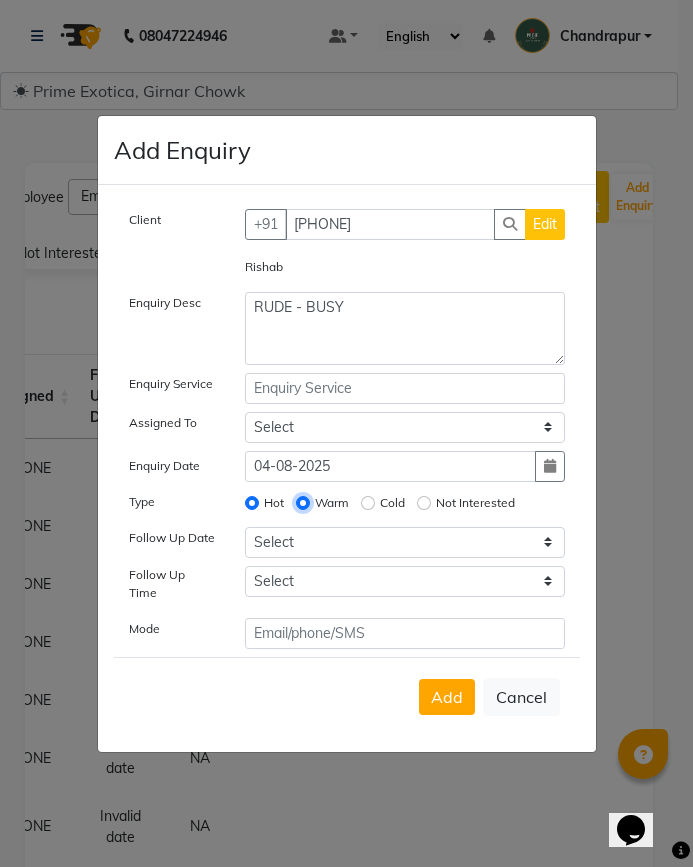 radio on "false" 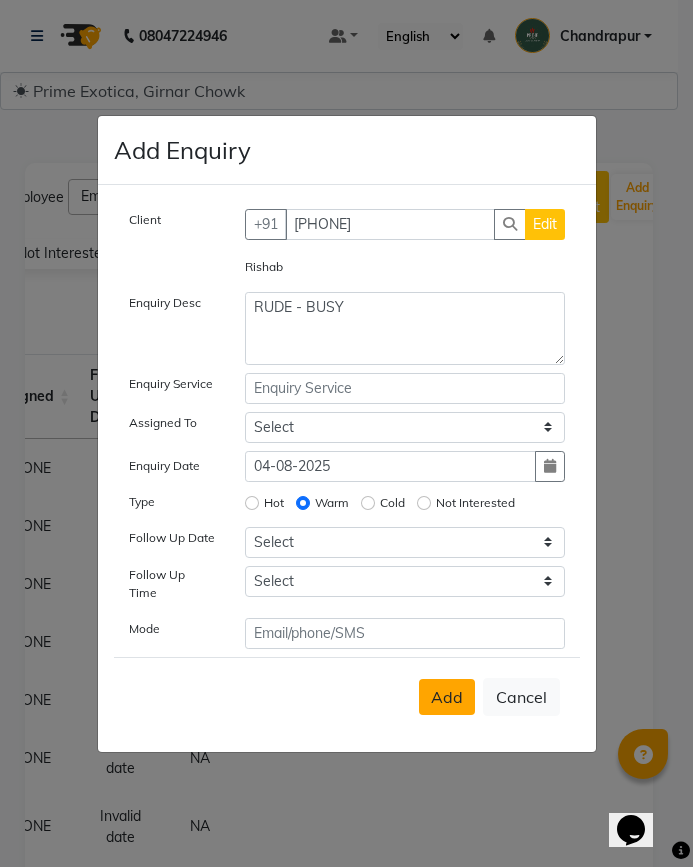 click on "Add" at bounding box center (447, 697) 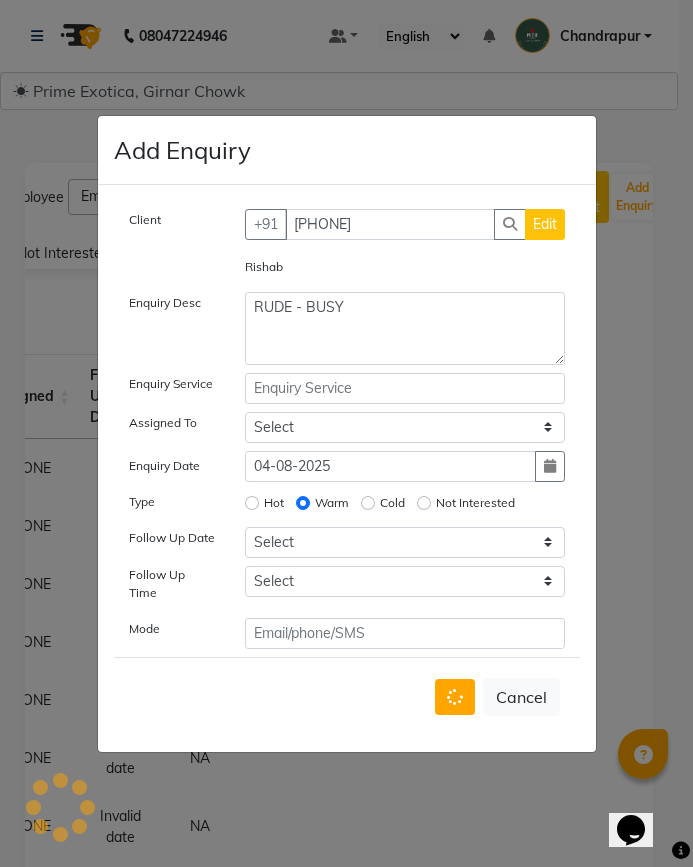 type 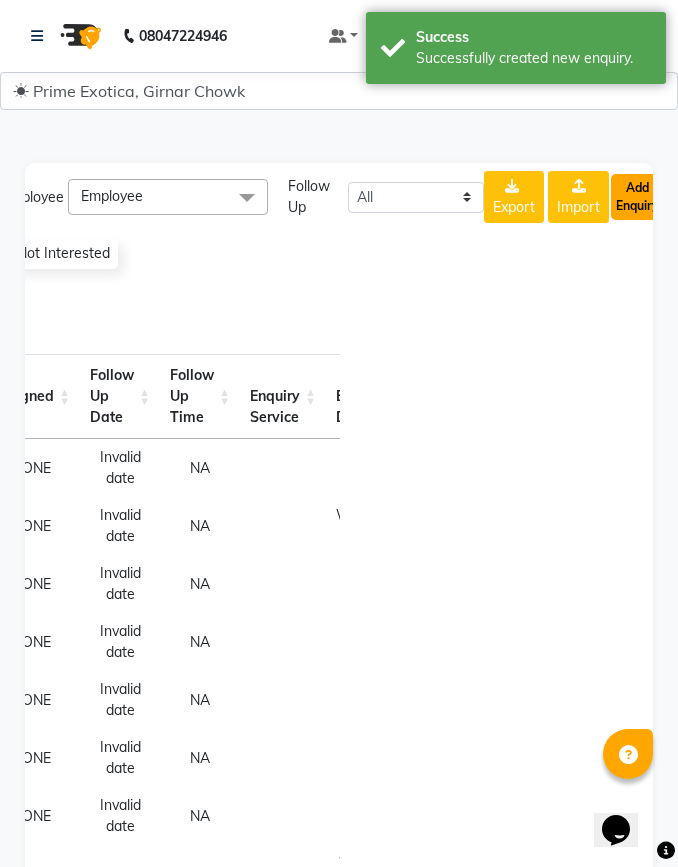 click on "Add Enquiry" 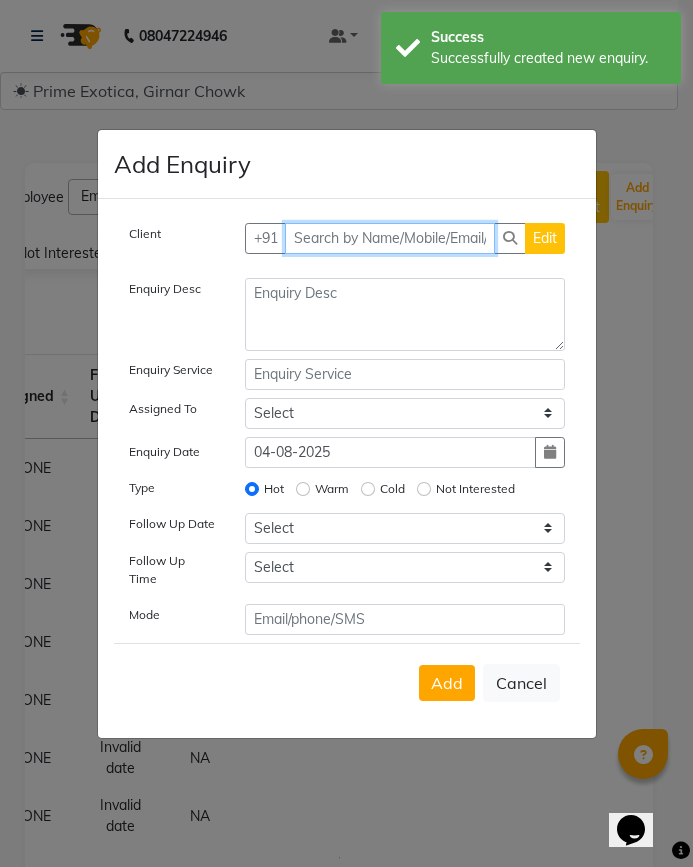 click at bounding box center [390, 238] 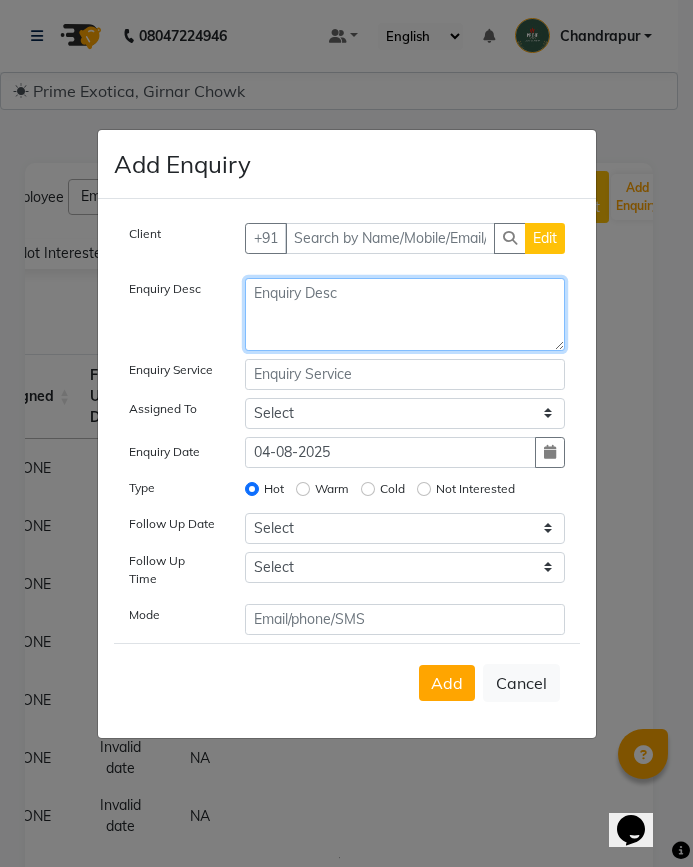 click 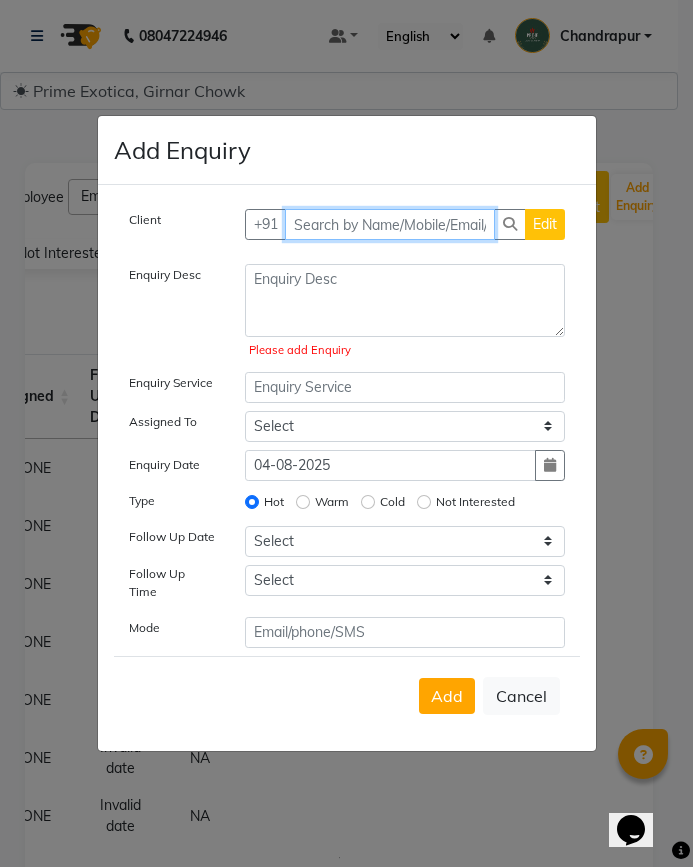 click at bounding box center (390, 224) 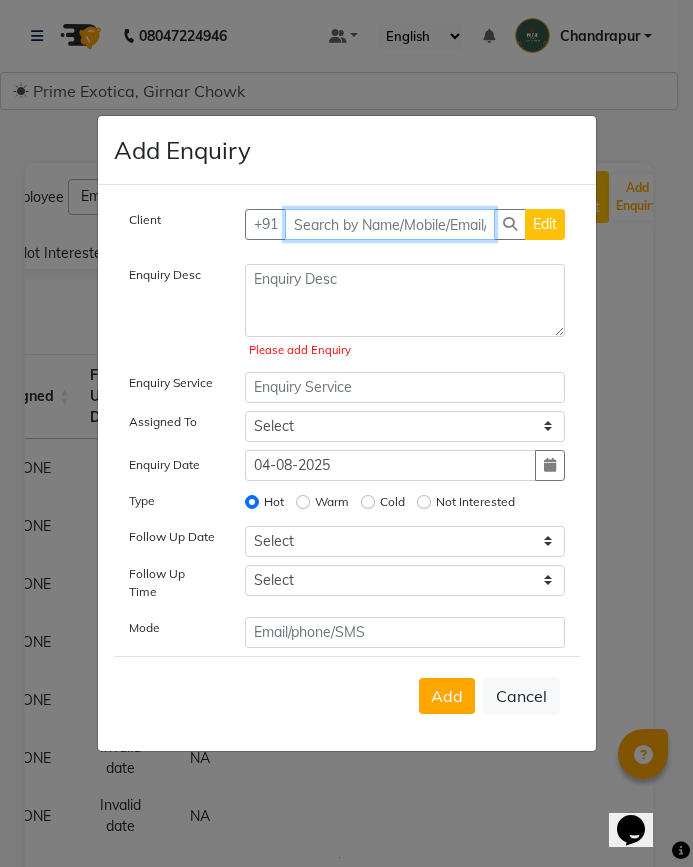 click at bounding box center [390, 224] 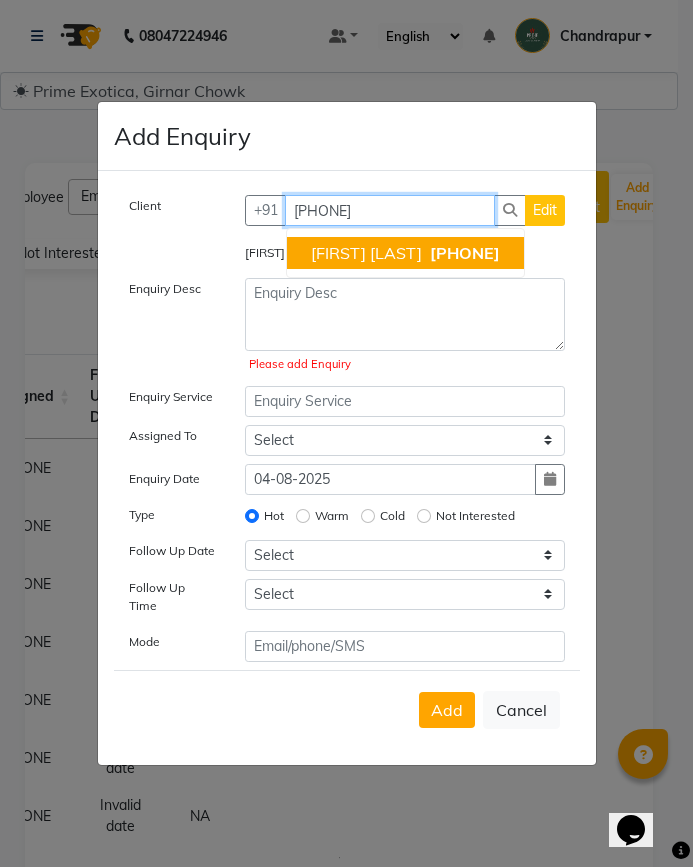 click on "[FIRST] [LAST]" at bounding box center (366, 253) 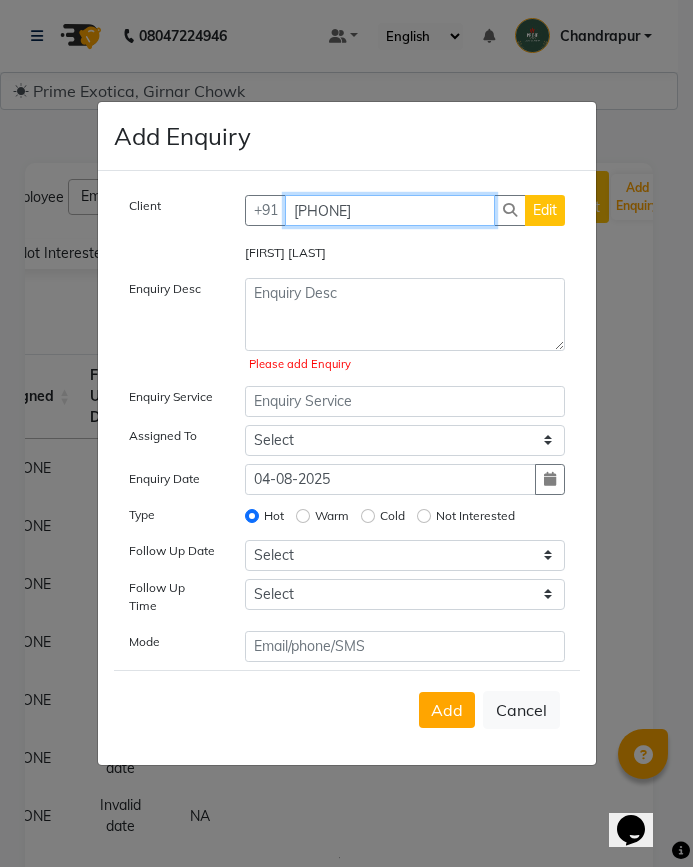 type on "[PHONE]" 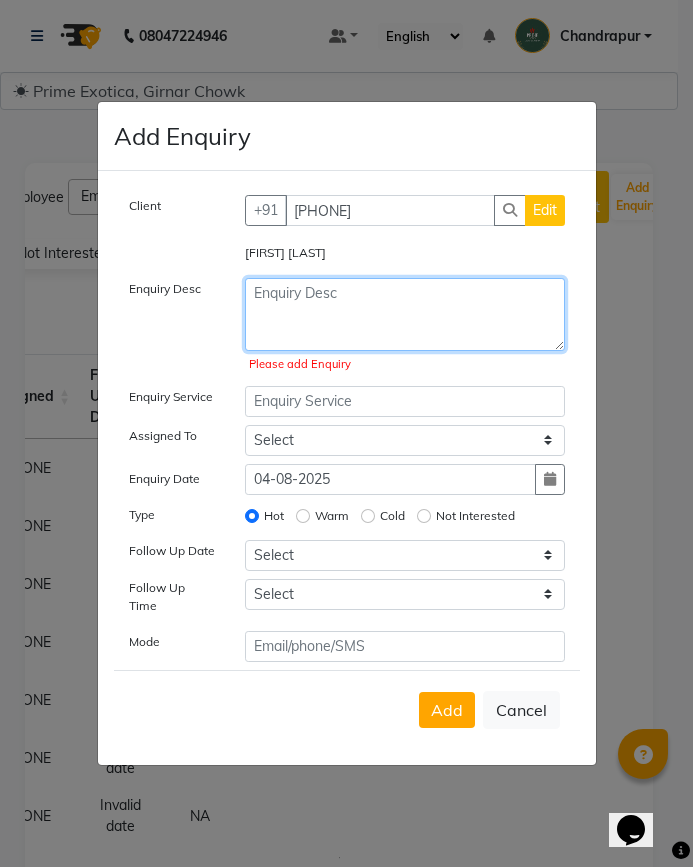 click 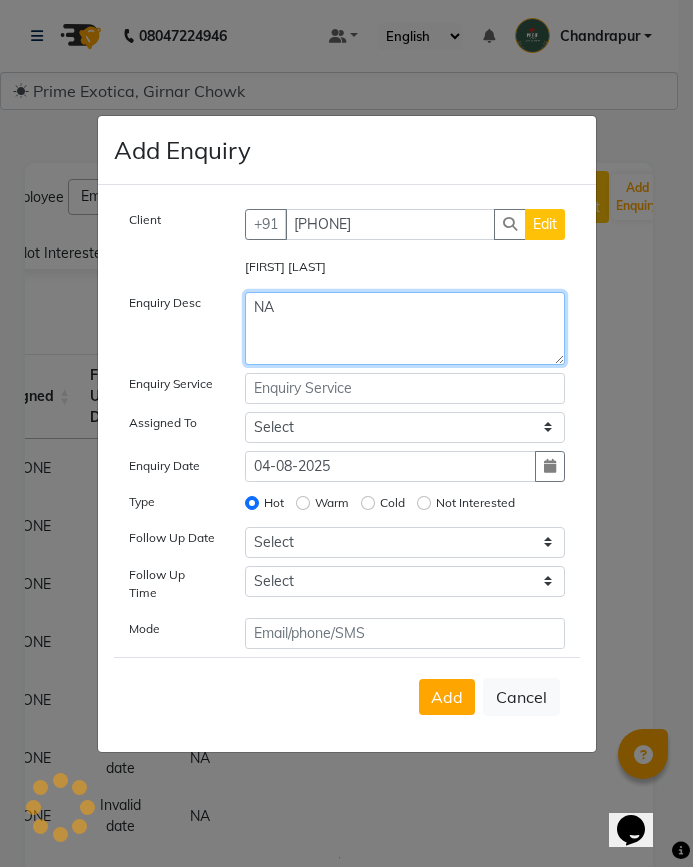 type on "NA" 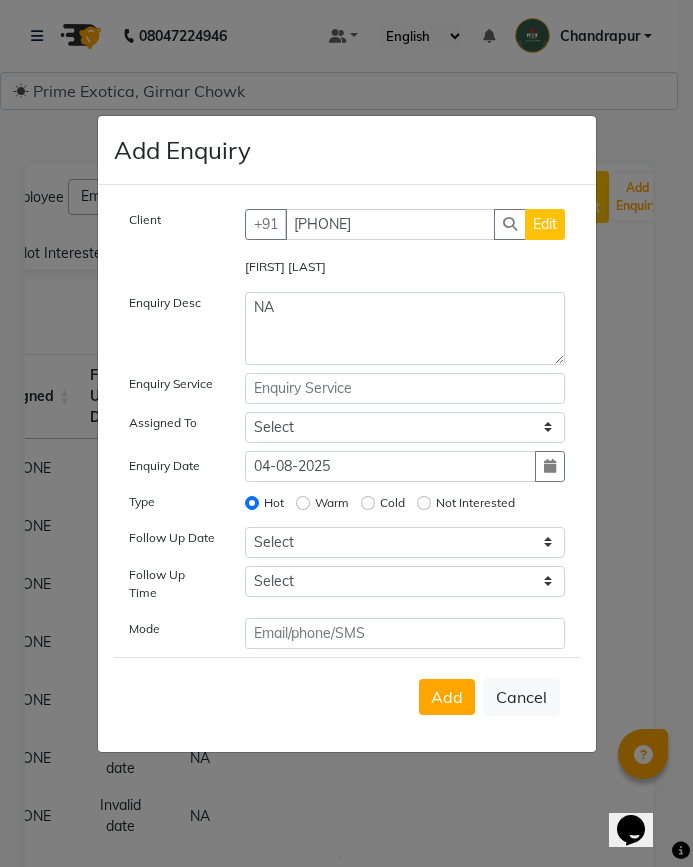 click on "Not Interested" 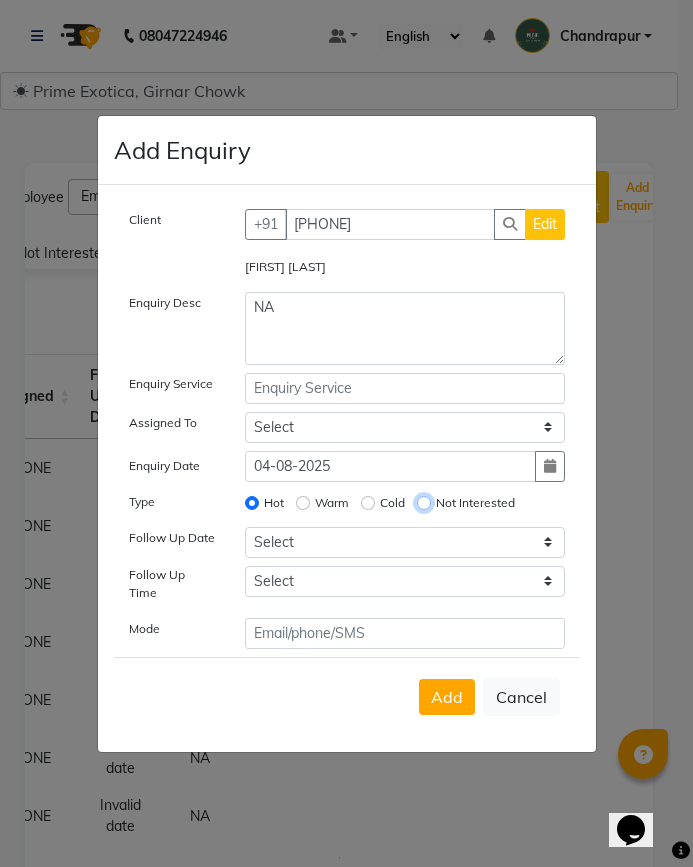 click on "Not Interested" at bounding box center (424, 503) 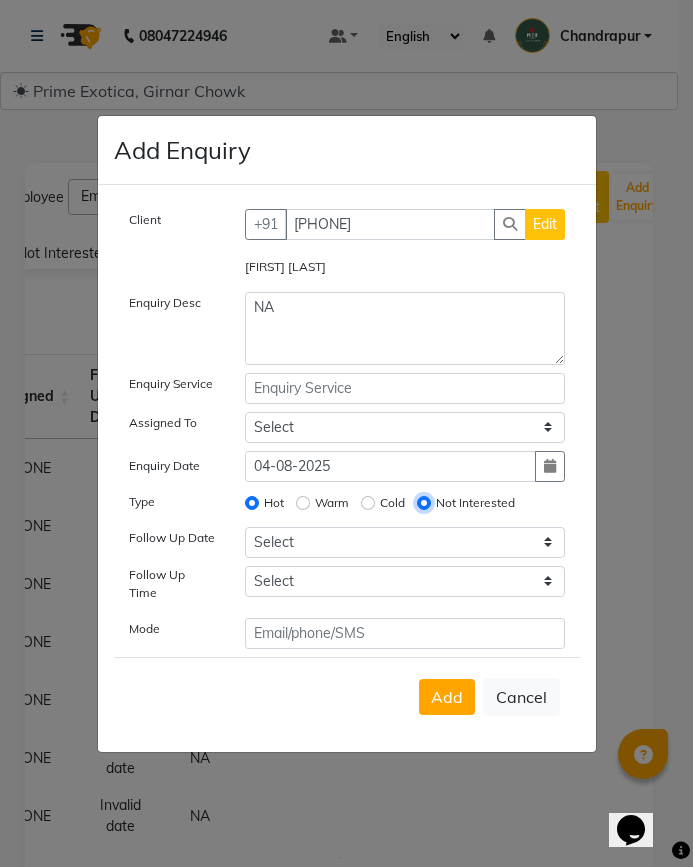 radio on "false" 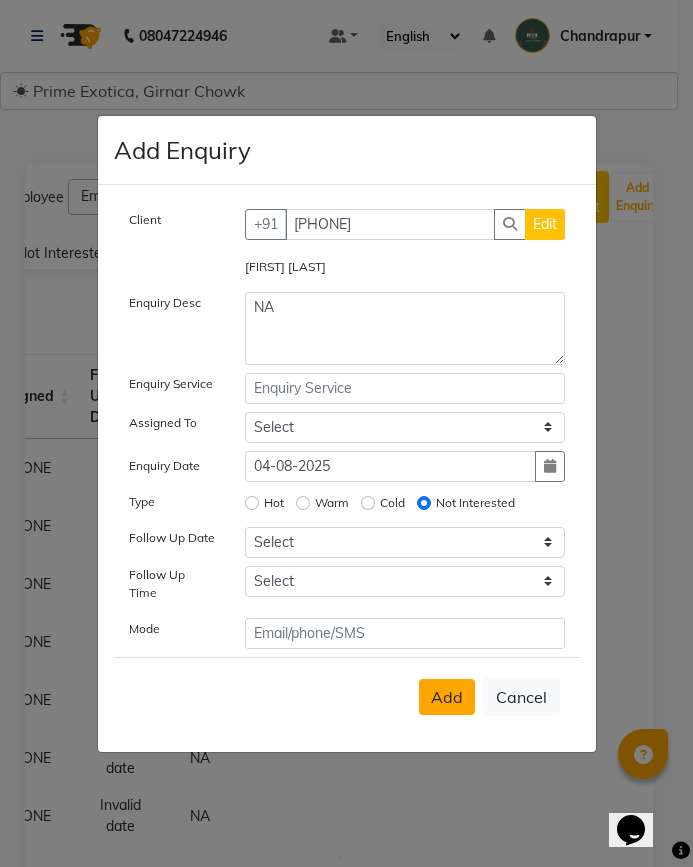 click on "Add" at bounding box center [447, 697] 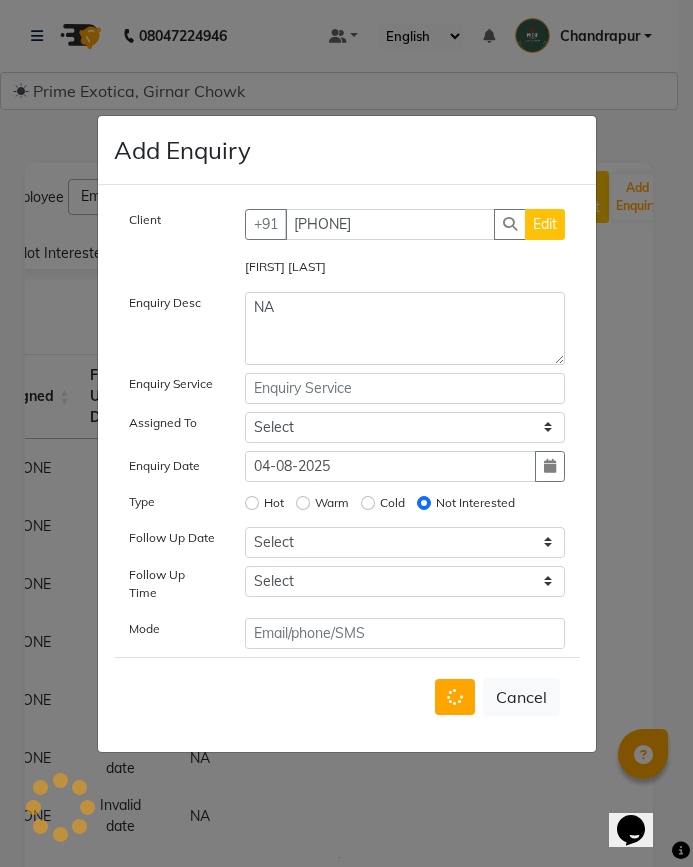 type 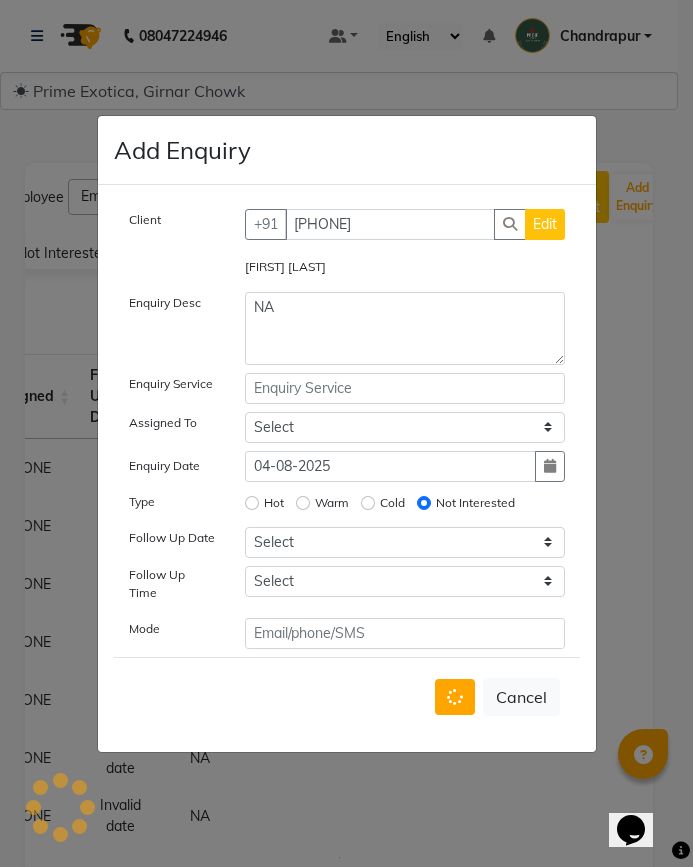 type 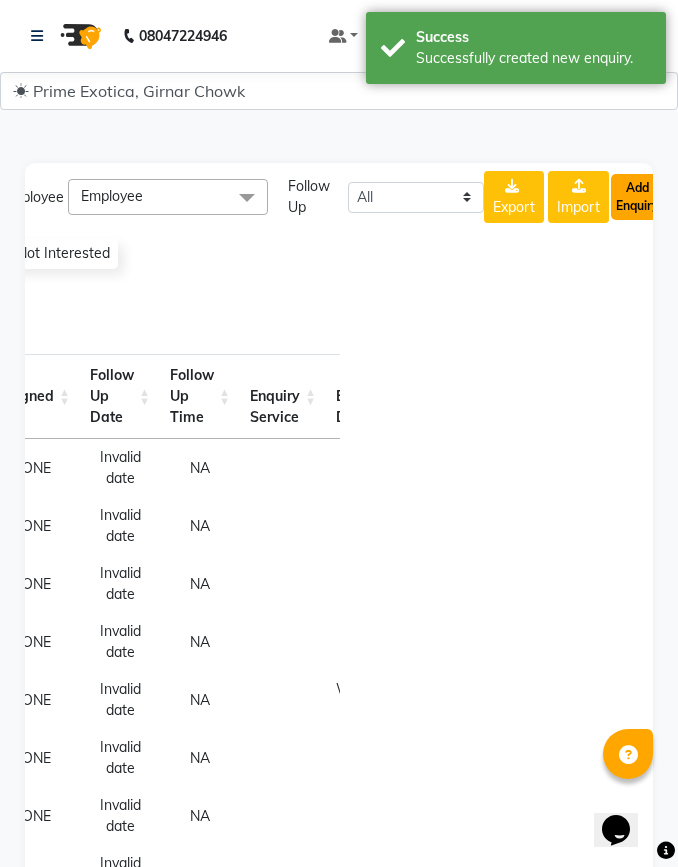 click on "Add Enquiry" 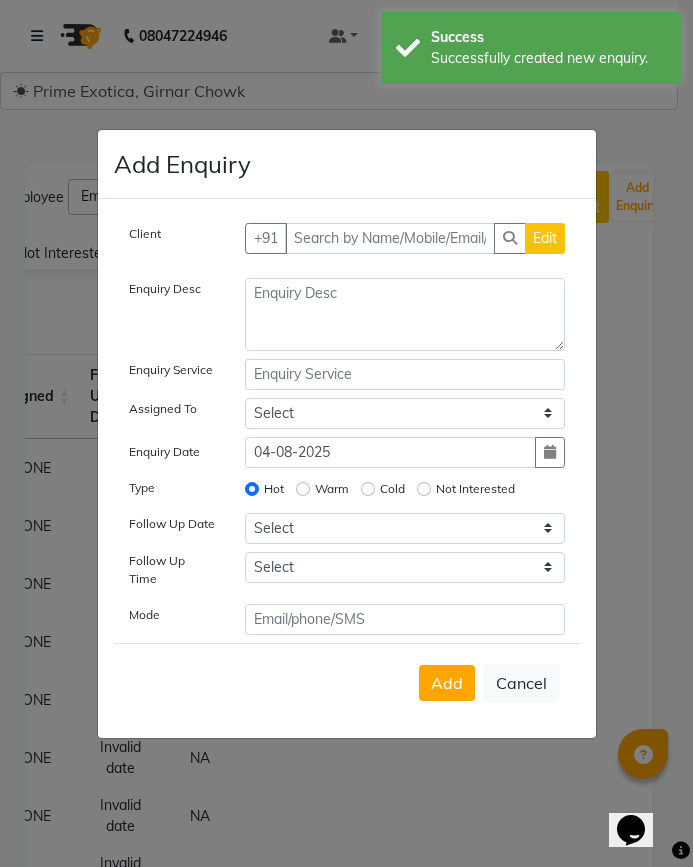 type 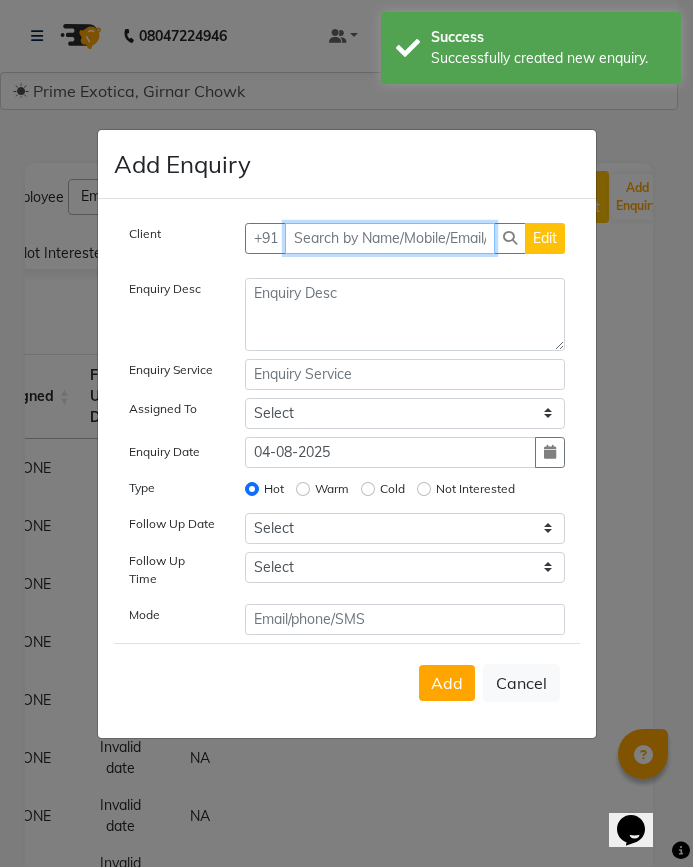 click at bounding box center [390, 238] 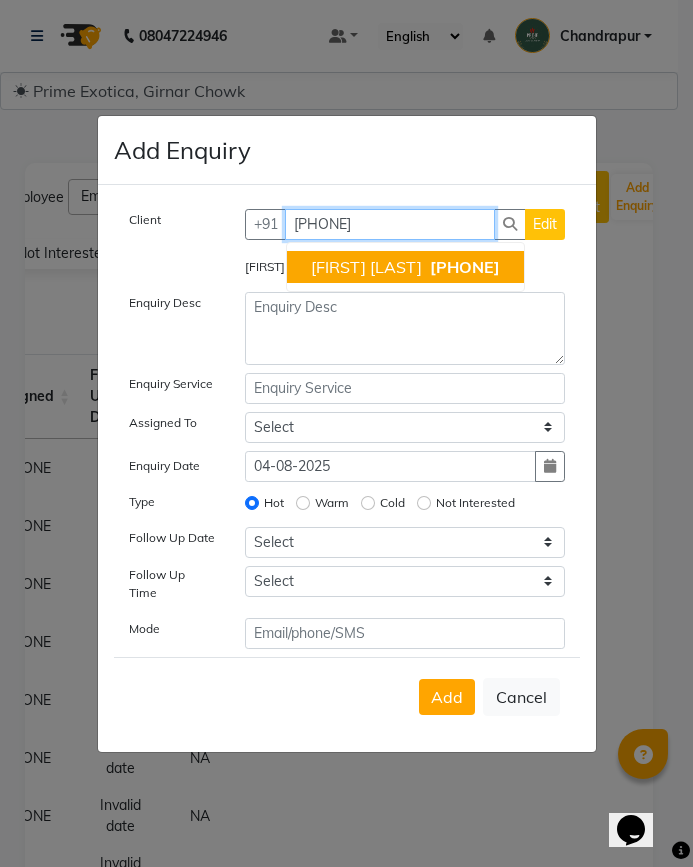 type on "[PHONE]" 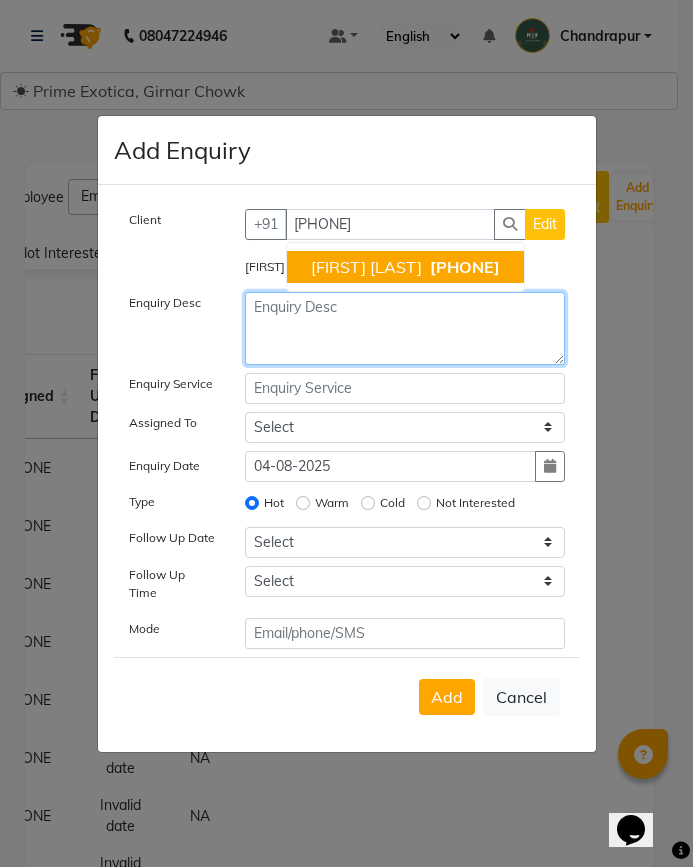 click 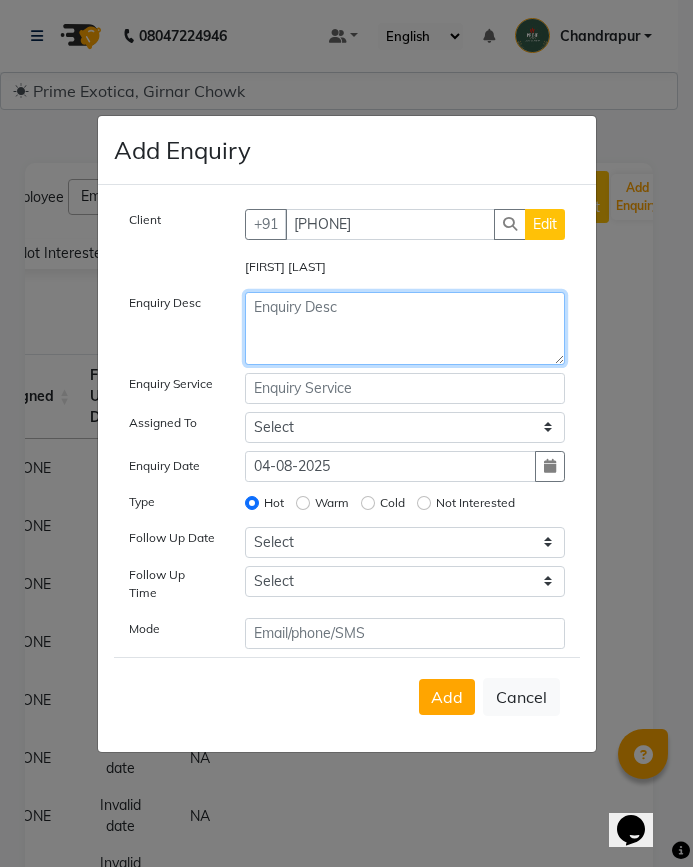 click 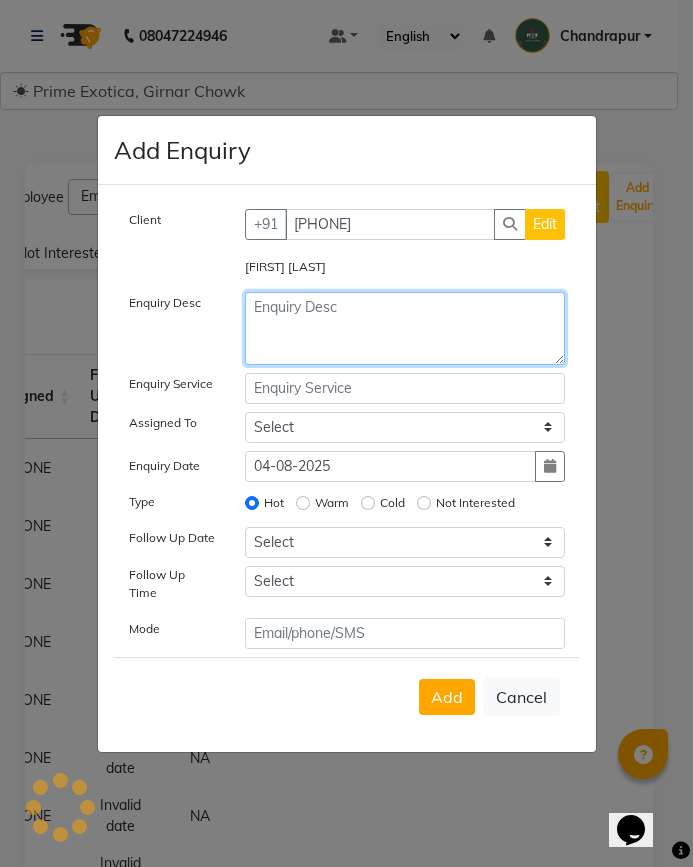 click 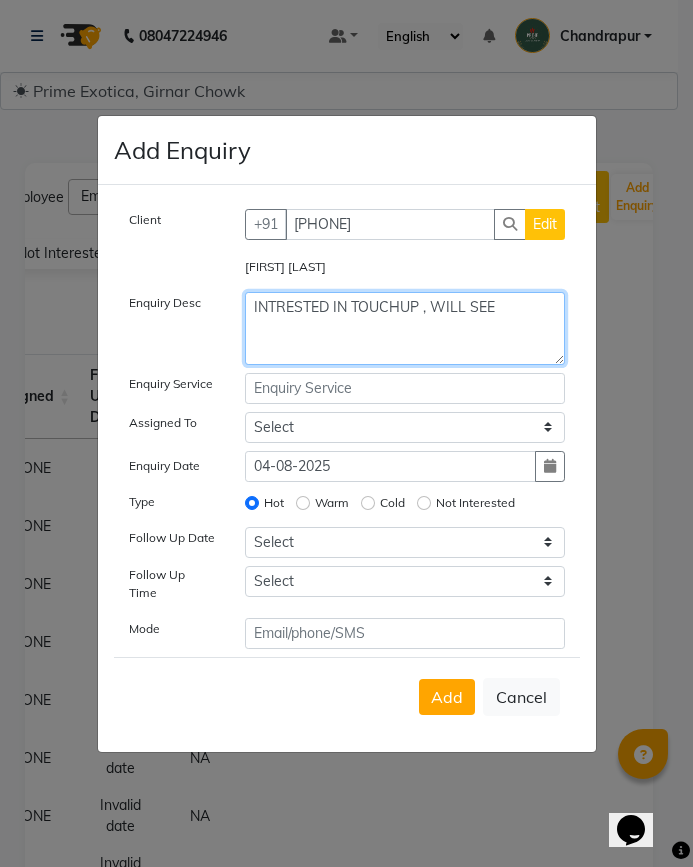 type on "INTRESTED IN TOUCHUP , WILL SEE" 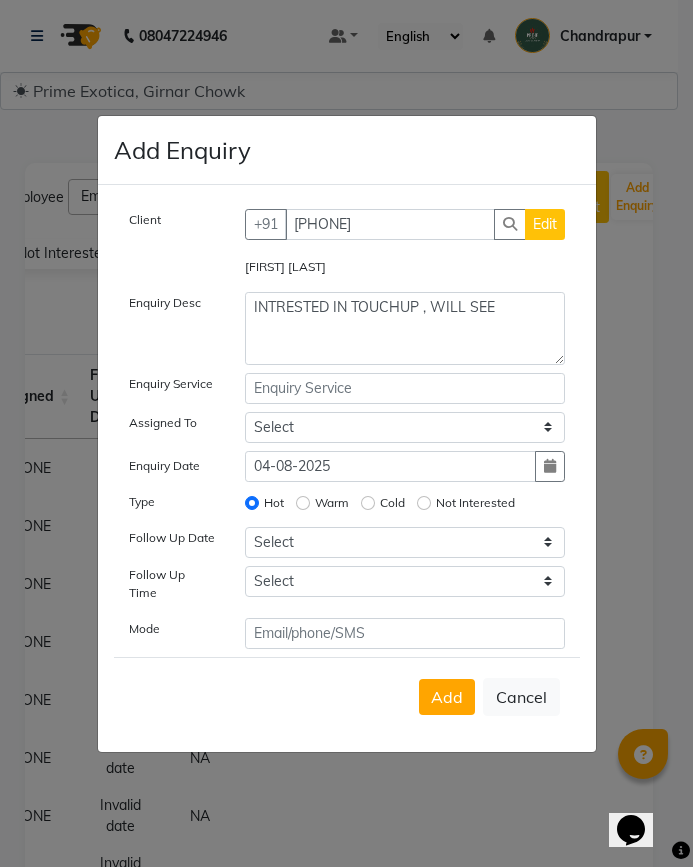 click on "Cold" 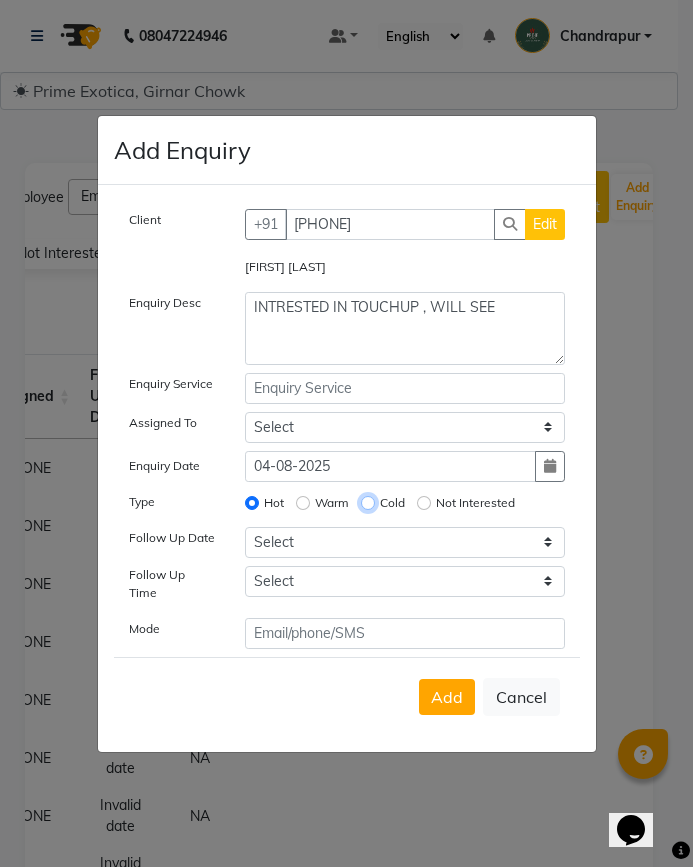 click on "Cold" at bounding box center [368, 503] 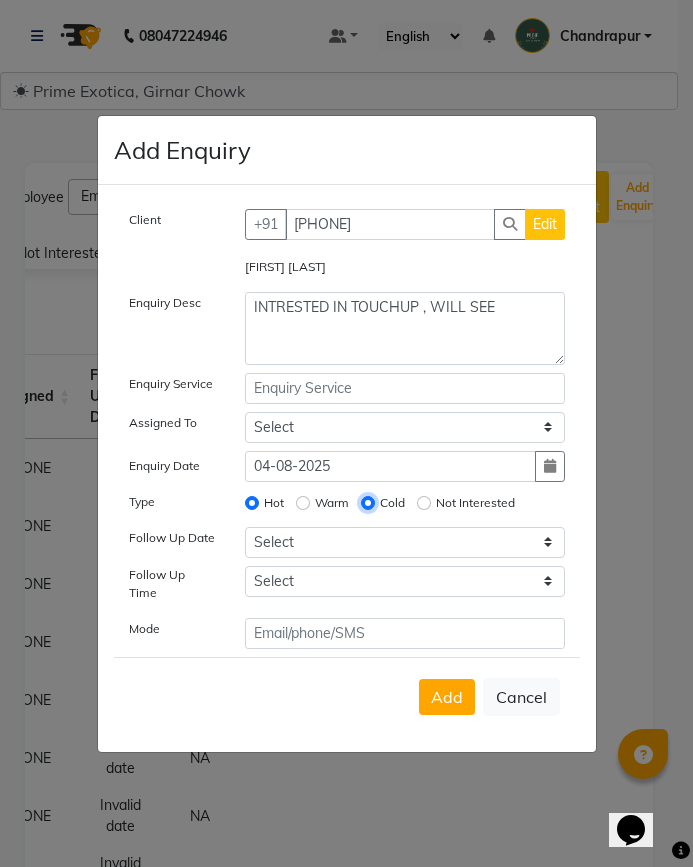 radio on "false" 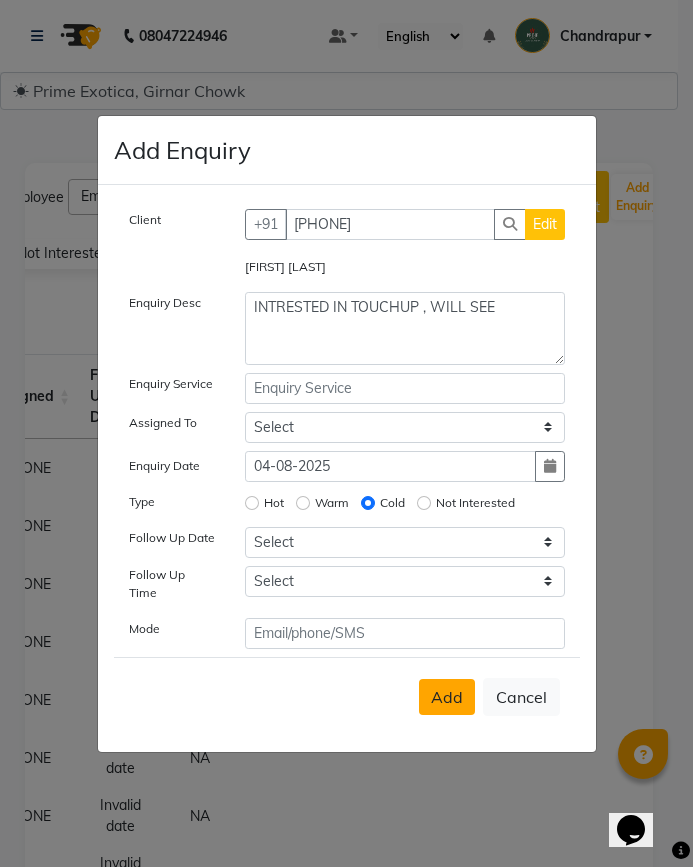 click on "Add" at bounding box center (447, 697) 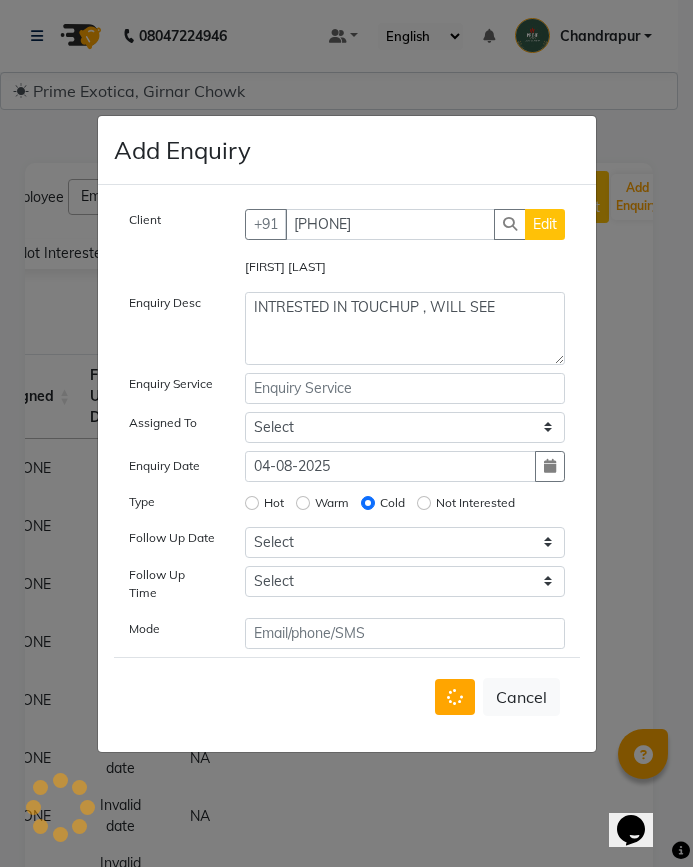 type 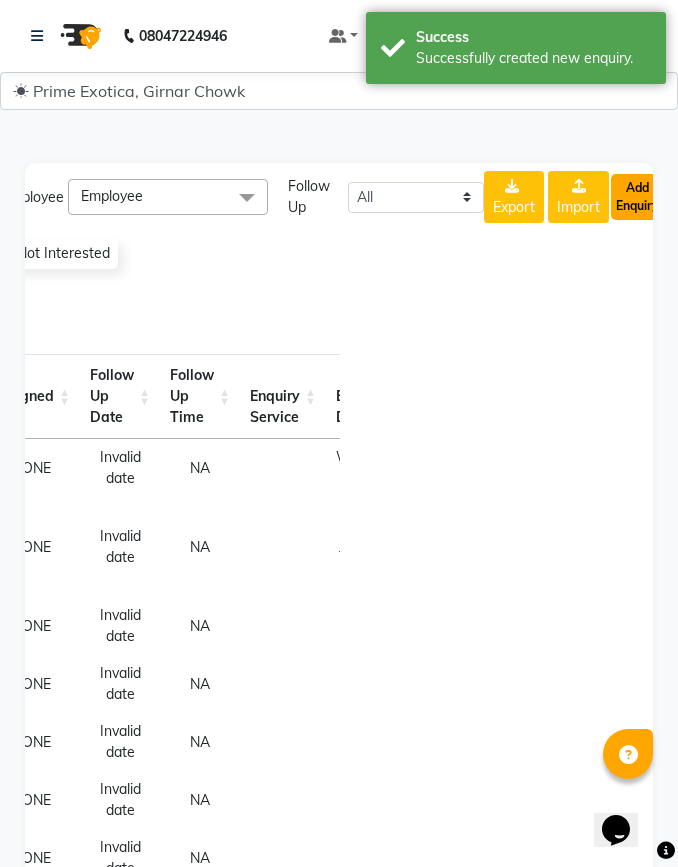 click on "Add Enquiry" 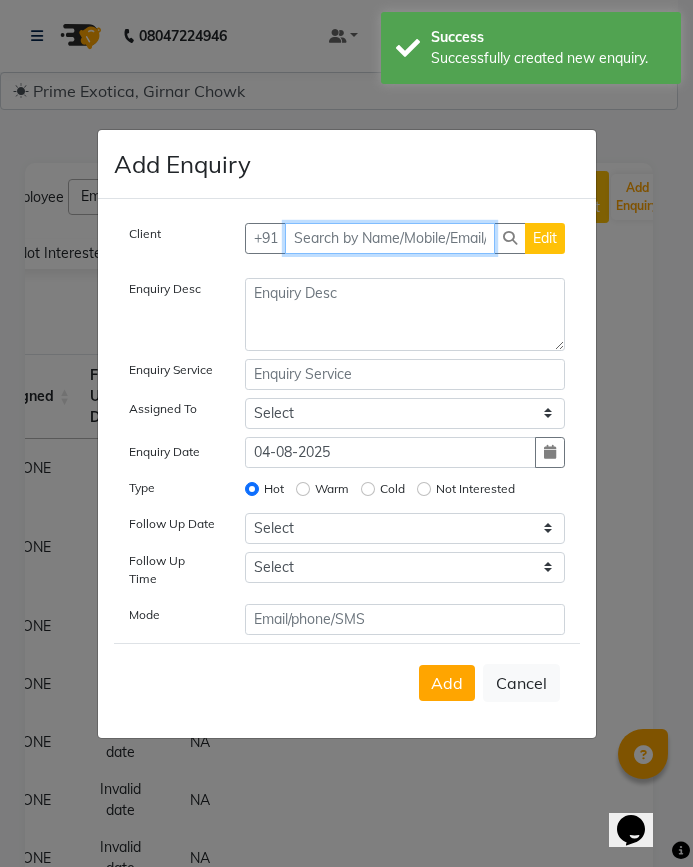 click at bounding box center [390, 238] 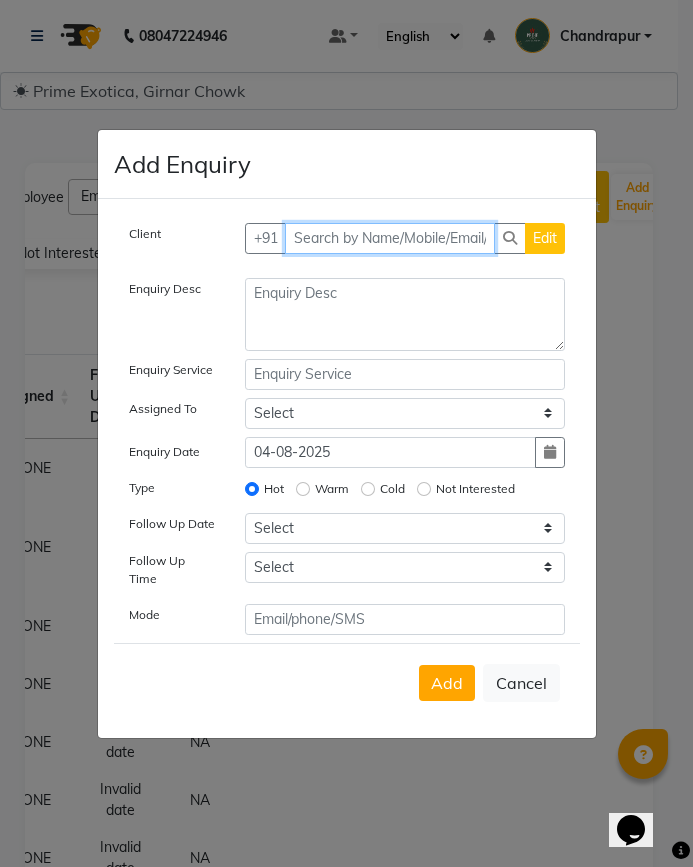 paste on "9730868064" 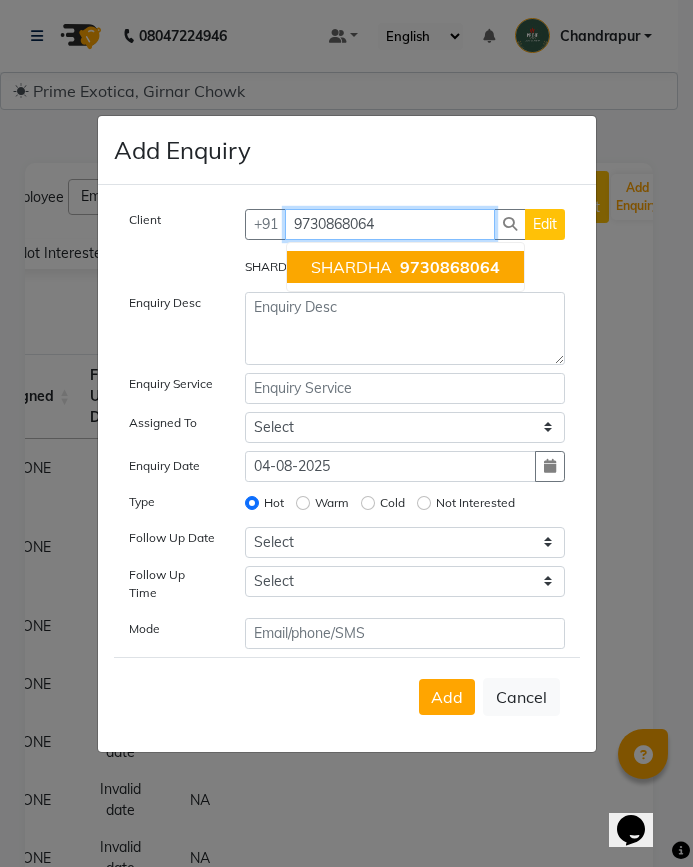 click on "SHARDHA" at bounding box center [351, 267] 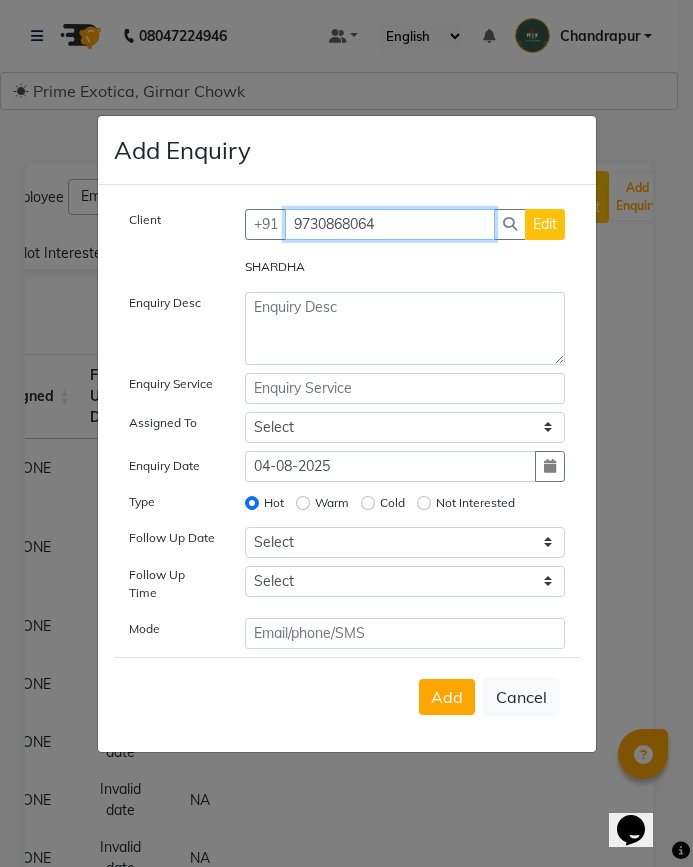 type on "9730868064" 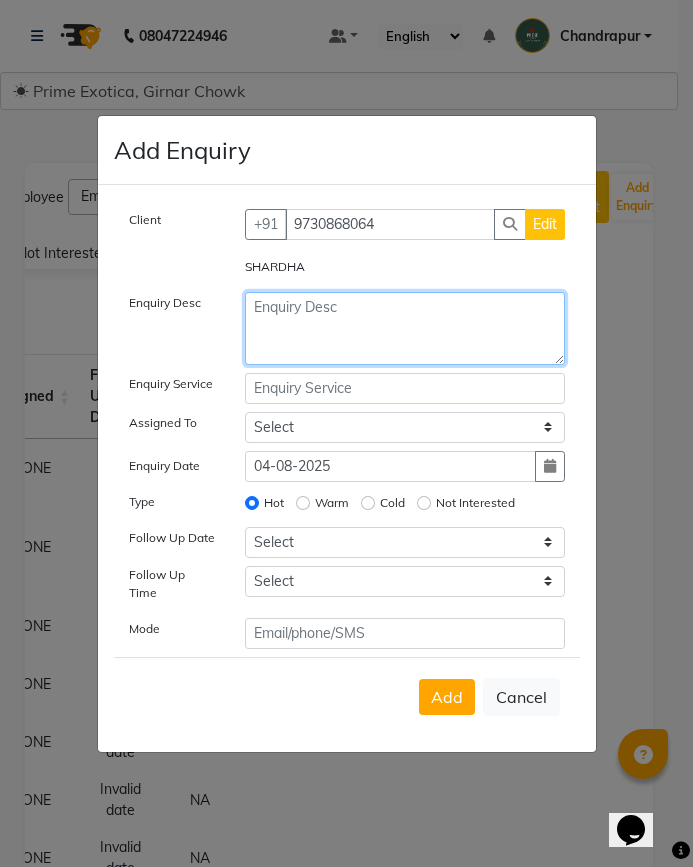 click 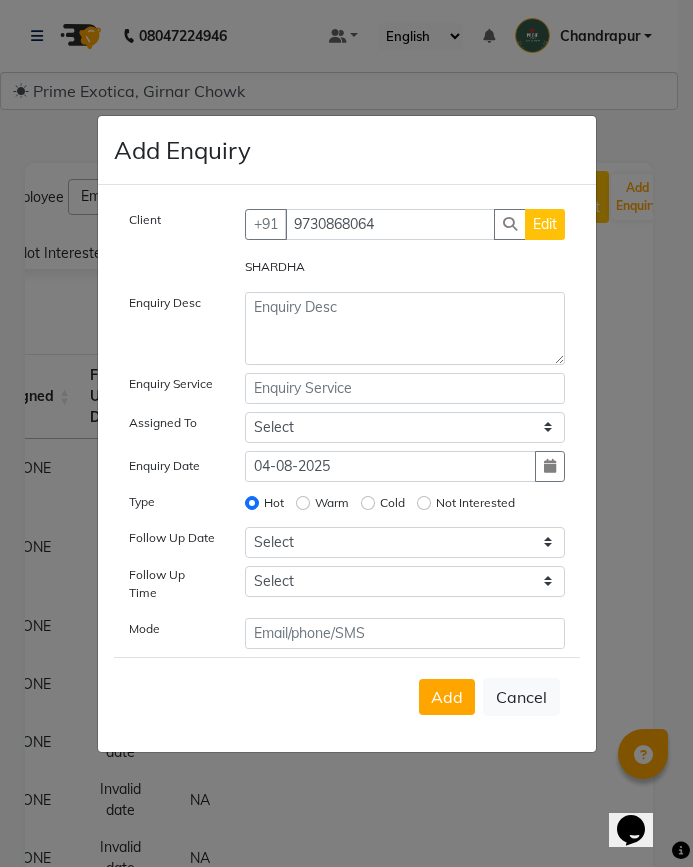 click on "Edit" 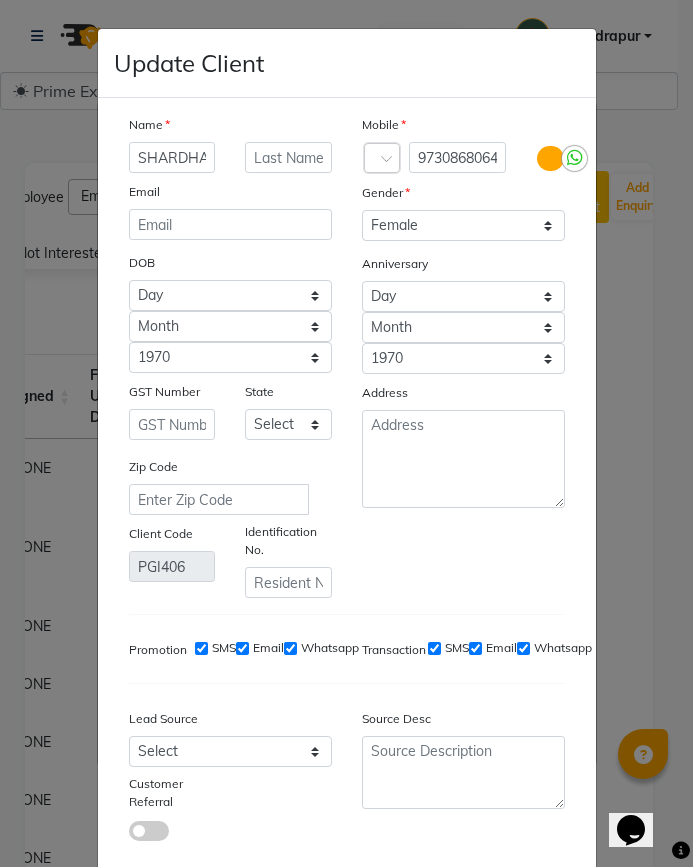 scroll, scrollTop: 0, scrollLeft: 2, axis: horizontal 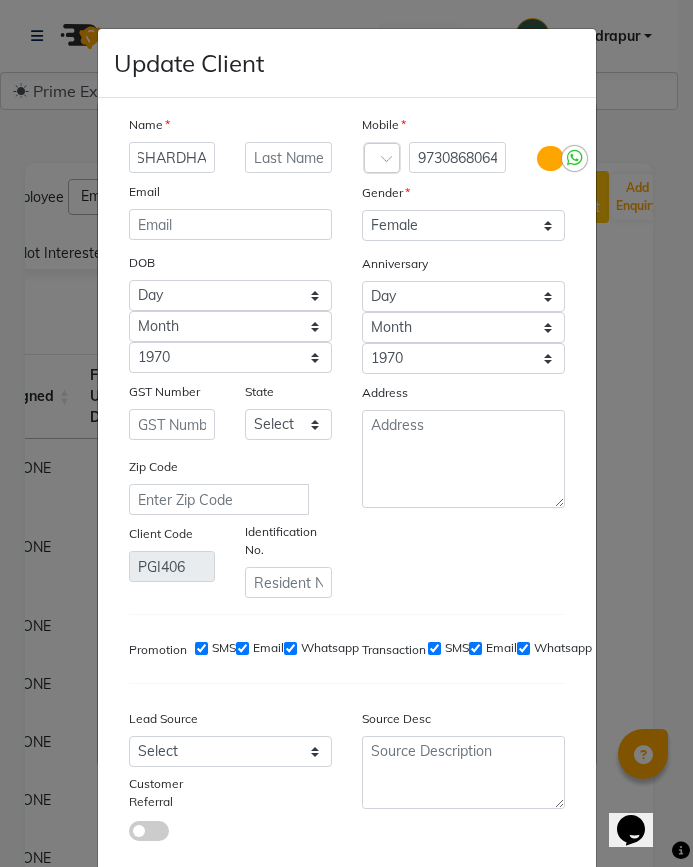 click on "SHARDHA" 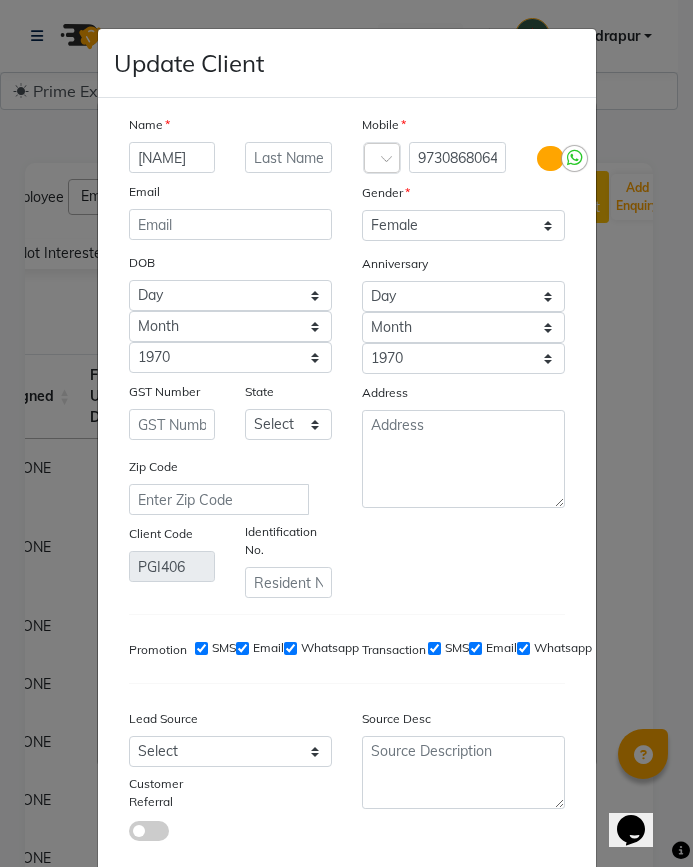 scroll, scrollTop: 0, scrollLeft: 13, axis: horizontal 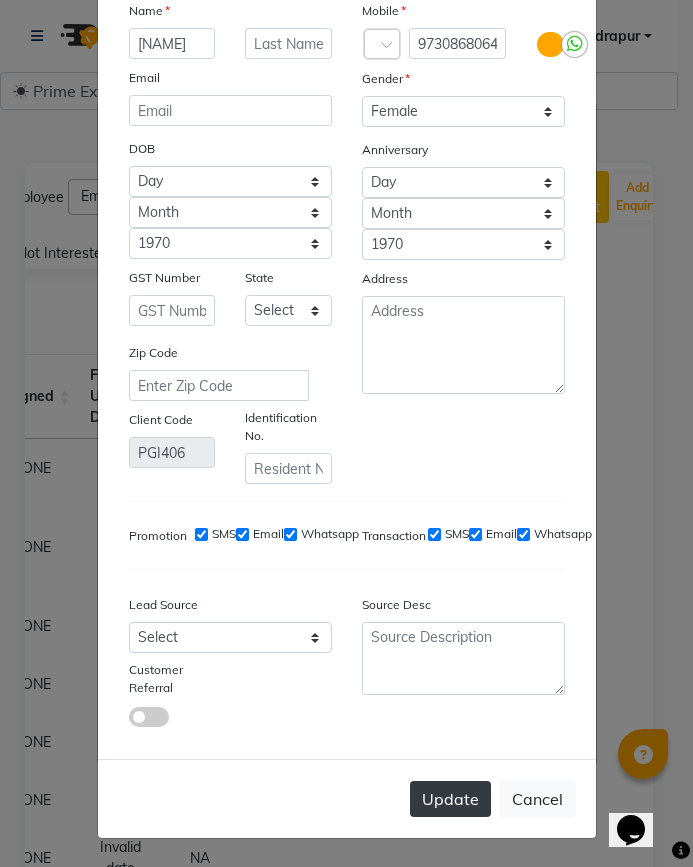 type on "[NAME]" 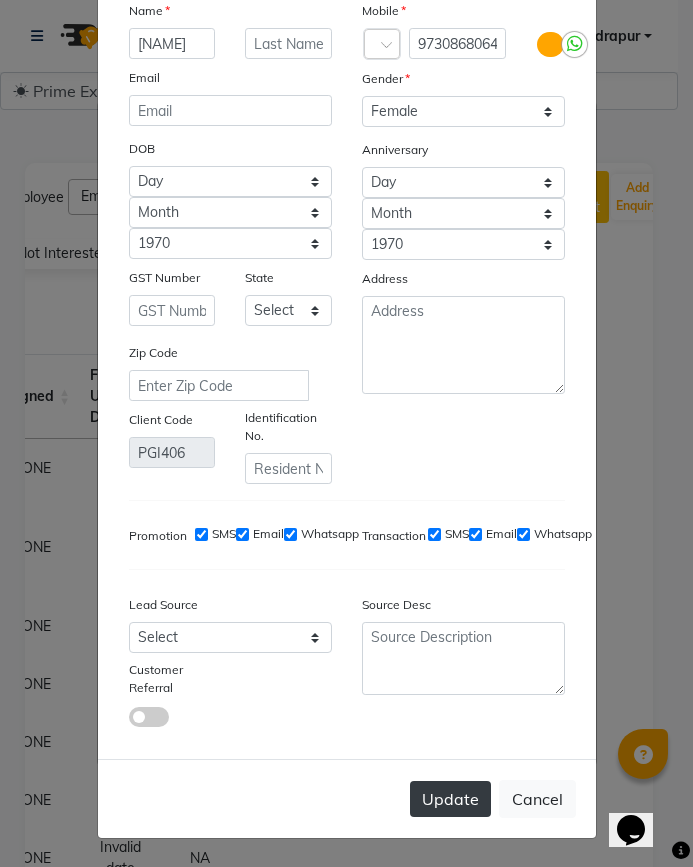 click on "Update" 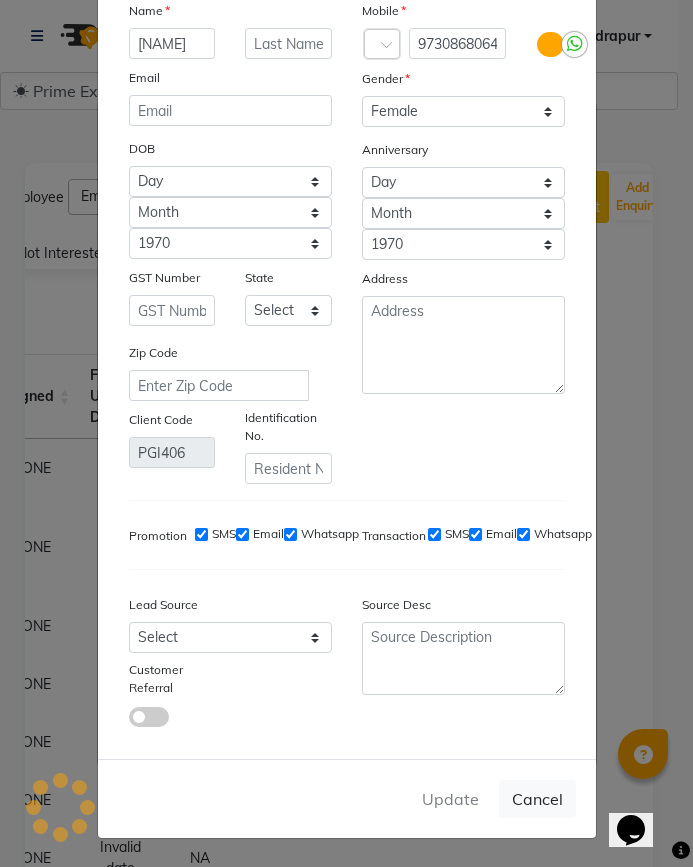 scroll, scrollTop: 0, scrollLeft: 0, axis: both 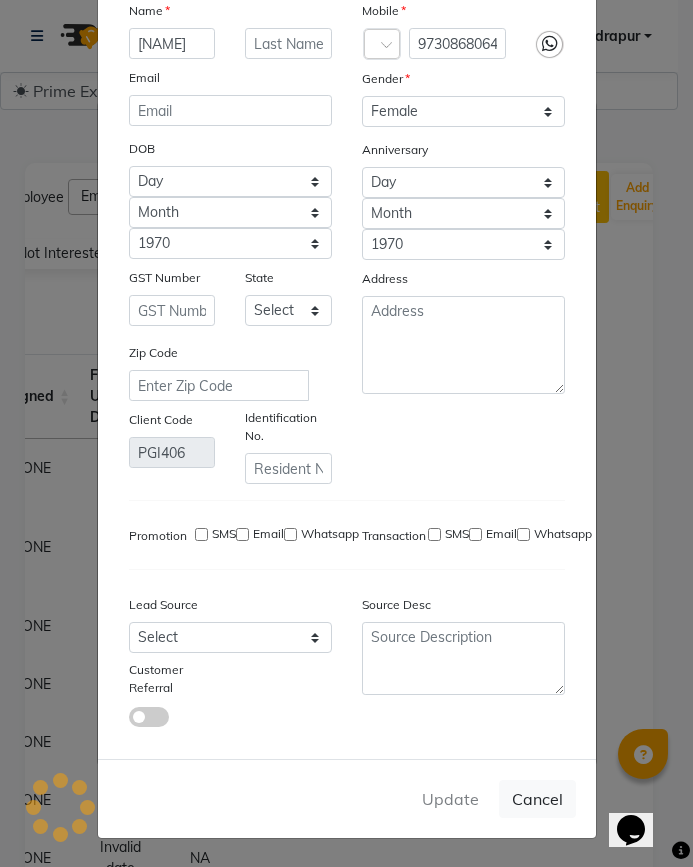 type 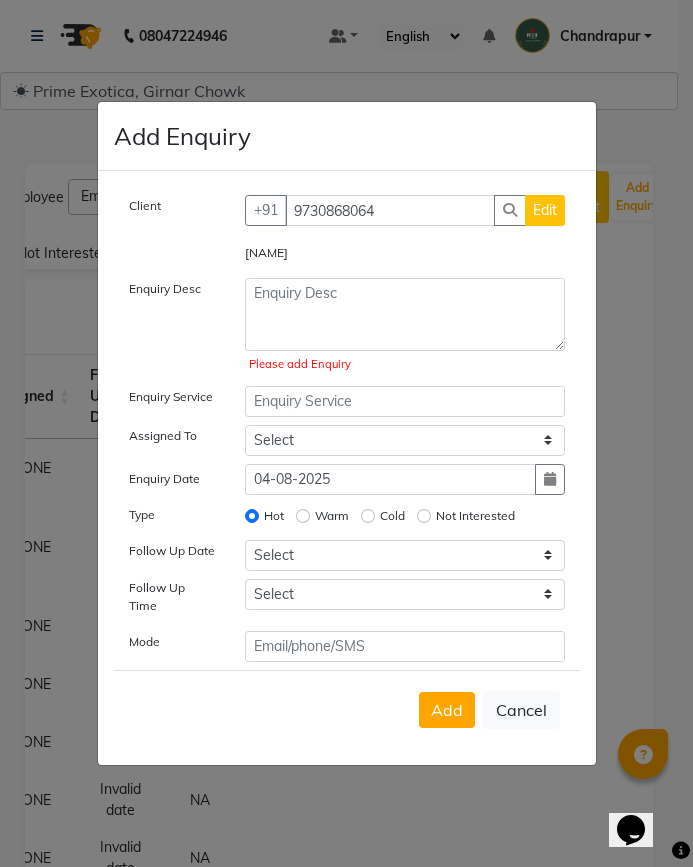 type 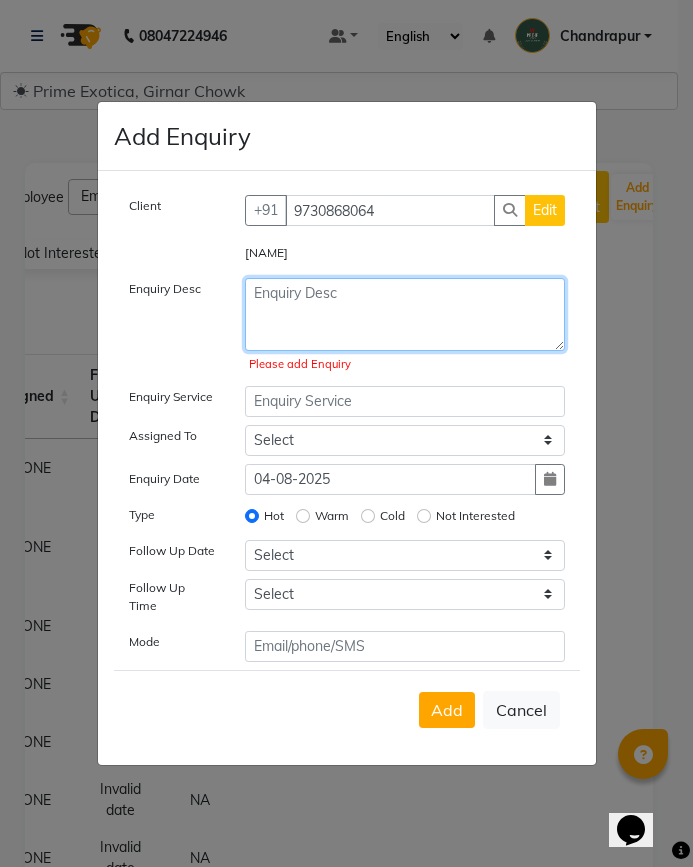 click 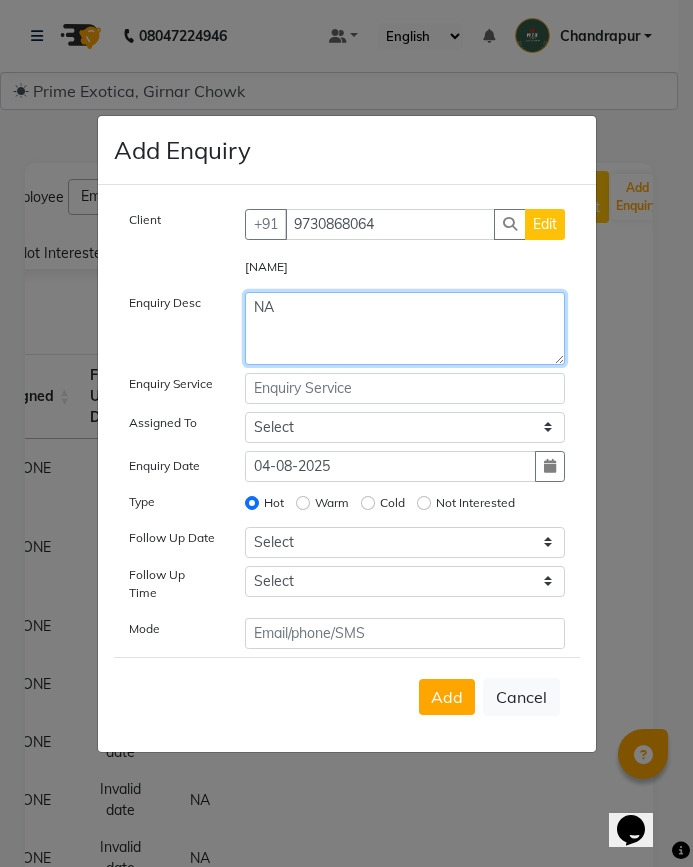 type on "NA" 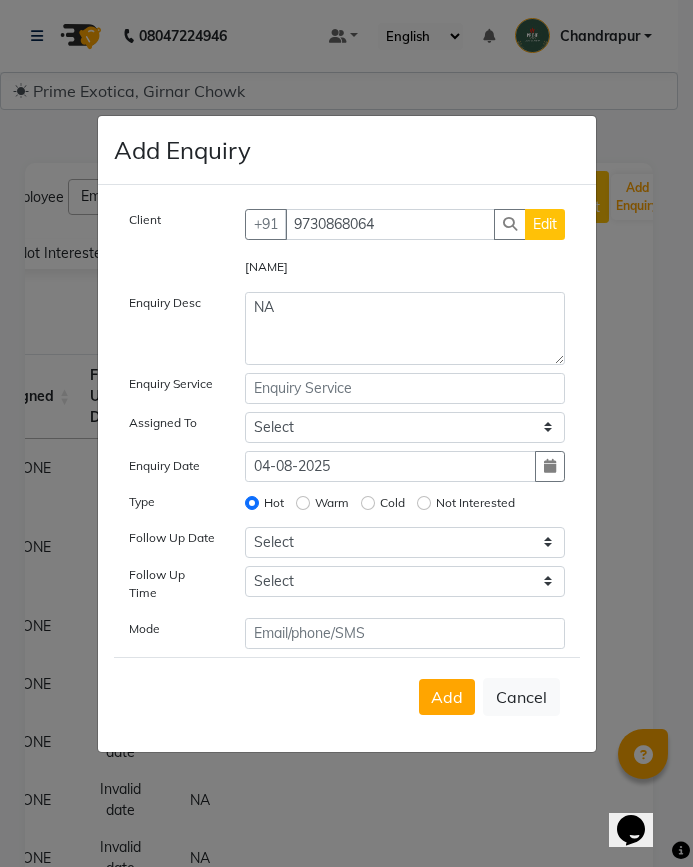 click on "Not Interested" 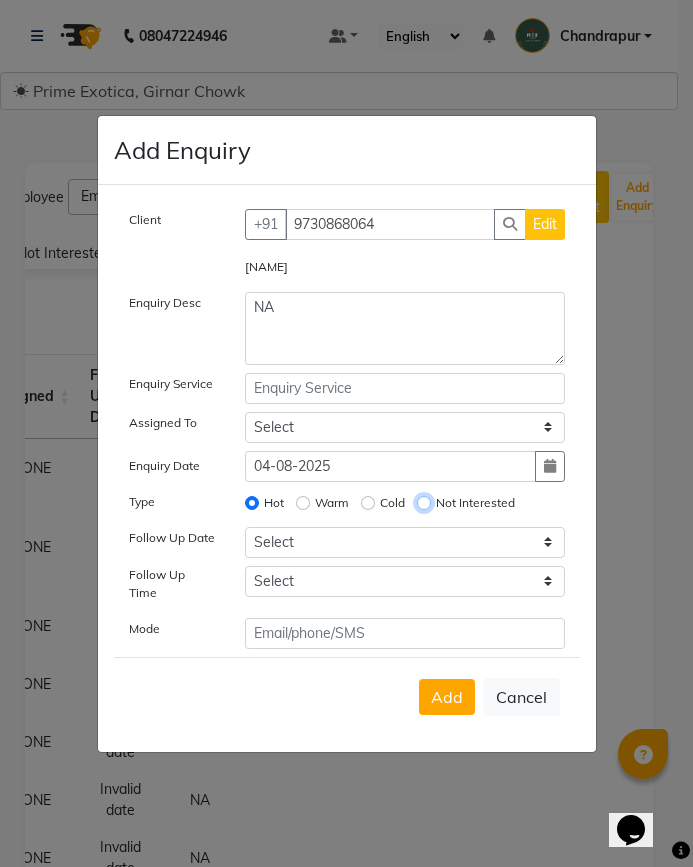 click on "Not Interested" at bounding box center [424, 503] 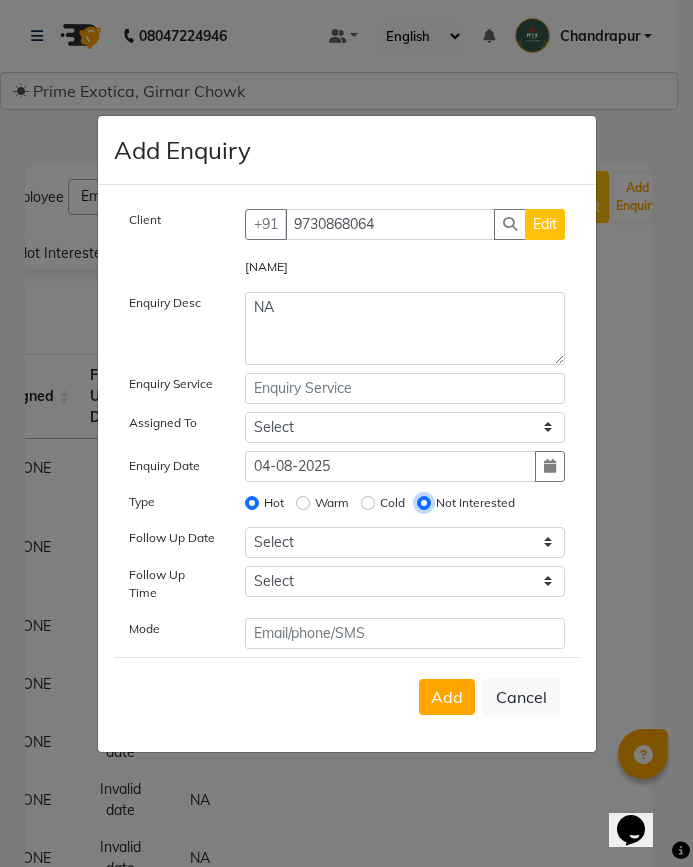 radio on "false" 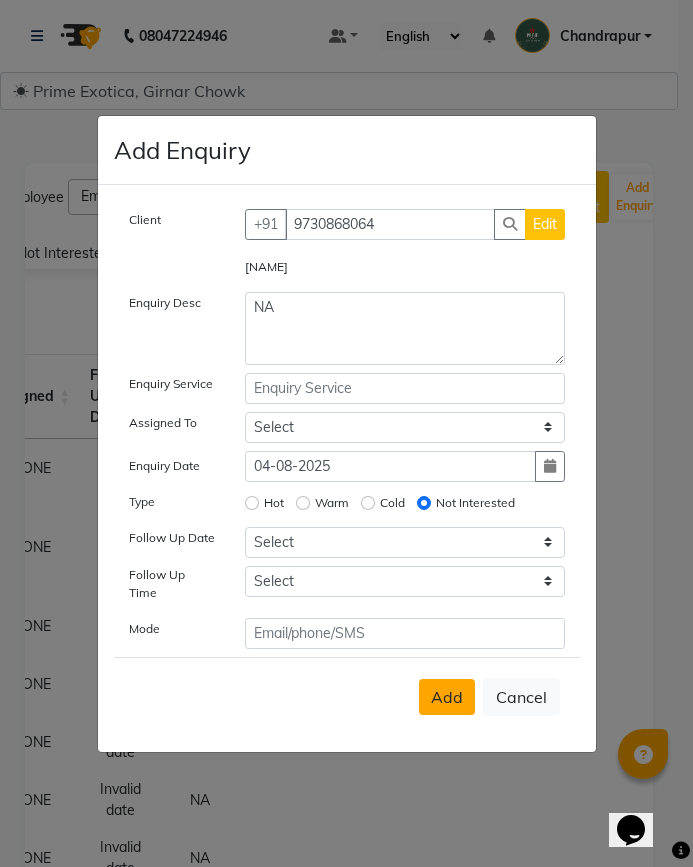click on "Add" at bounding box center [447, 697] 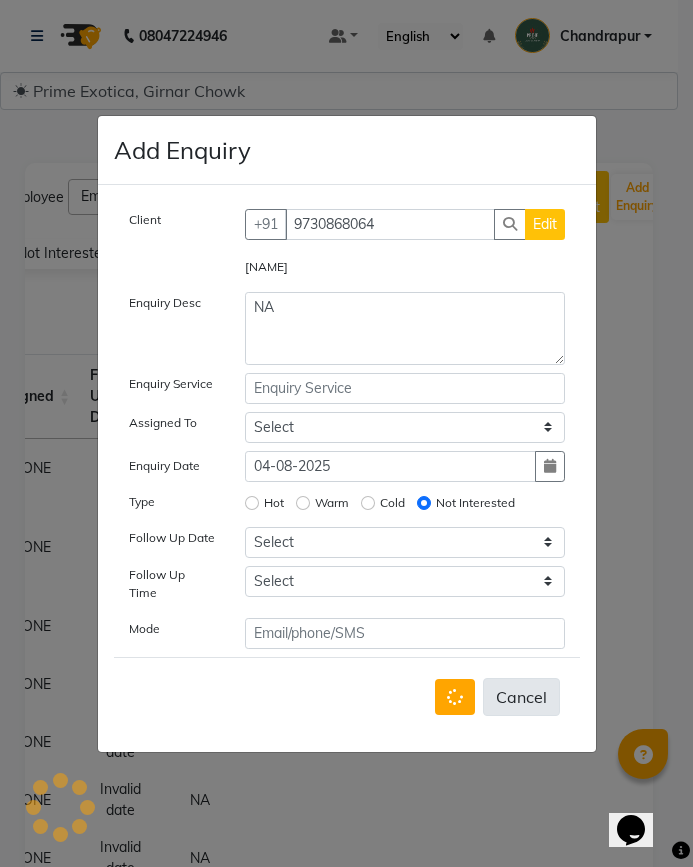 type 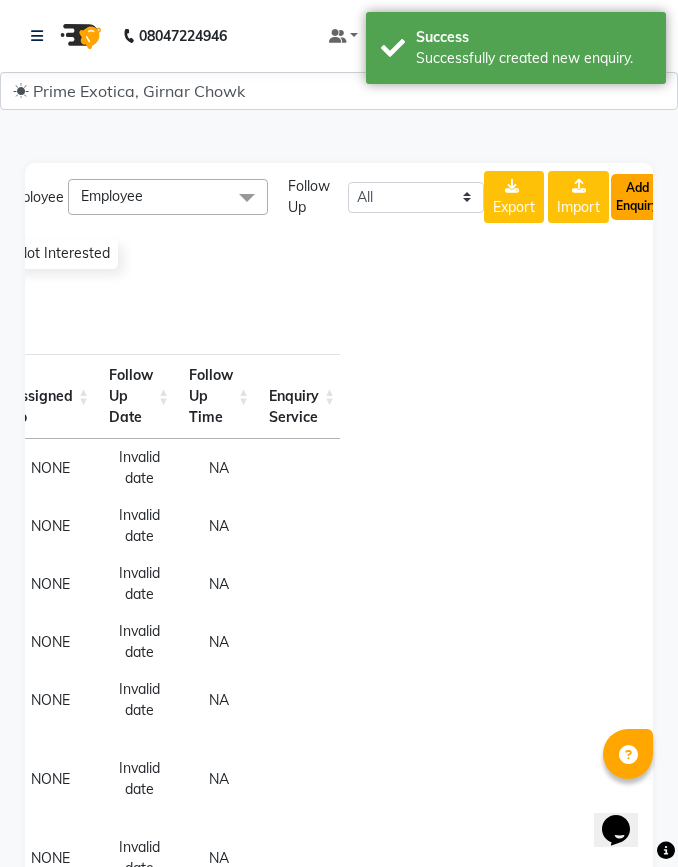 click on "Add Enquiry" 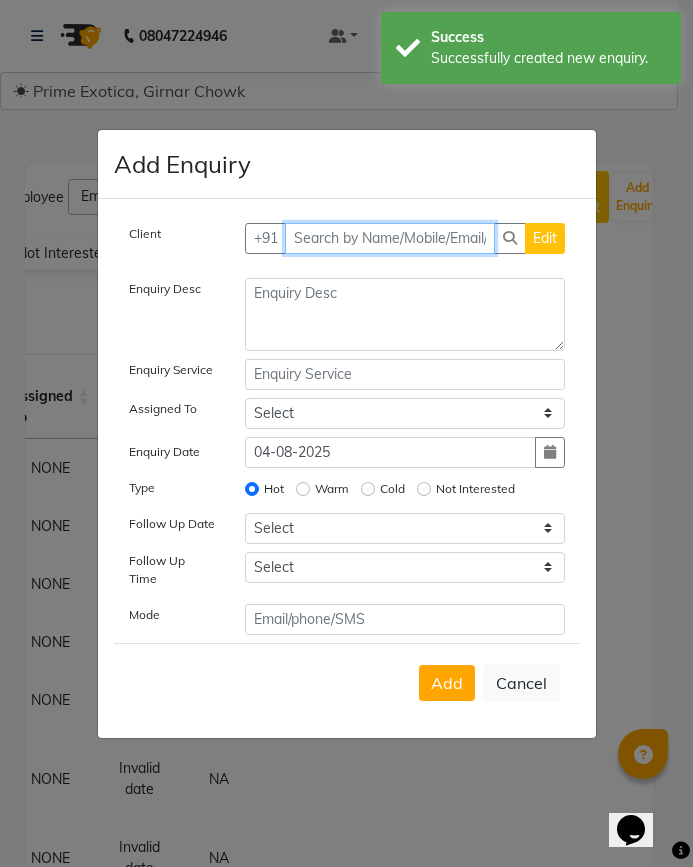 click at bounding box center [390, 238] 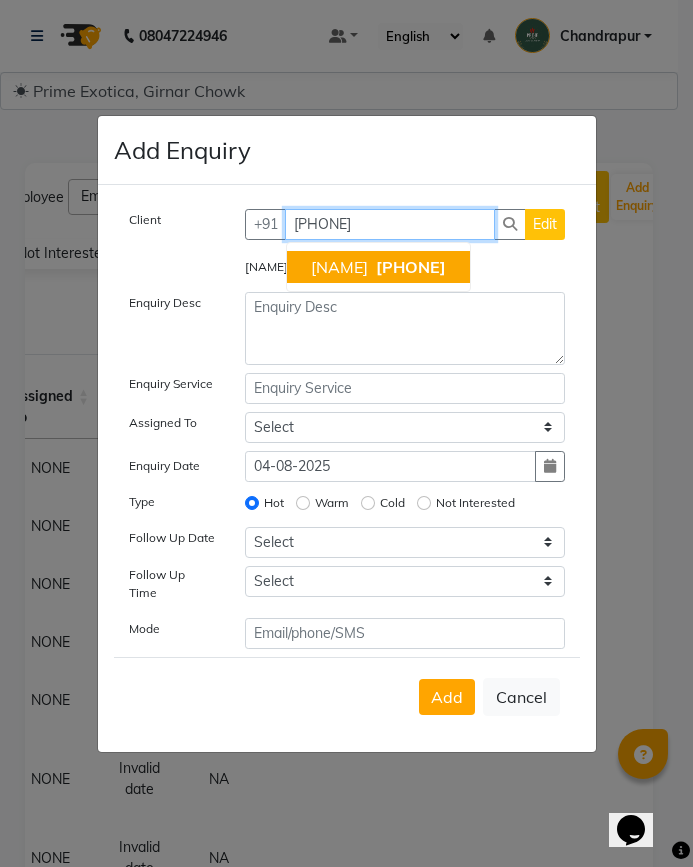 click on "[NAME]" at bounding box center [339, 267] 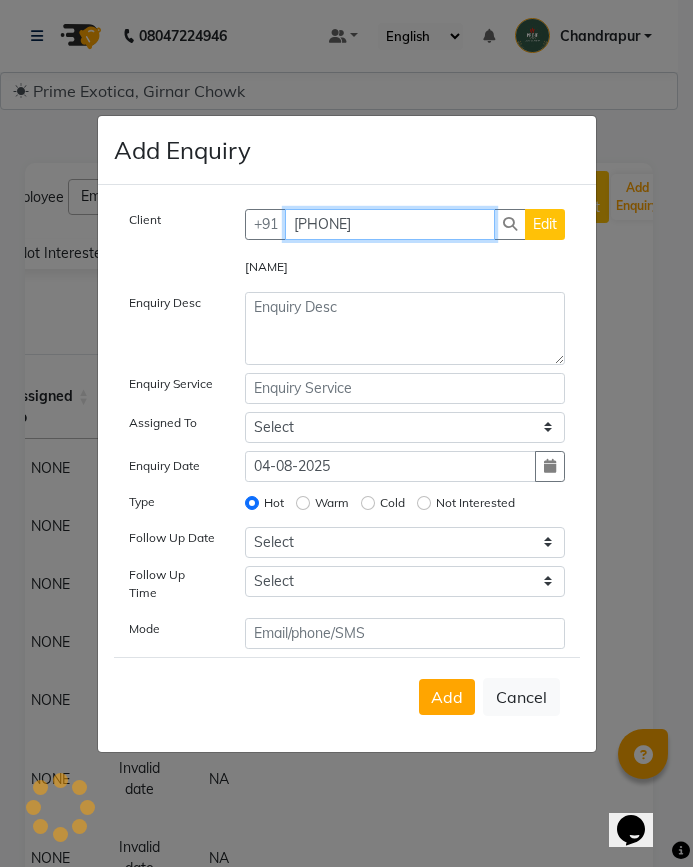 type on "[PHONE]" 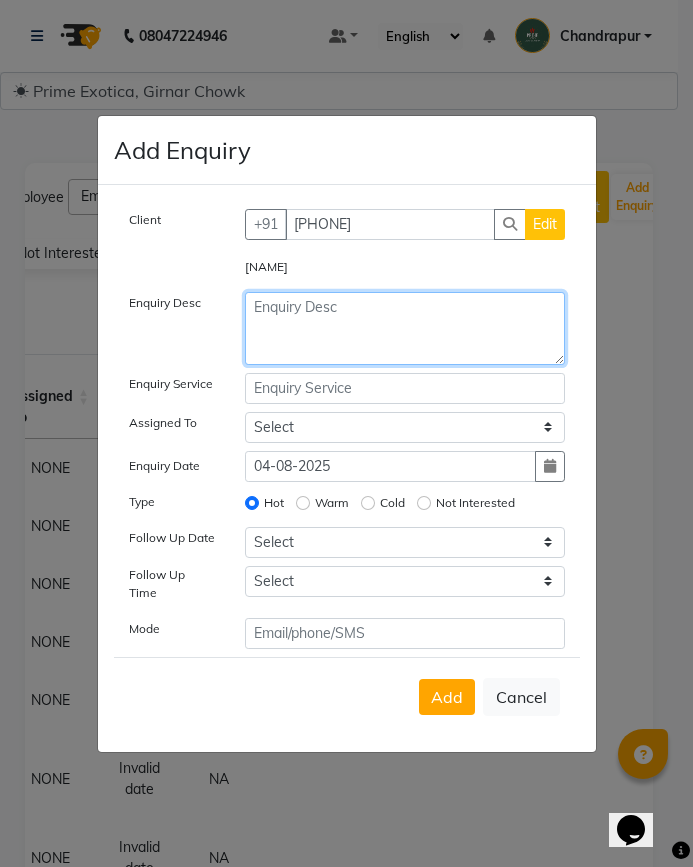 click 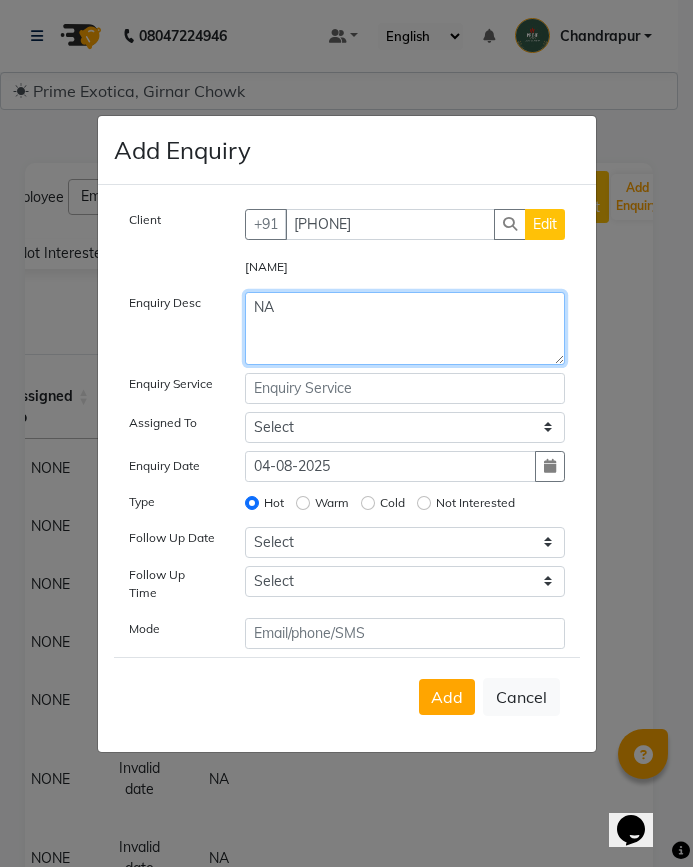 type on "NA" 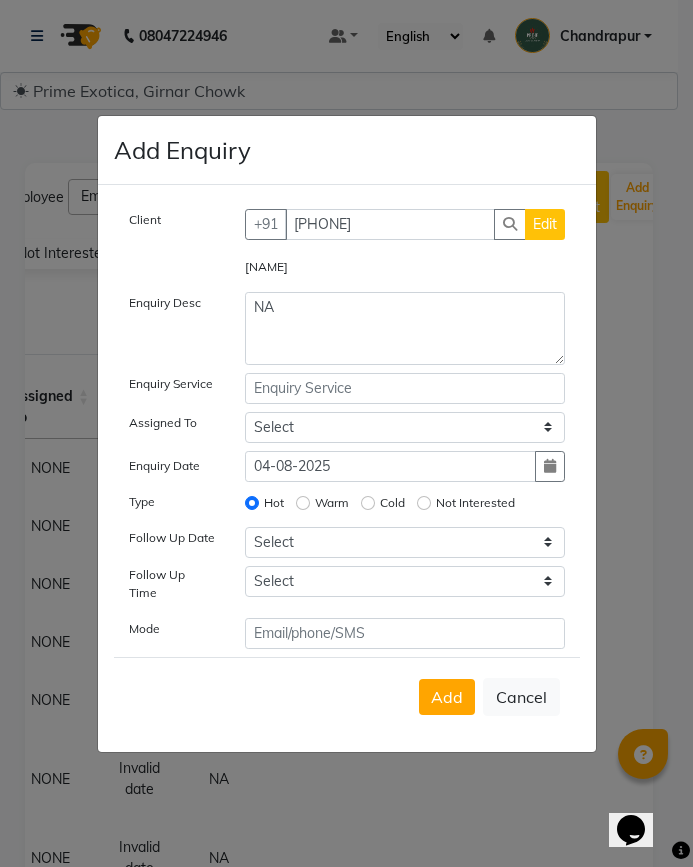 click on "Not Interested" 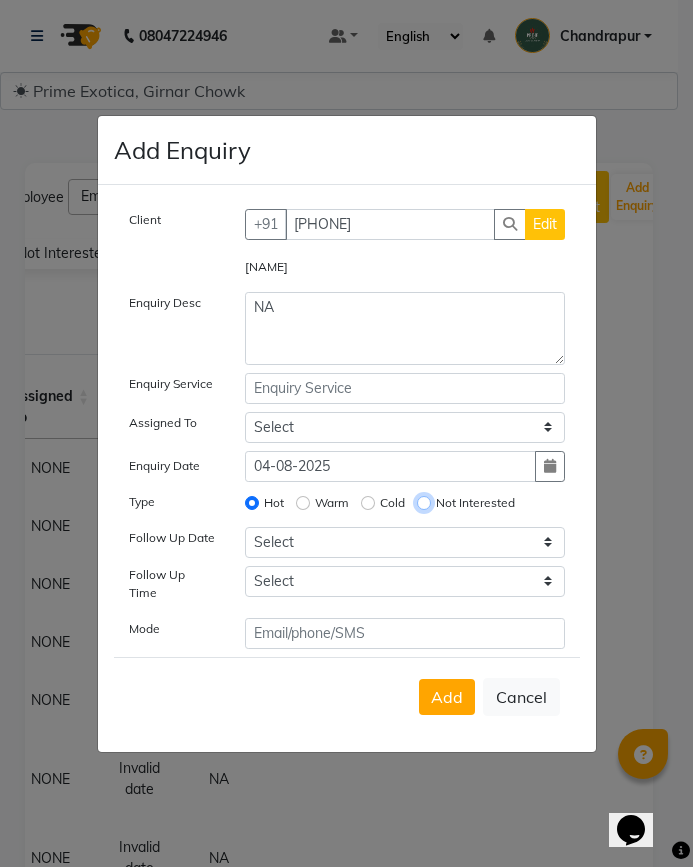click on "Not Interested" at bounding box center [424, 503] 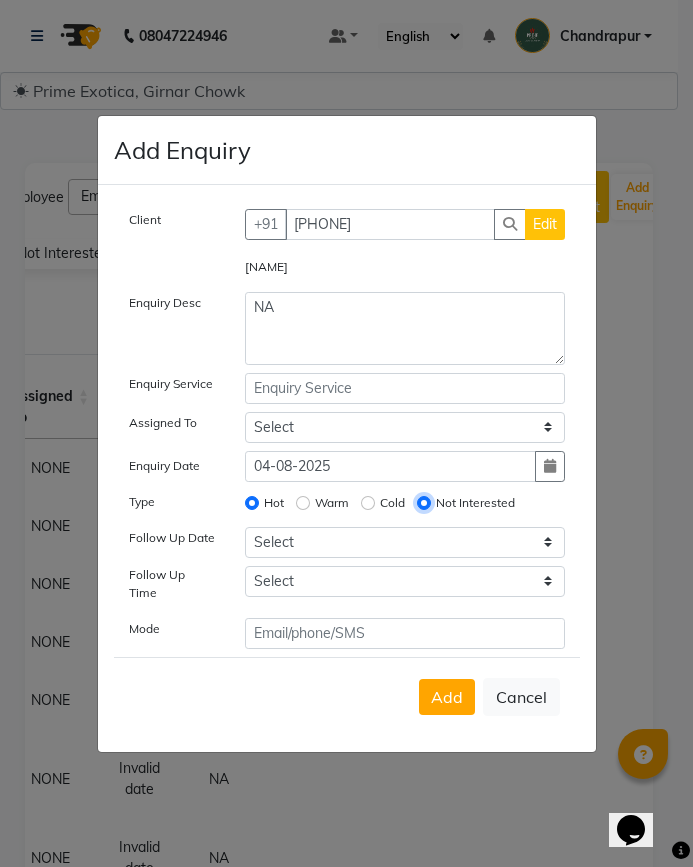 radio on "false" 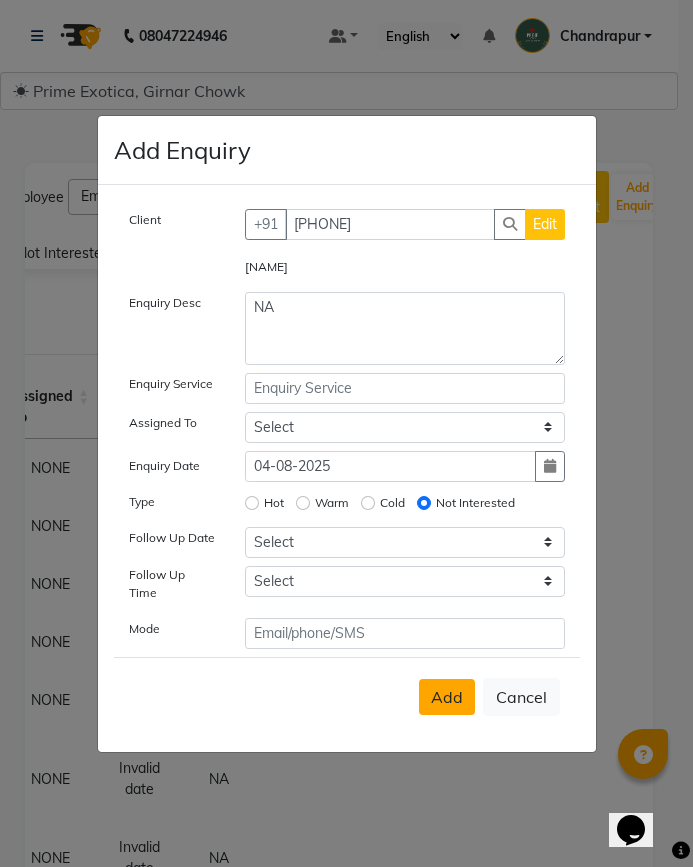 click on "Add" at bounding box center [447, 697] 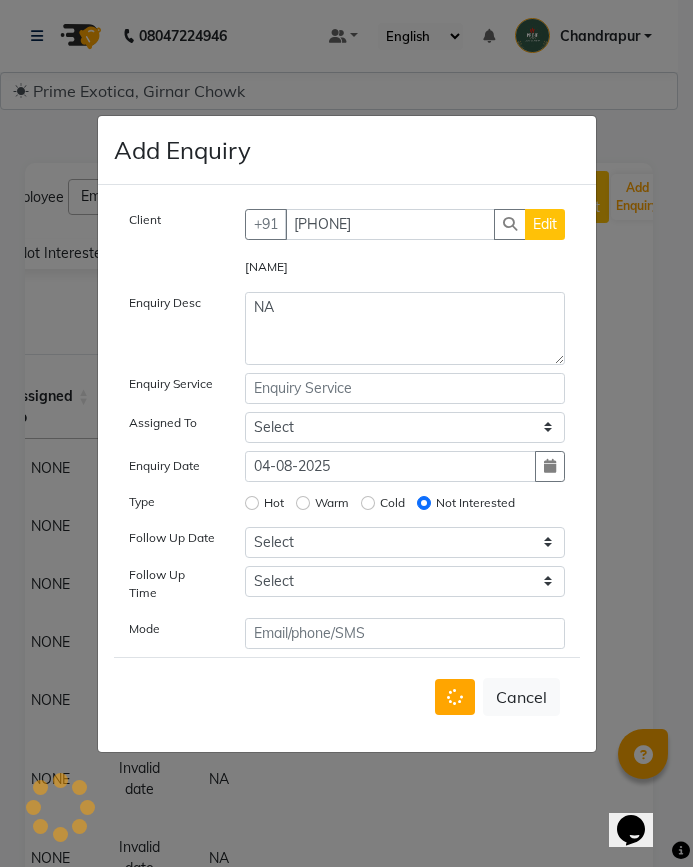 type 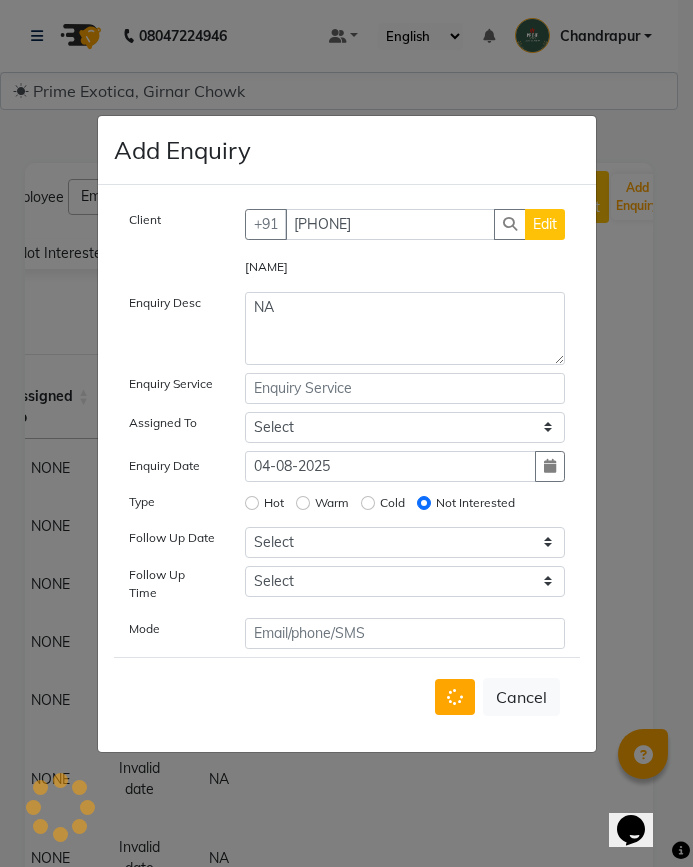 type 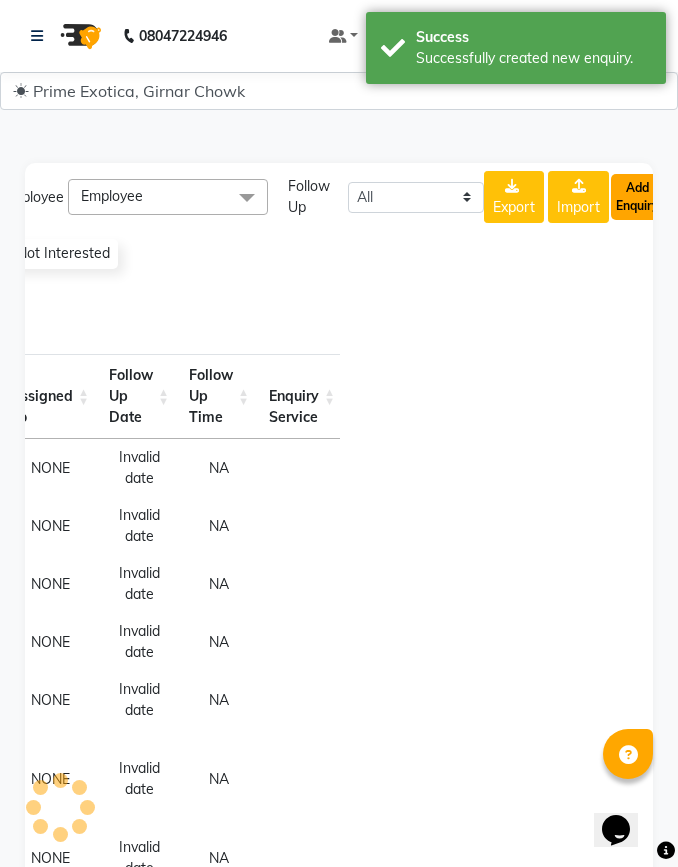click on "Add Enquiry" 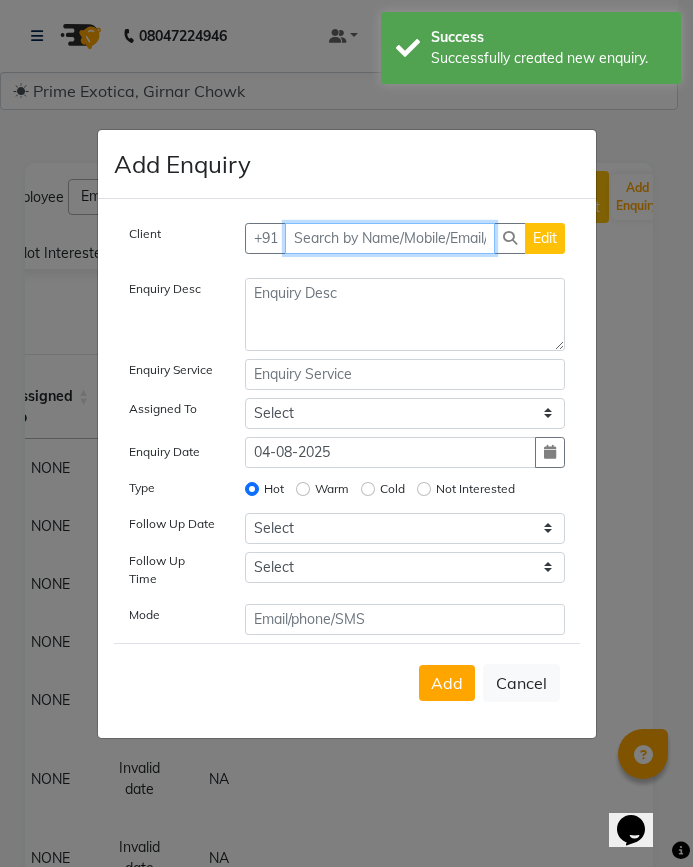 click at bounding box center [390, 238] 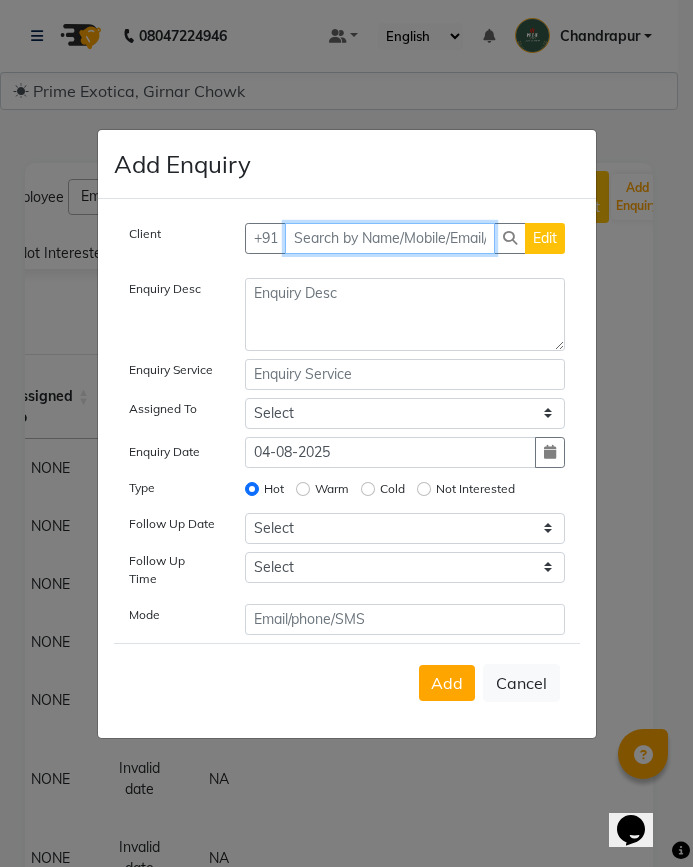 paste on "[PHONE]" 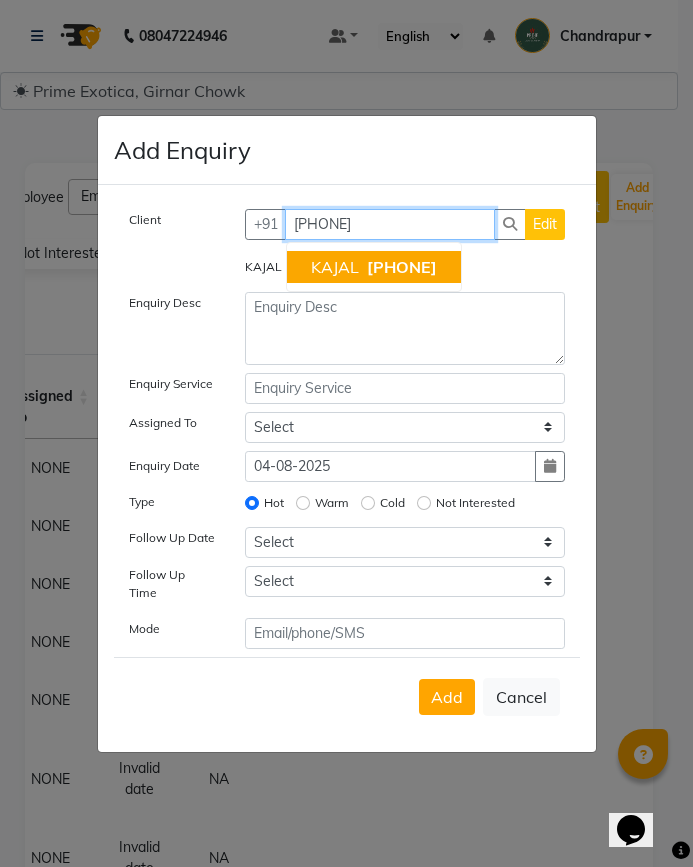 click on "[NAME] [PHONE]" at bounding box center (374, 267) 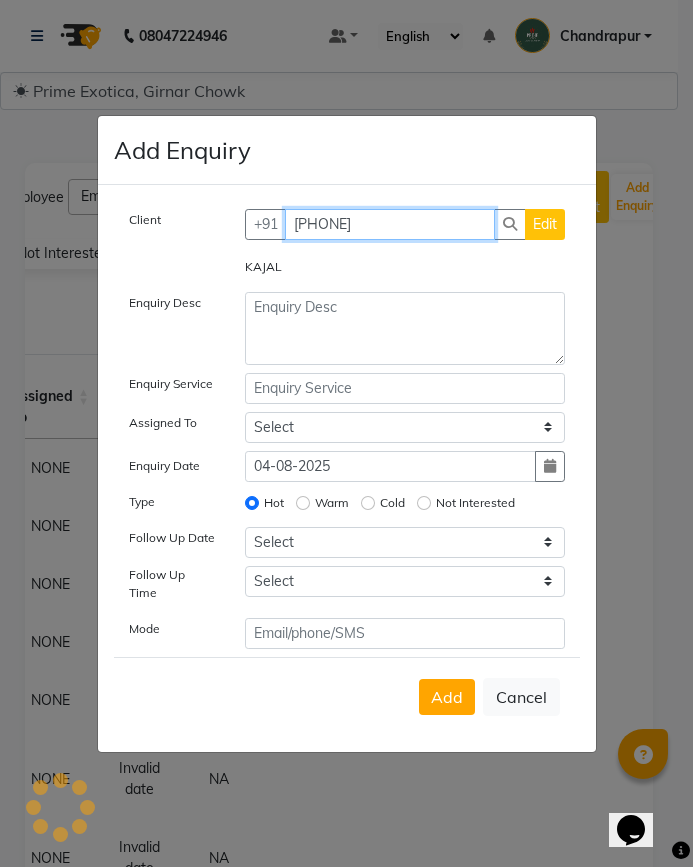 type on "[PHONE]" 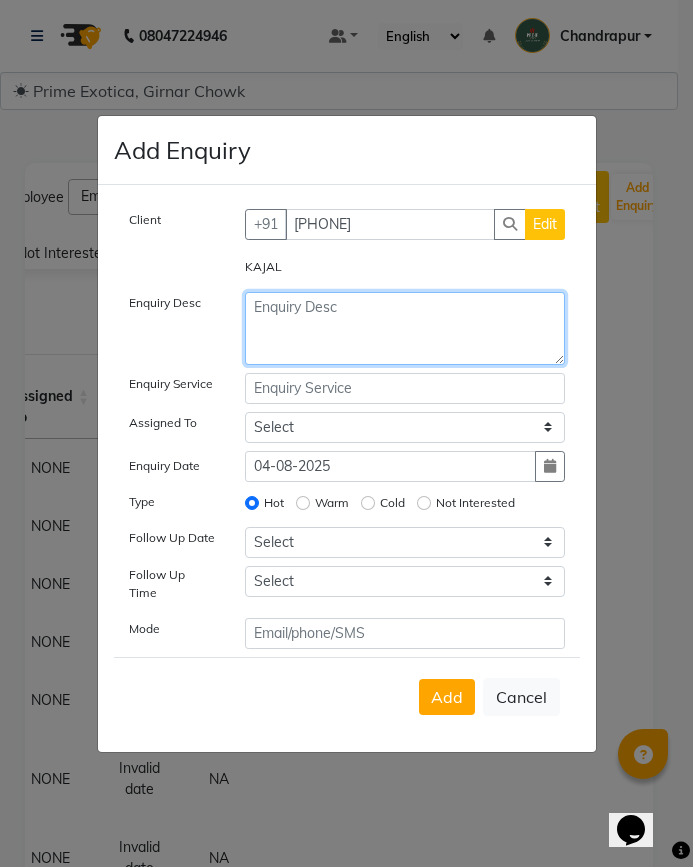click 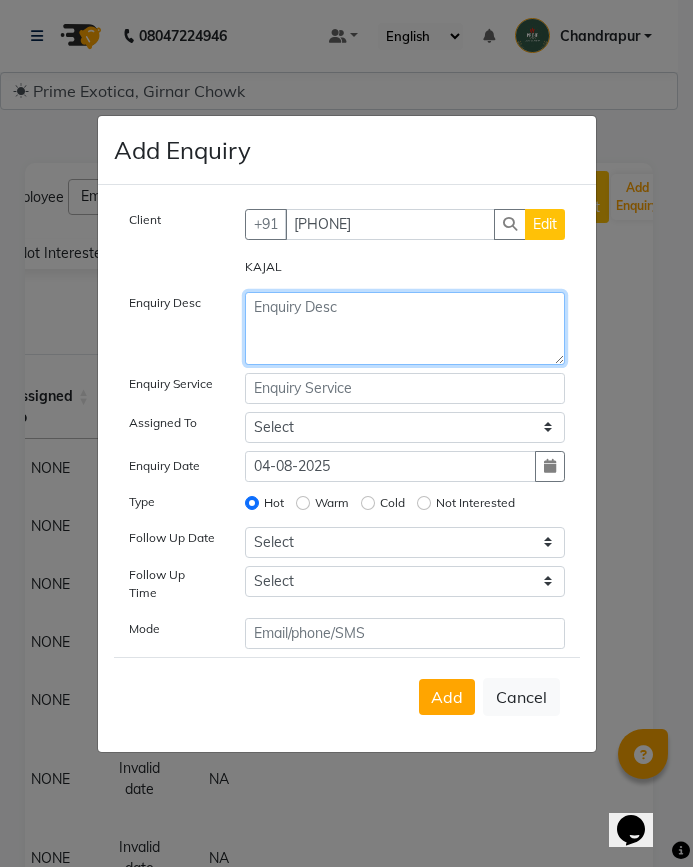 click 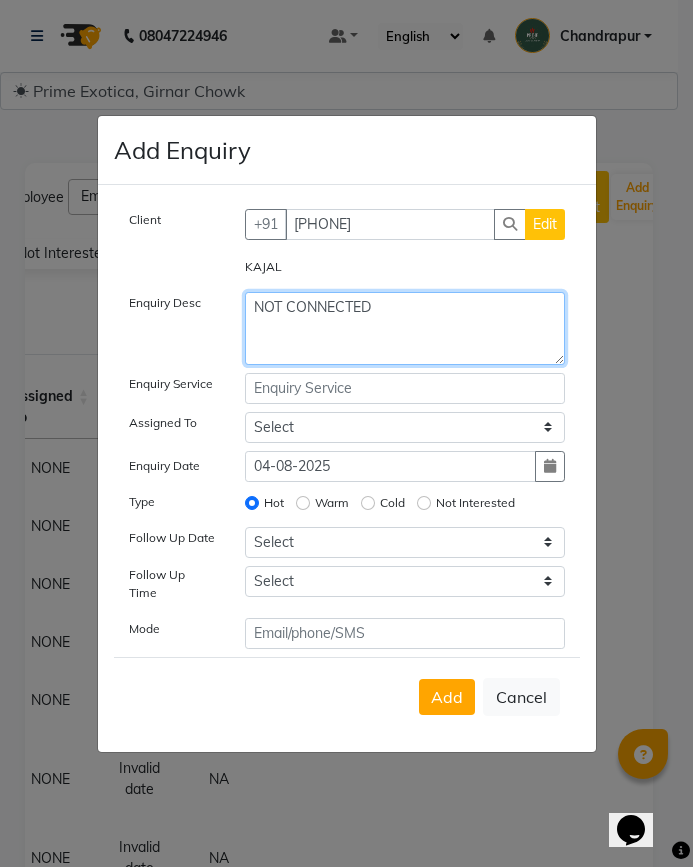 type on "NOT CONNECTED" 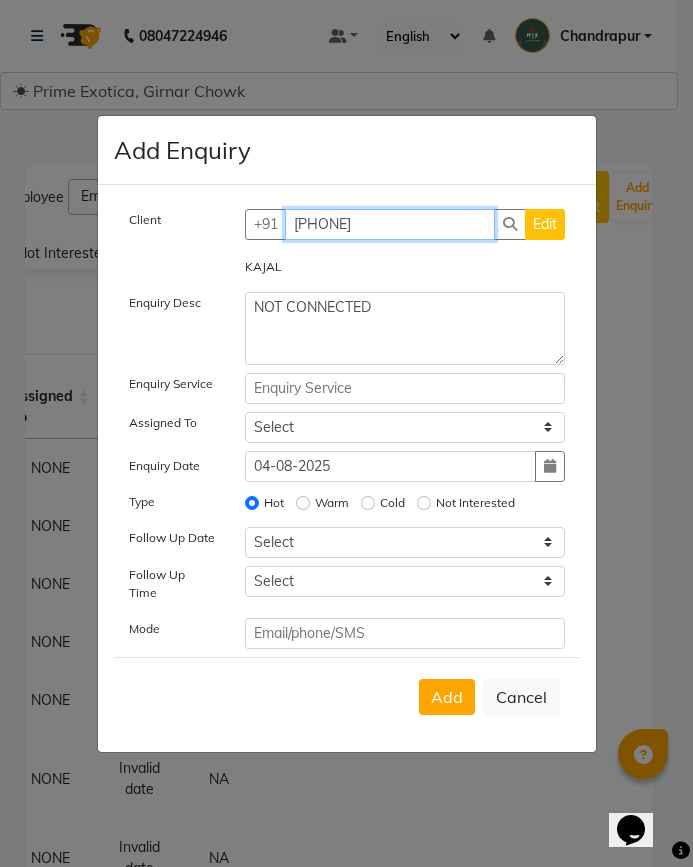 click on "[PHONE]" at bounding box center [390, 224] 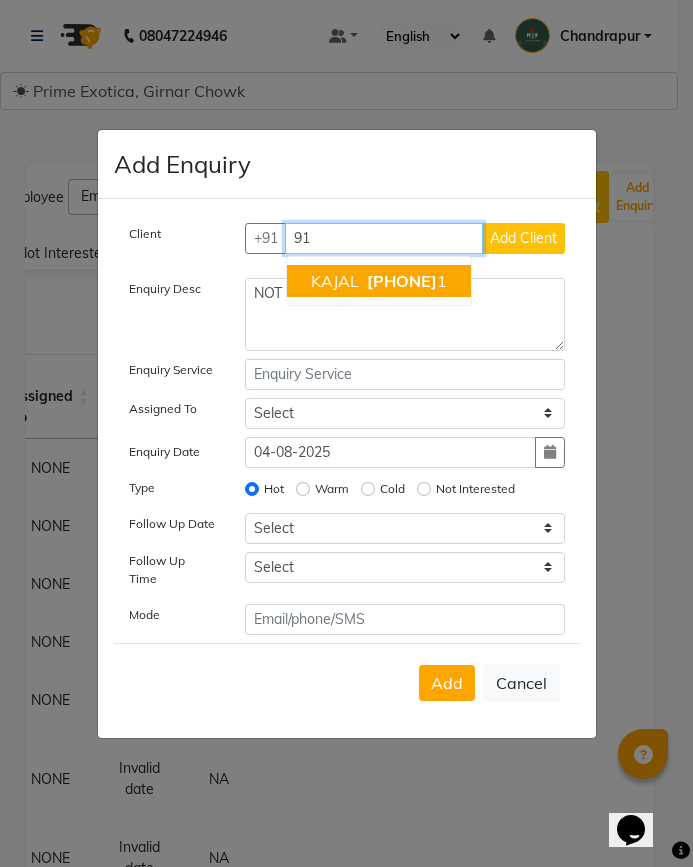 type on "9" 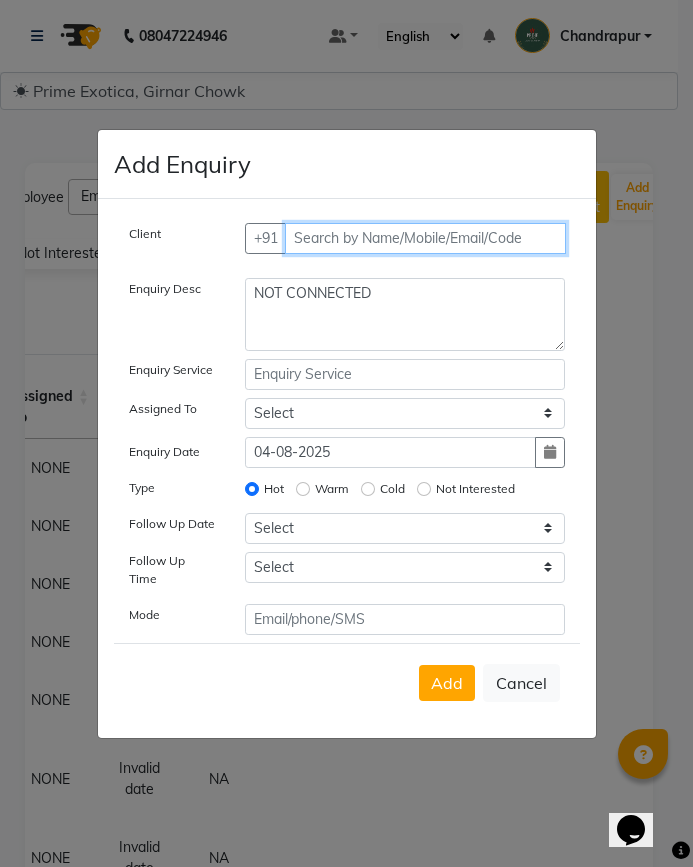 click at bounding box center [425, 238] 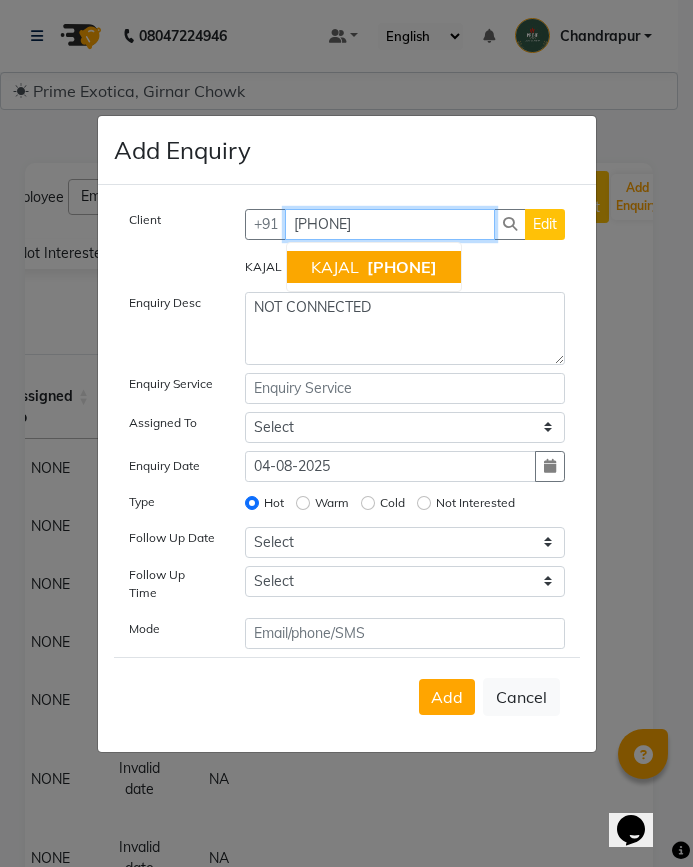 type on "[PHONE]" 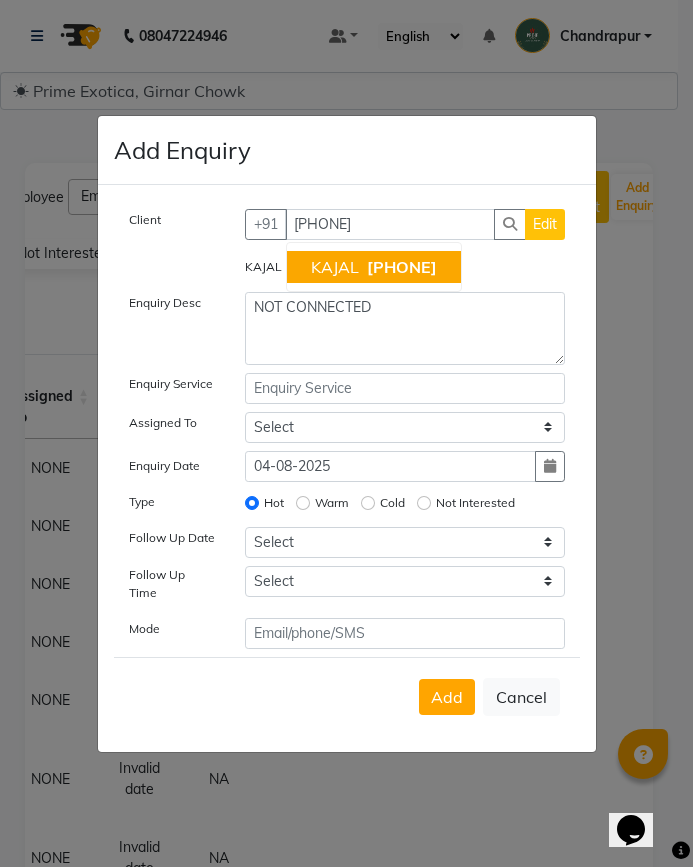 click on "Not Interested" 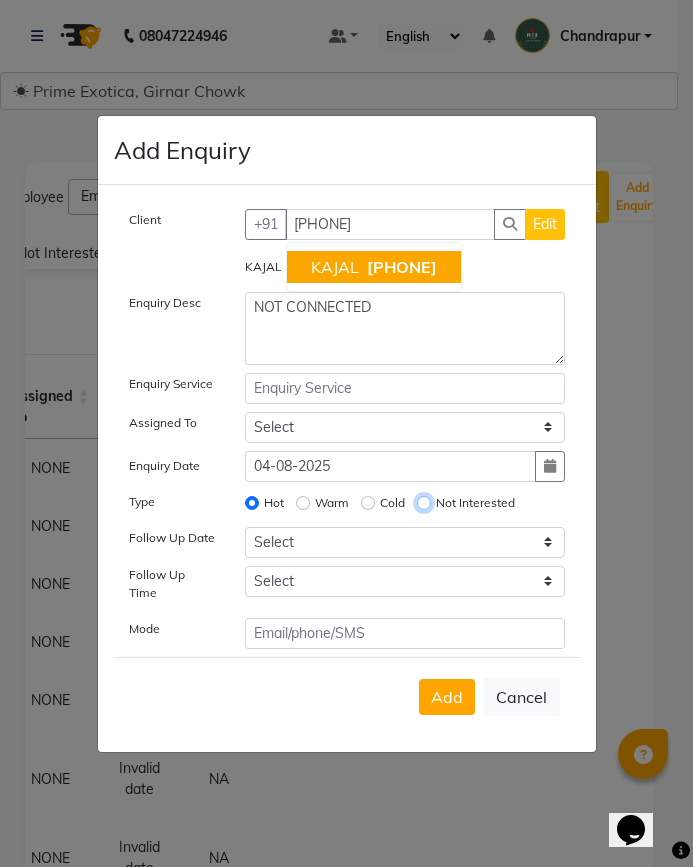 click on "Not Interested" at bounding box center [424, 503] 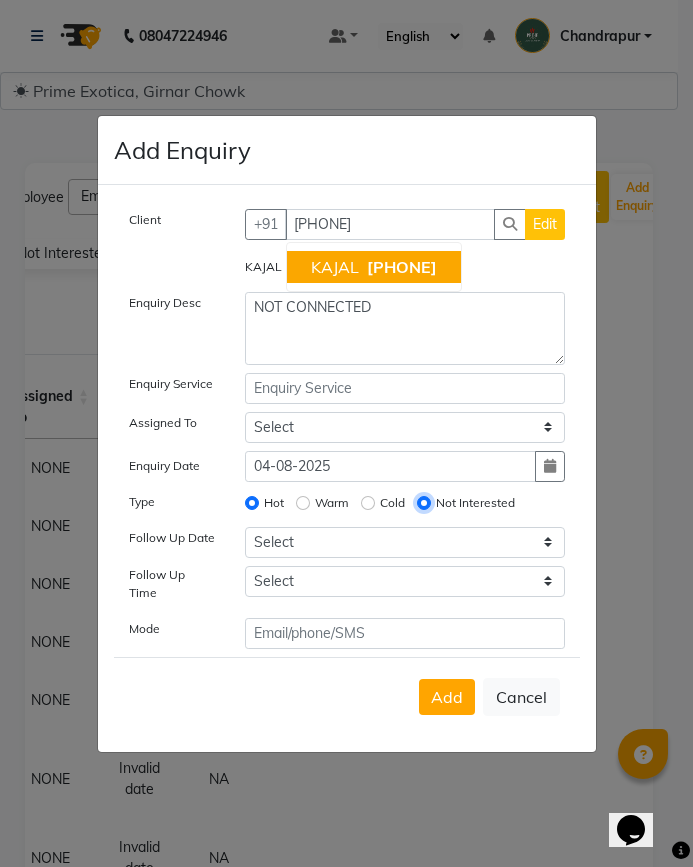 radio on "false" 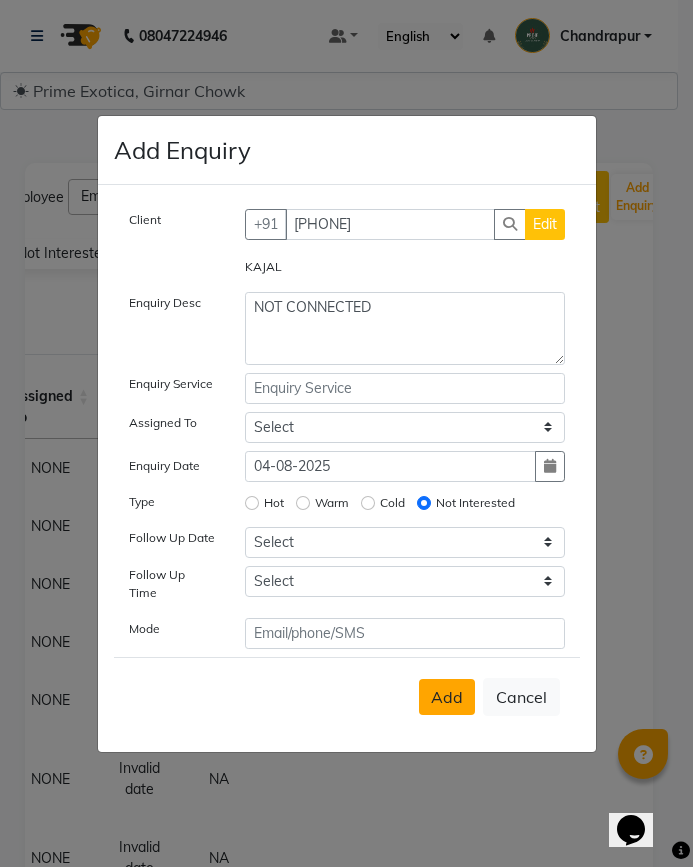 click on "Add" at bounding box center [447, 697] 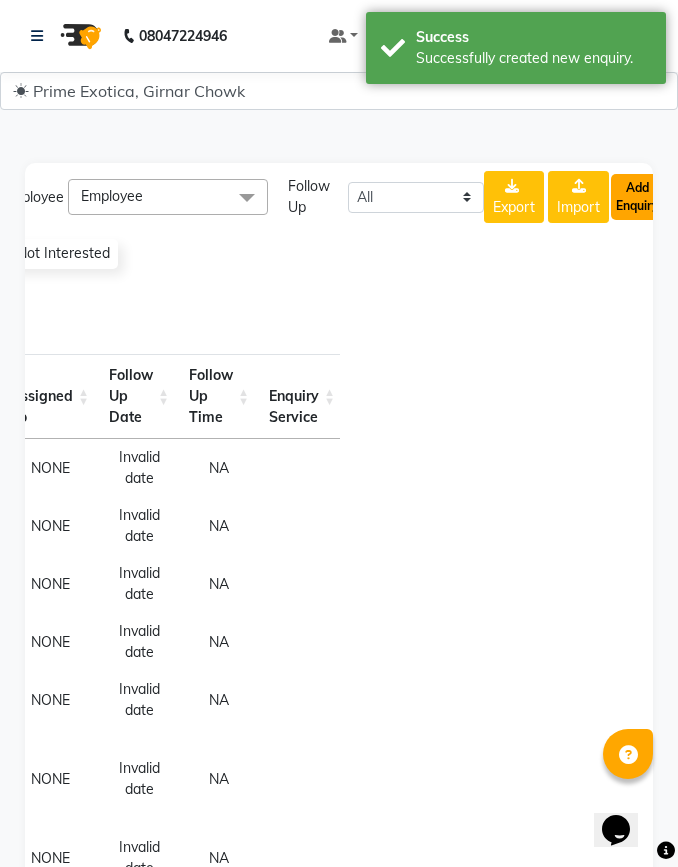 click on "Add Enquiry" 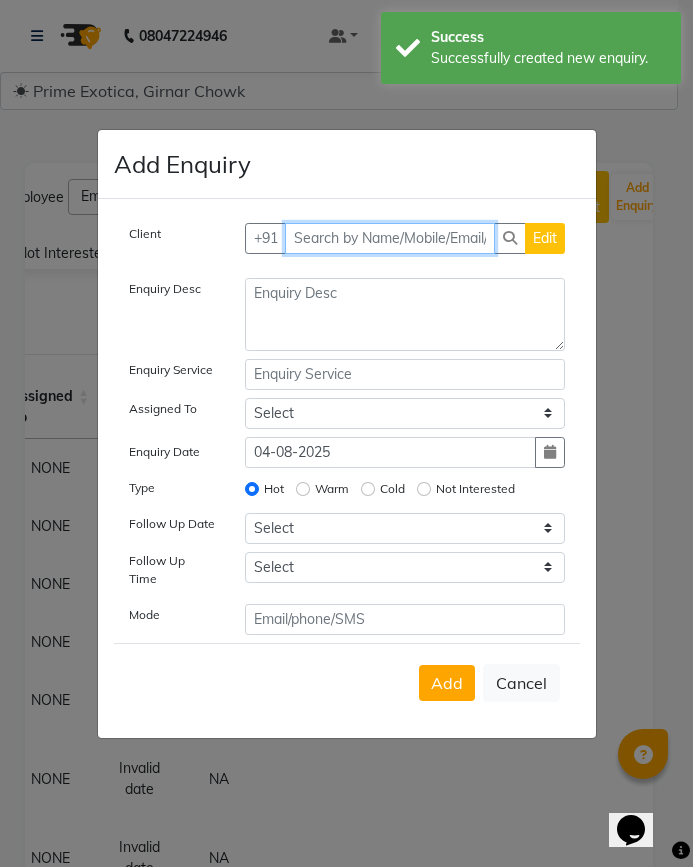click at bounding box center (390, 238) 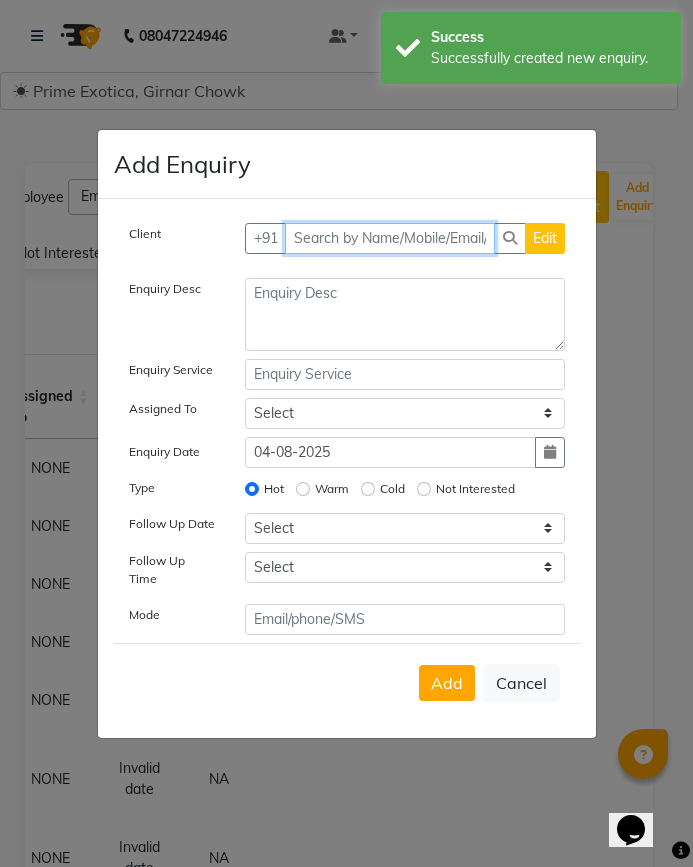 click at bounding box center [390, 238] 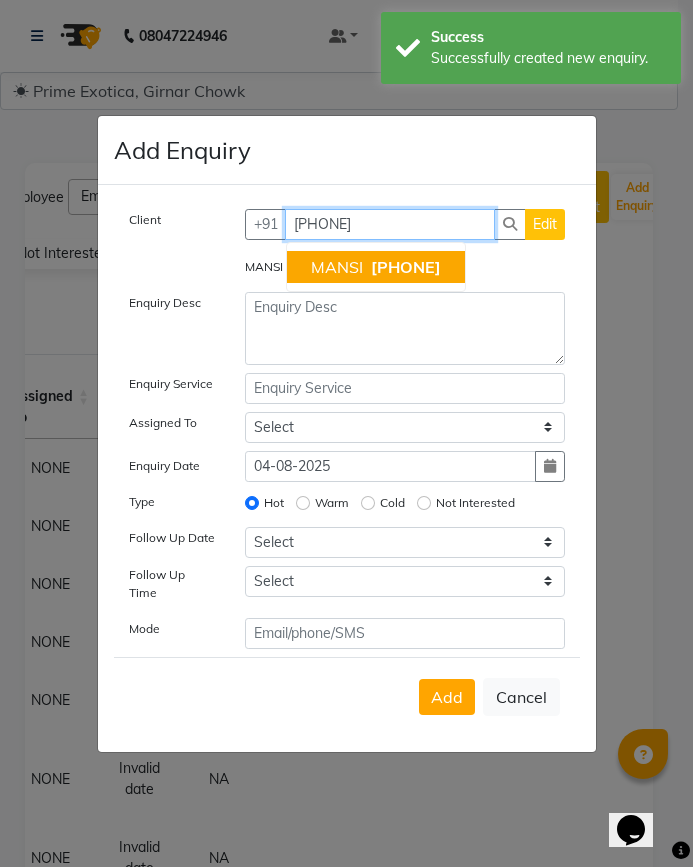 click on "MANSI" at bounding box center (337, 267) 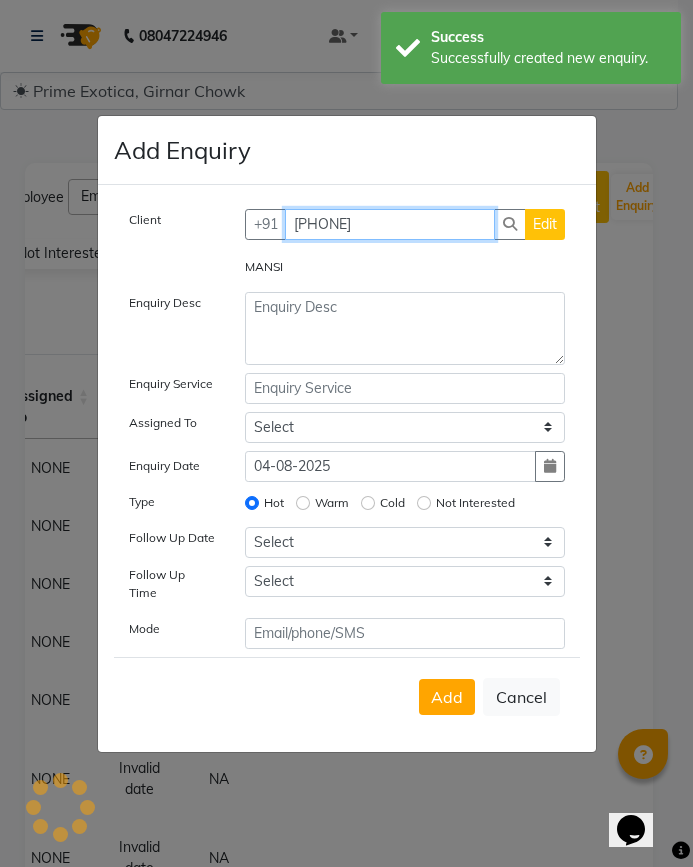 type on "[PHONE]" 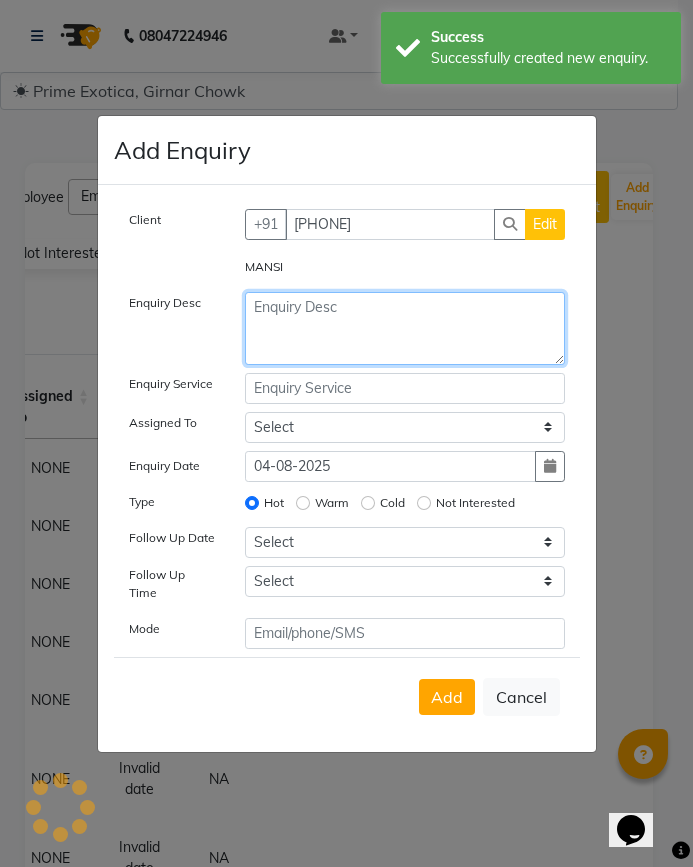 click 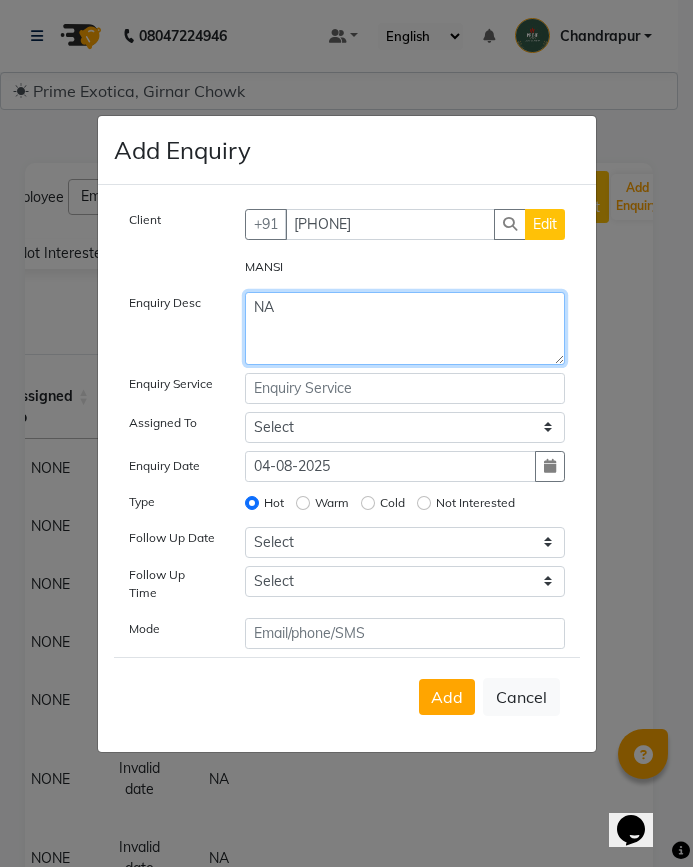 type on "NA" 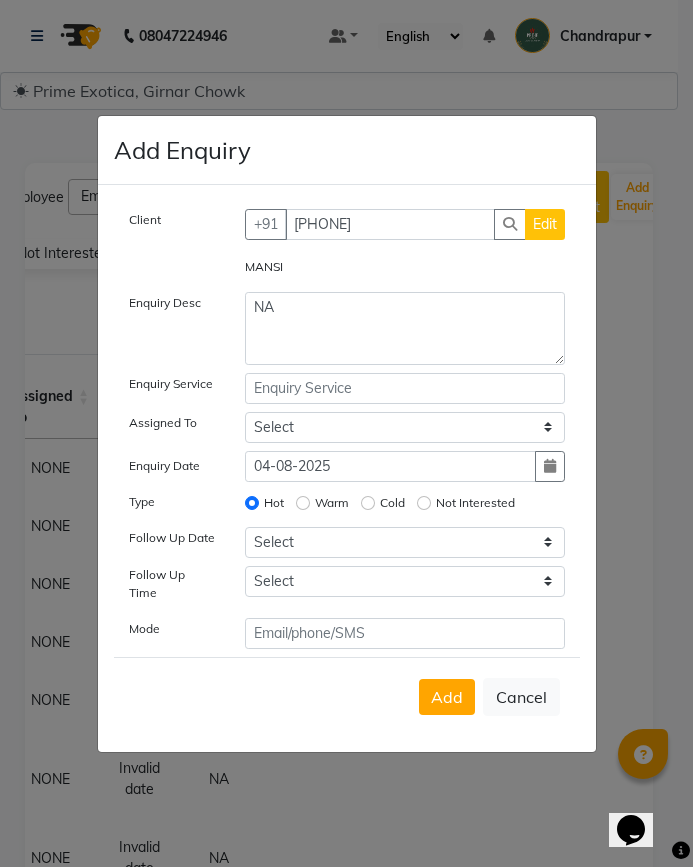 click on "Not Interested" 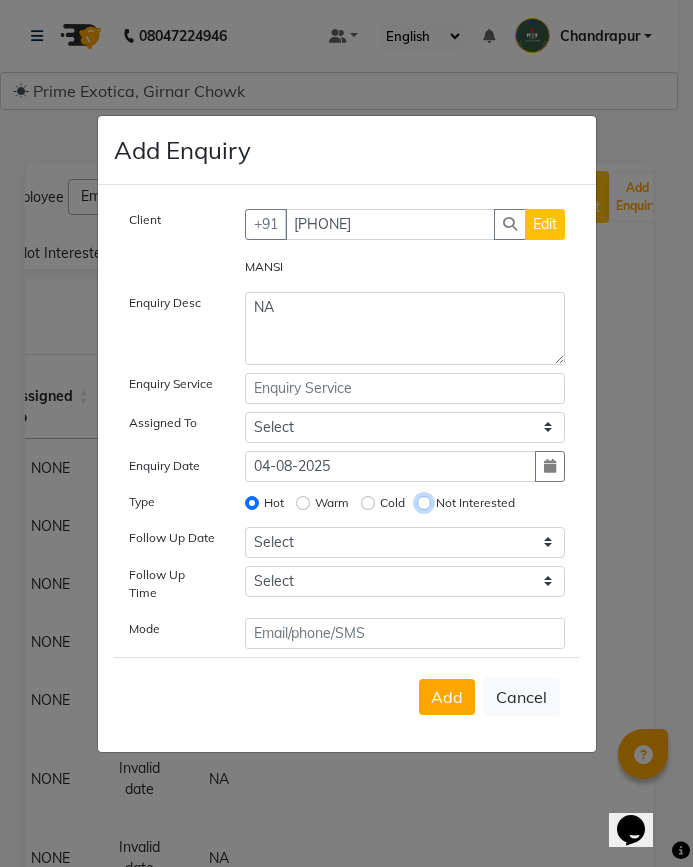 click on "Not Interested" at bounding box center [424, 503] 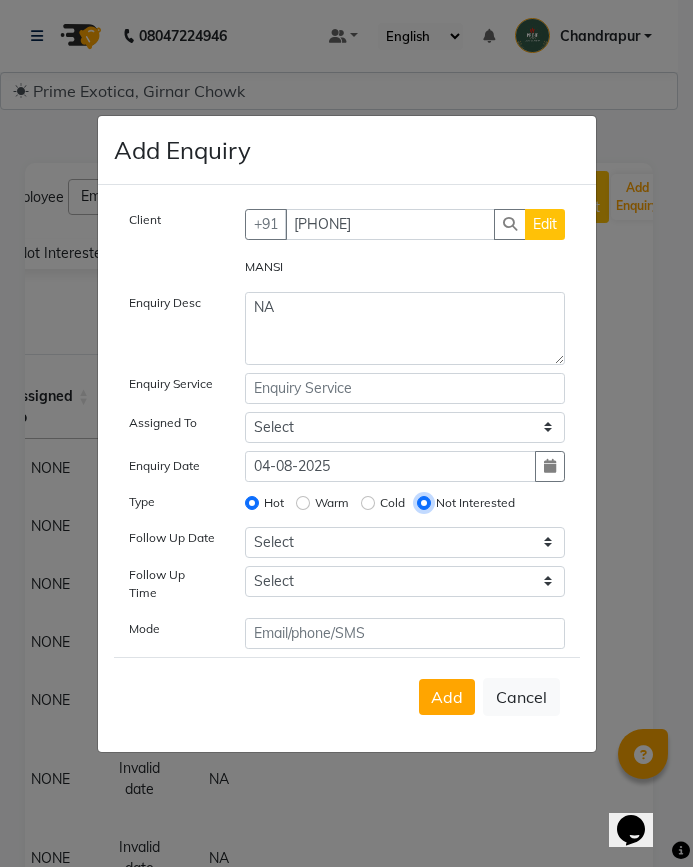 radio on "false" 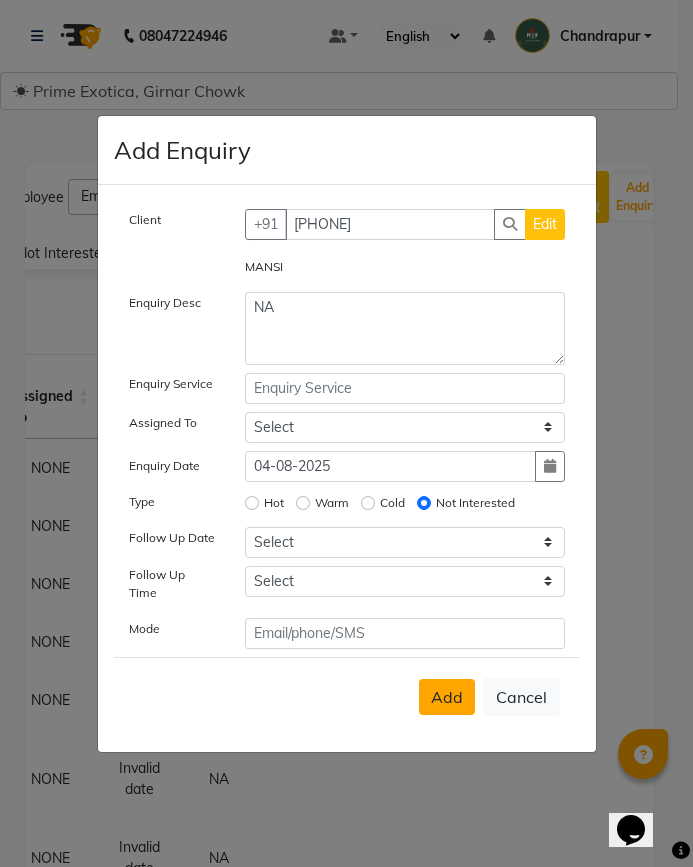 click on "Add" at bounding box center [447, 697] 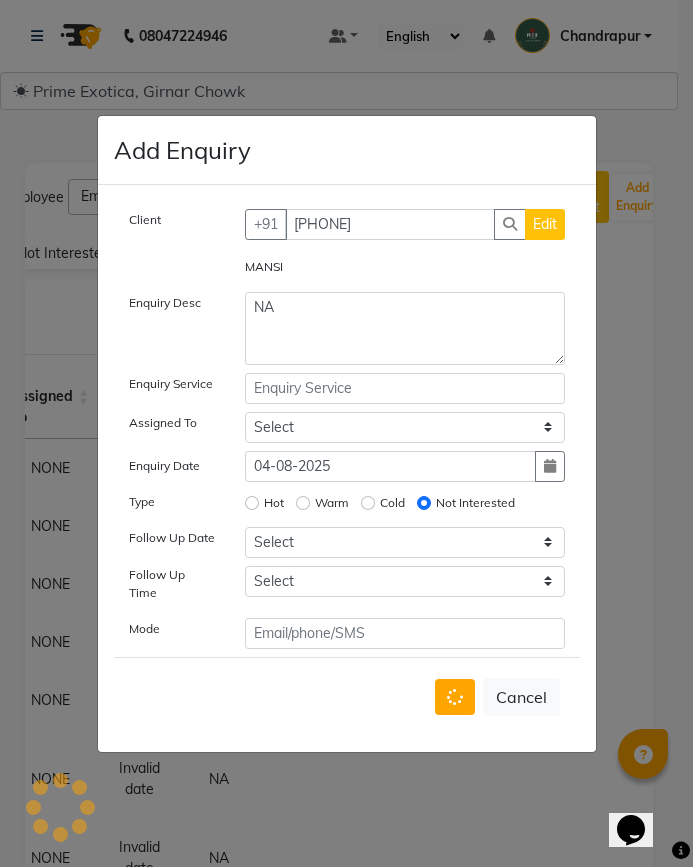 type 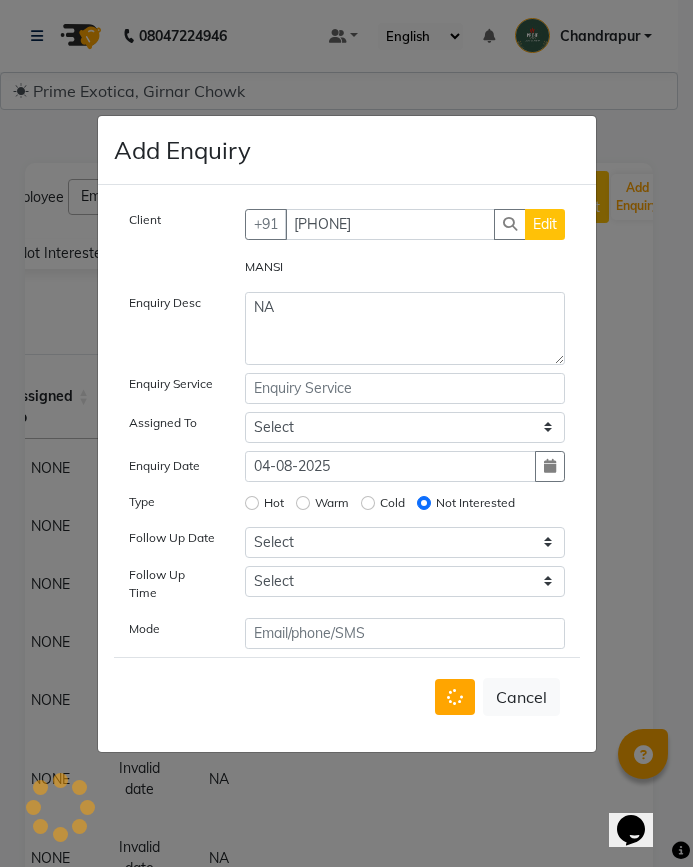 type 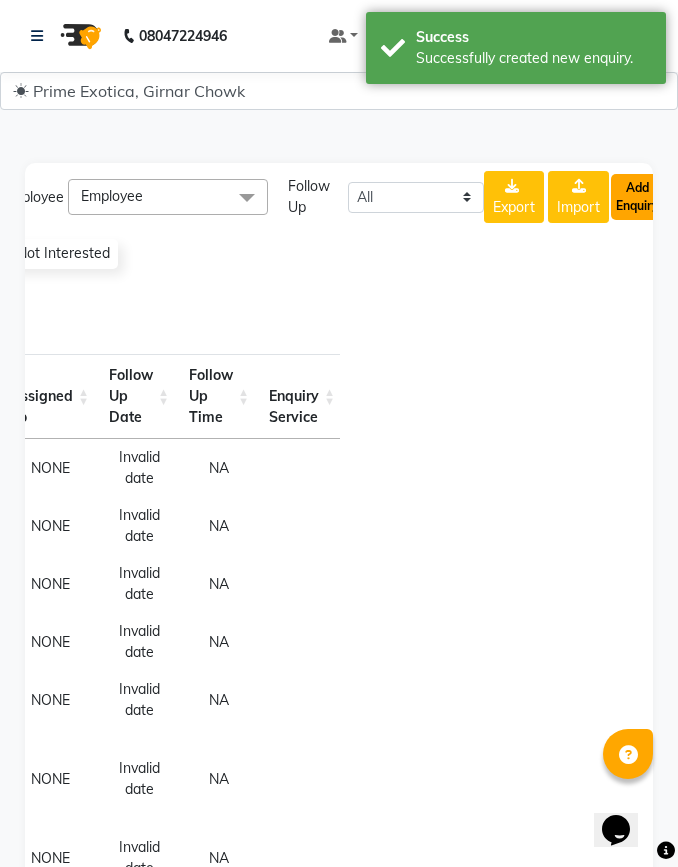 click on "Add Enquiry" 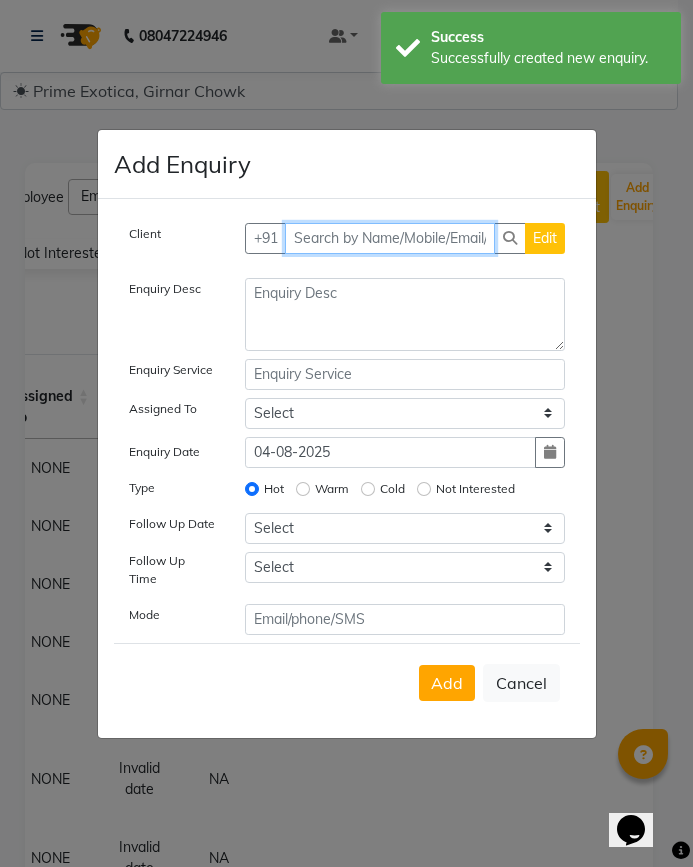 click at bounding box center (390, 238) 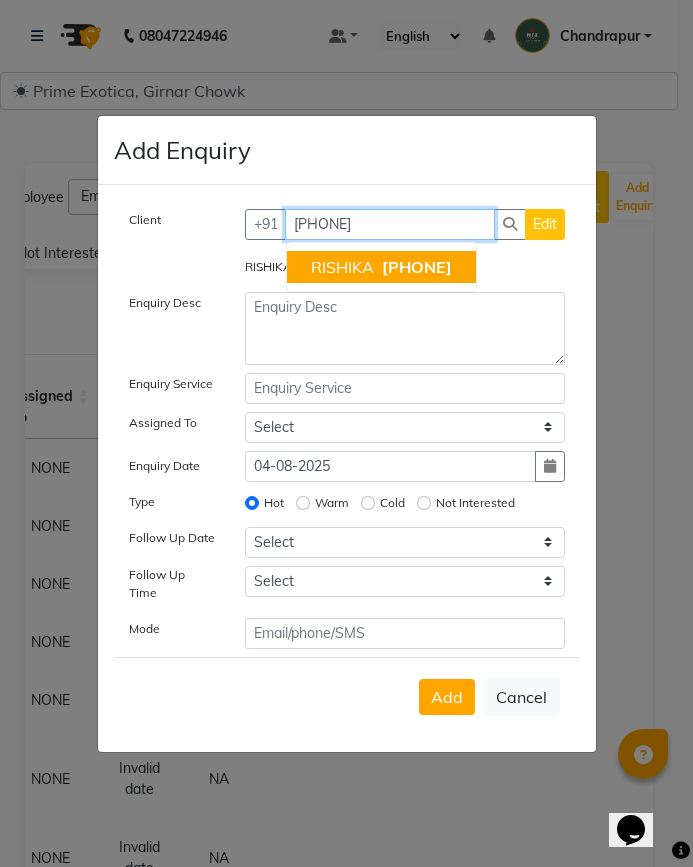 click on "RISHIKA" at bounding box center [342, 267] 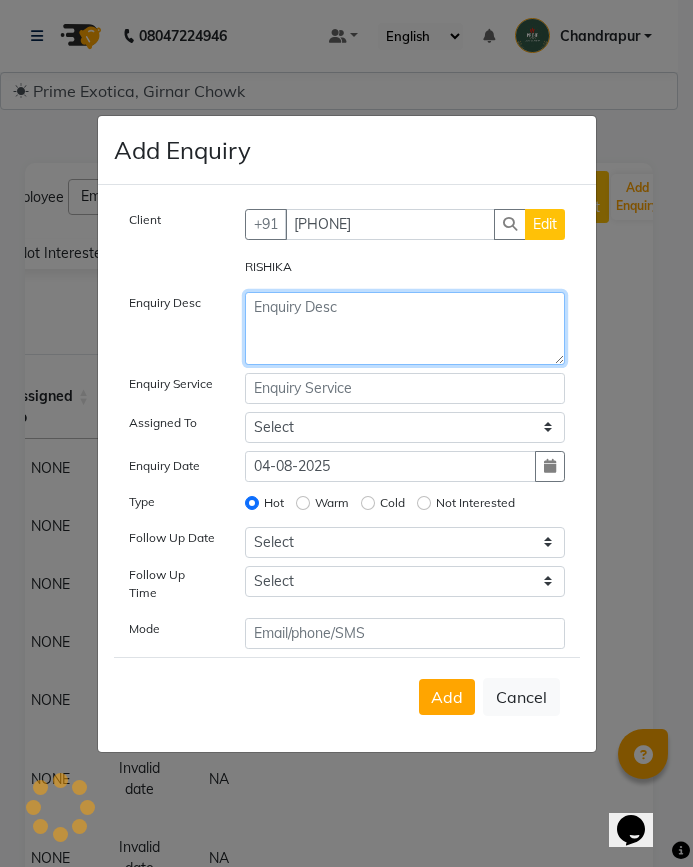 click 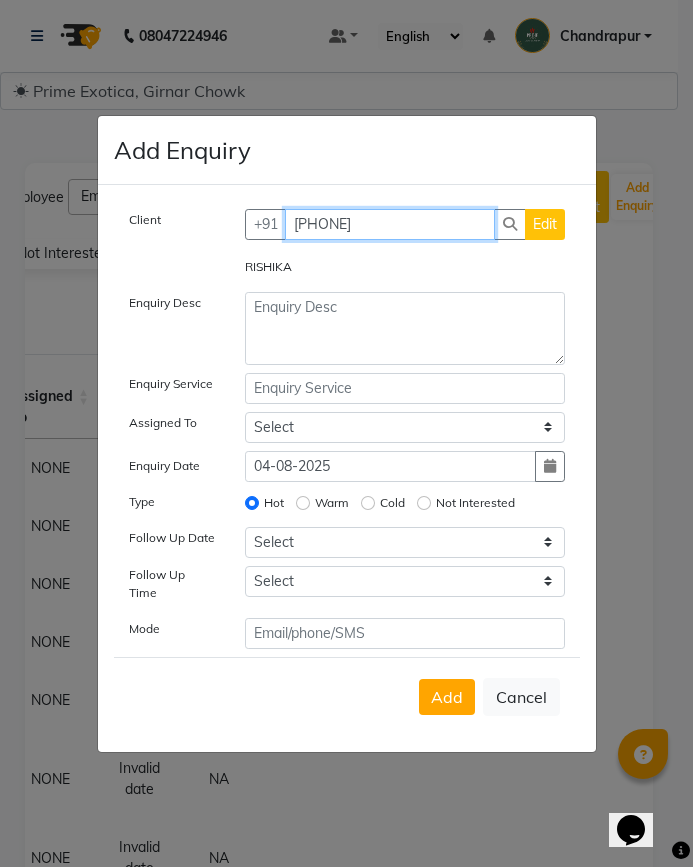 click on "[PHONE]" at bounding box center (390, 224) 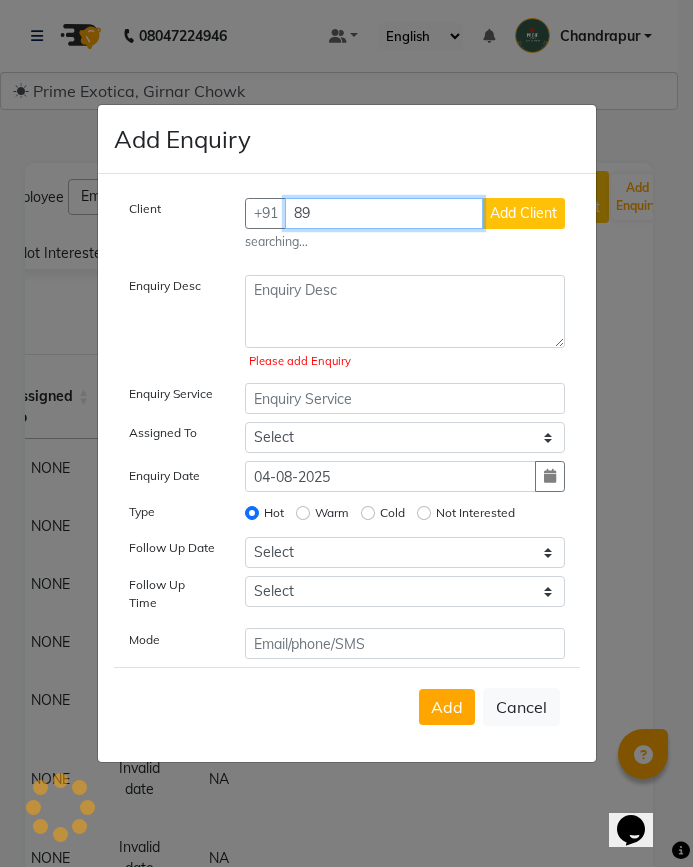 type on "8" 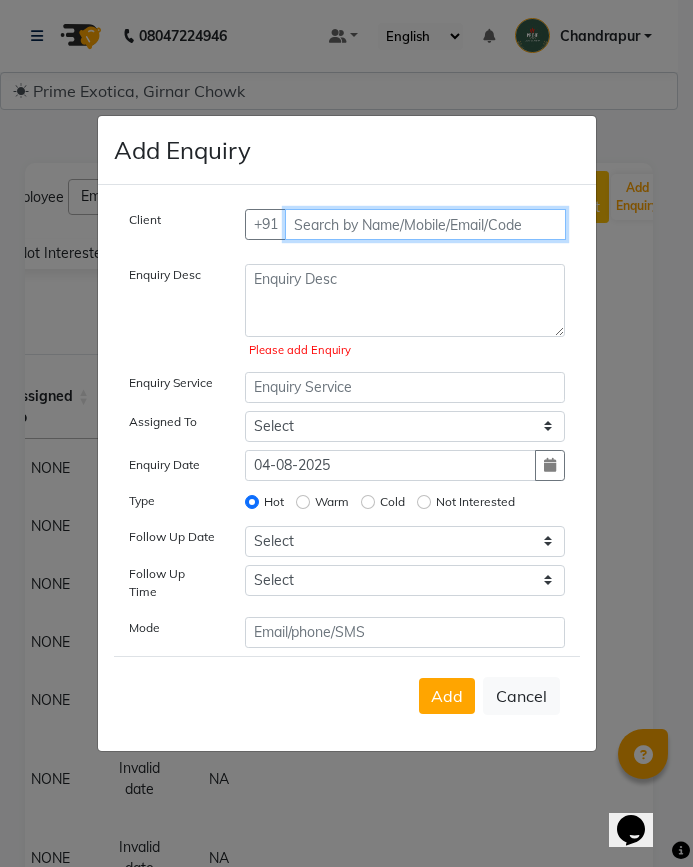 click at bounding box center (425, 224) 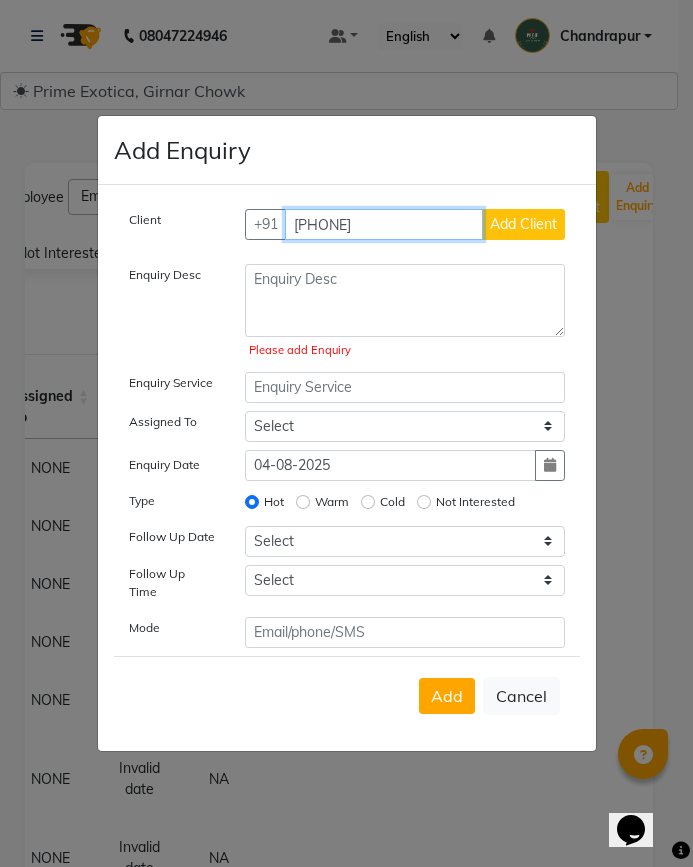 type on "[PHONE]" 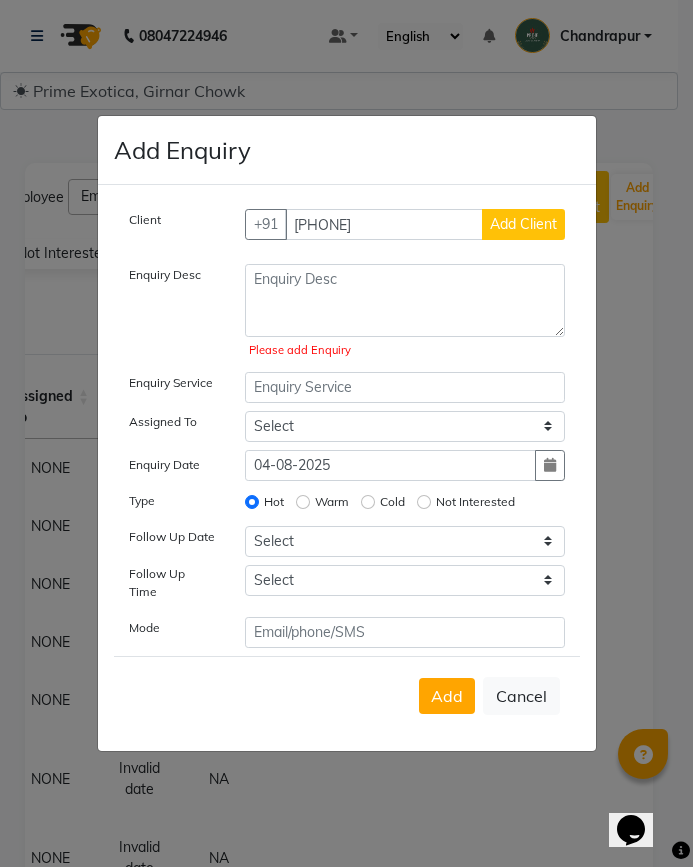 click on "Add Client" 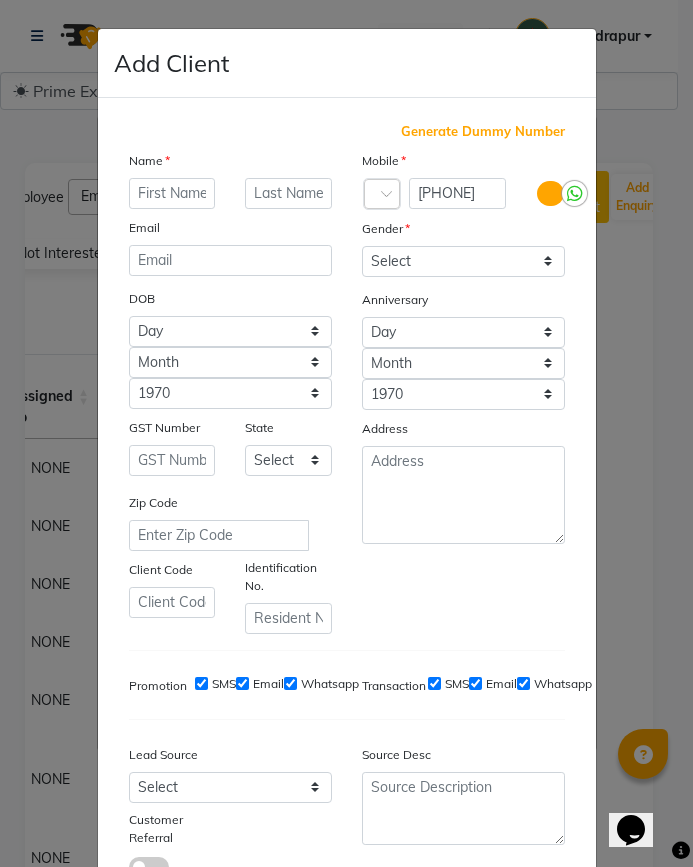 click 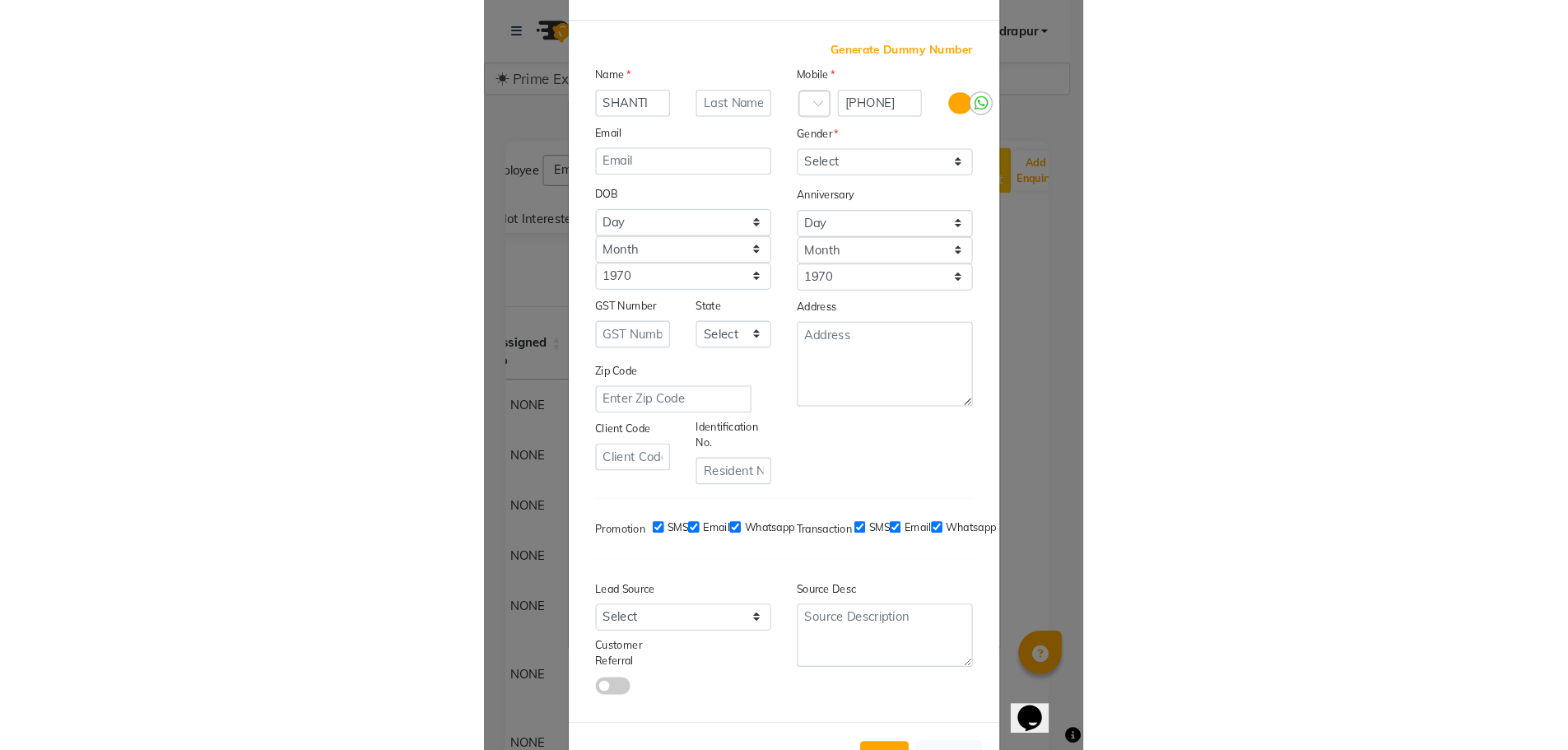 scroll, scrollTop: 123, scrollLeft: 0, axis: vertical 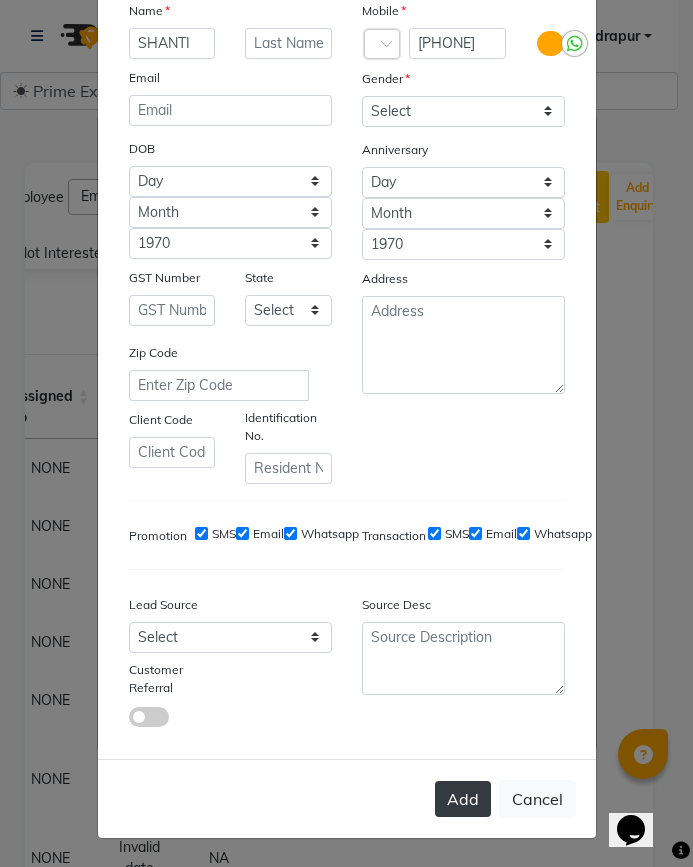 type on "SHANTI" 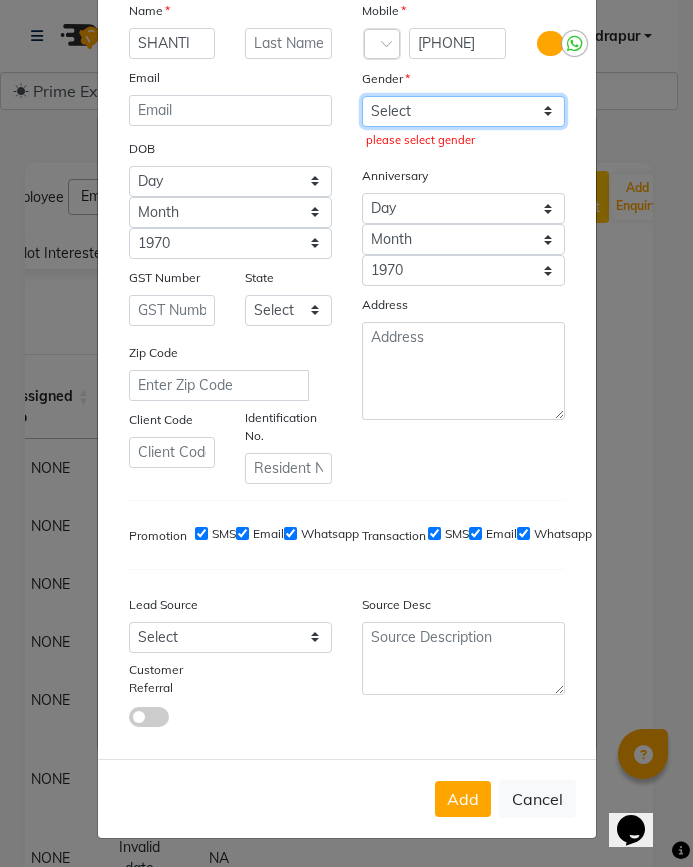 click on "Select Male Female Other Prefer Not To Say" 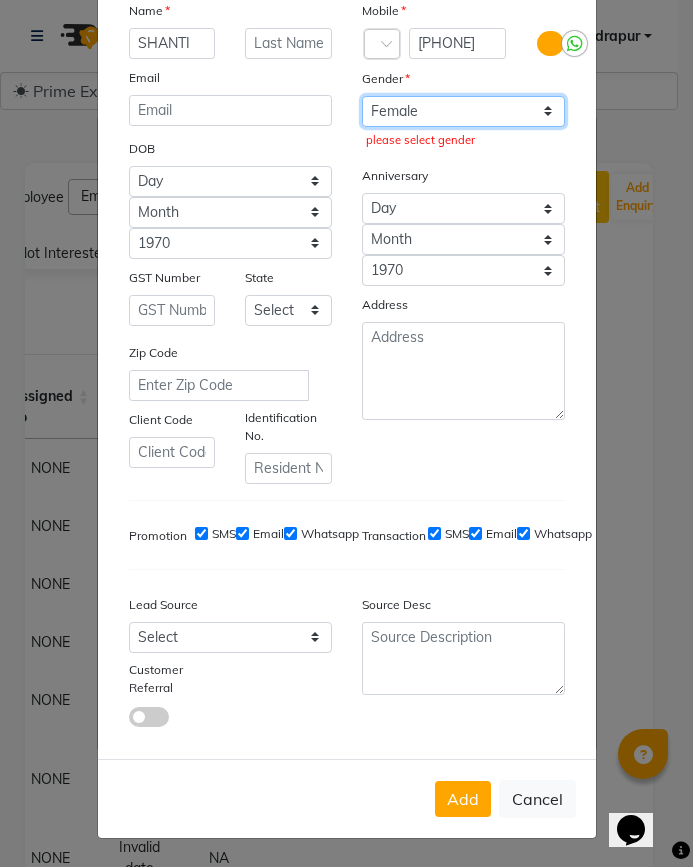 click on "Select Male Female Other Prefer Not To Say" 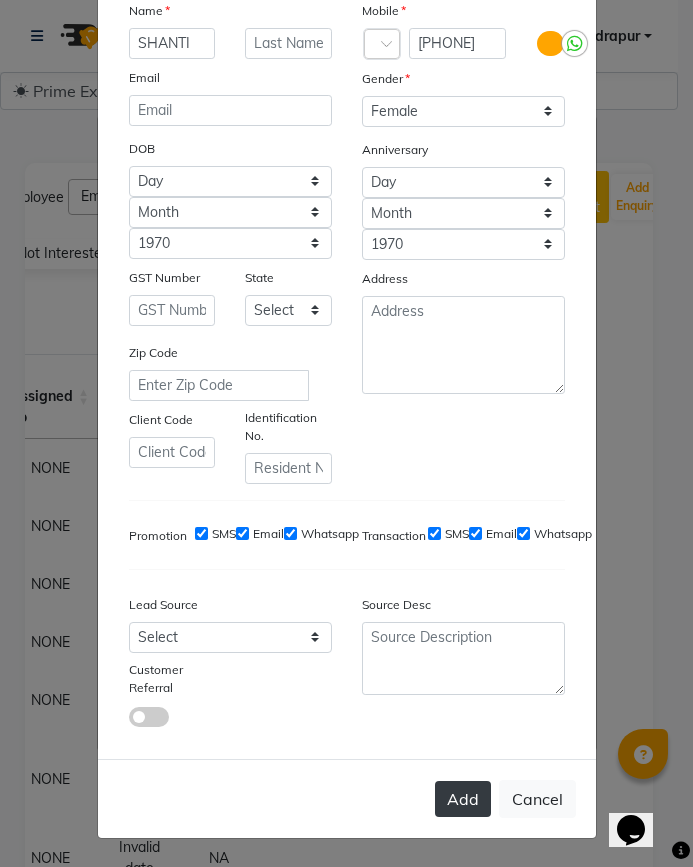 click on "Add" 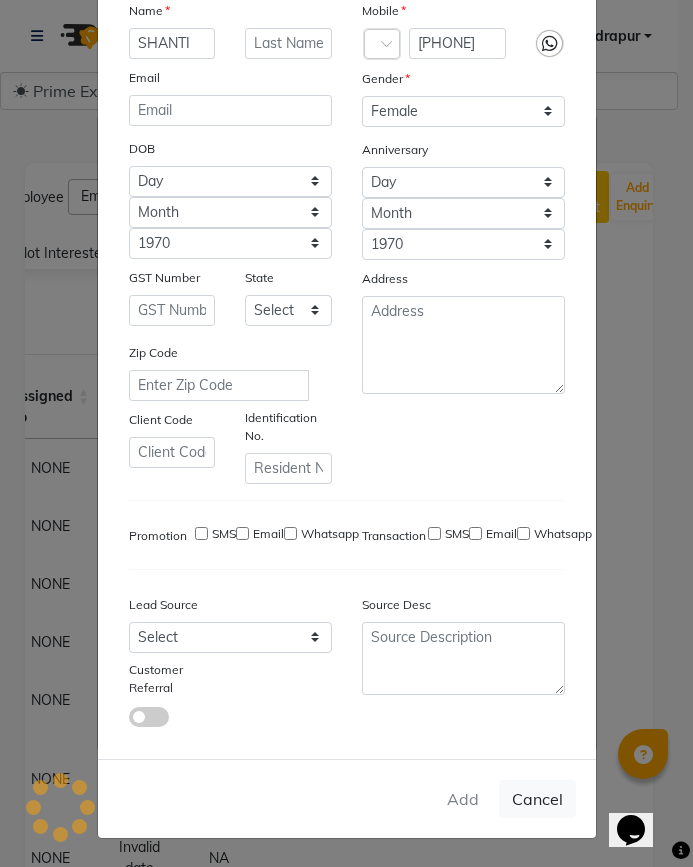 type 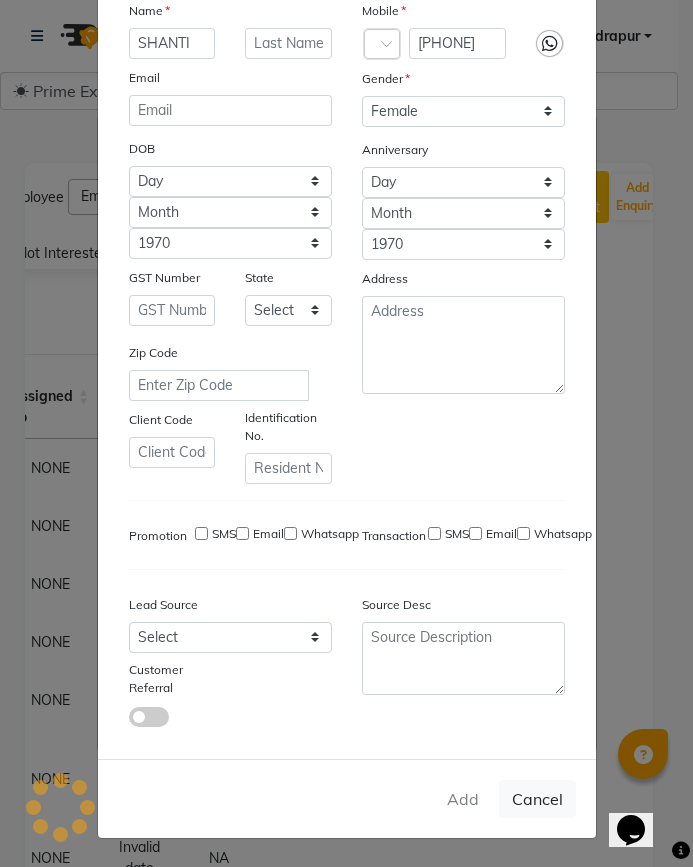 select 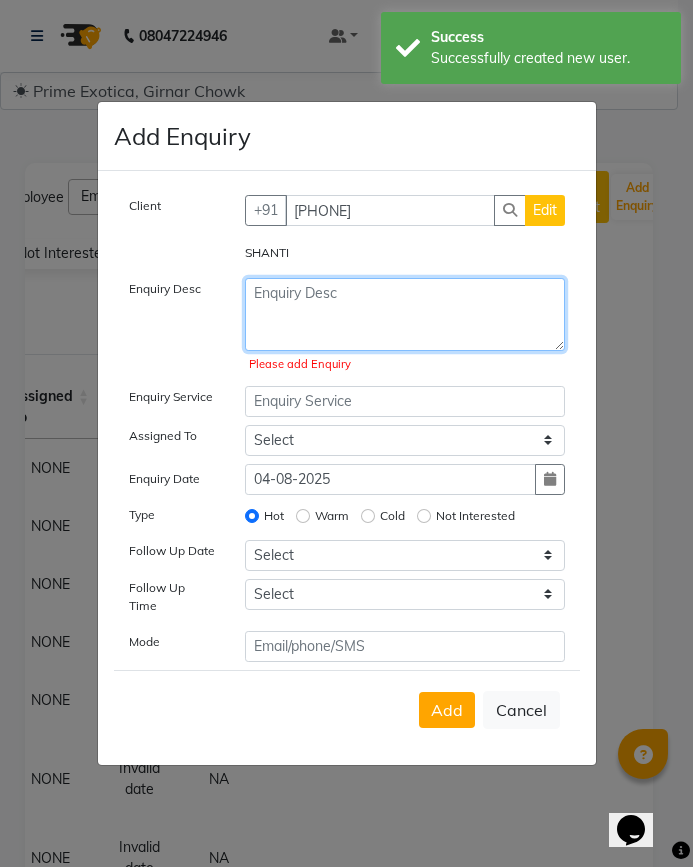click 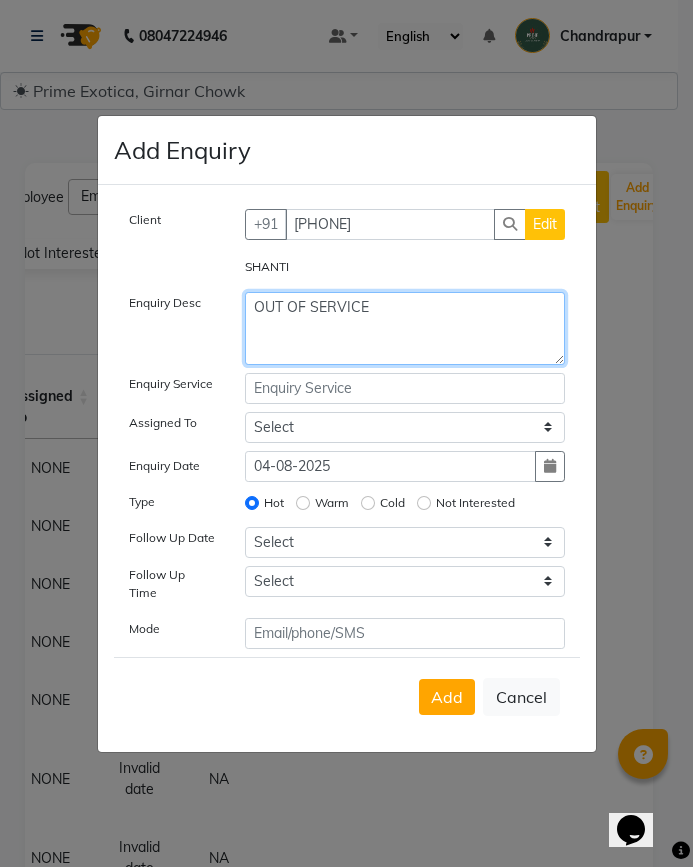 type on "OUT OF SERVICE" 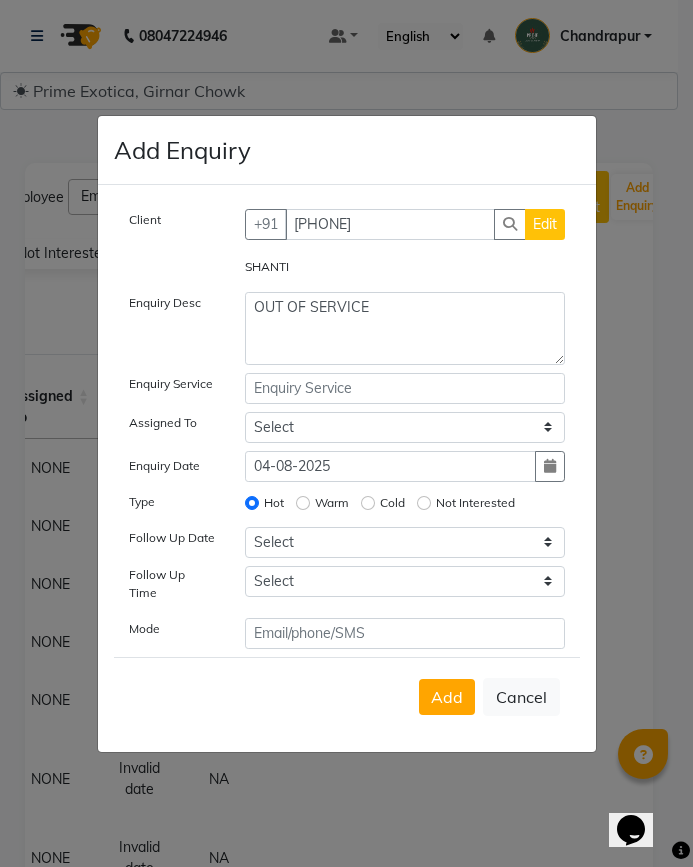 click on "Not Interested" 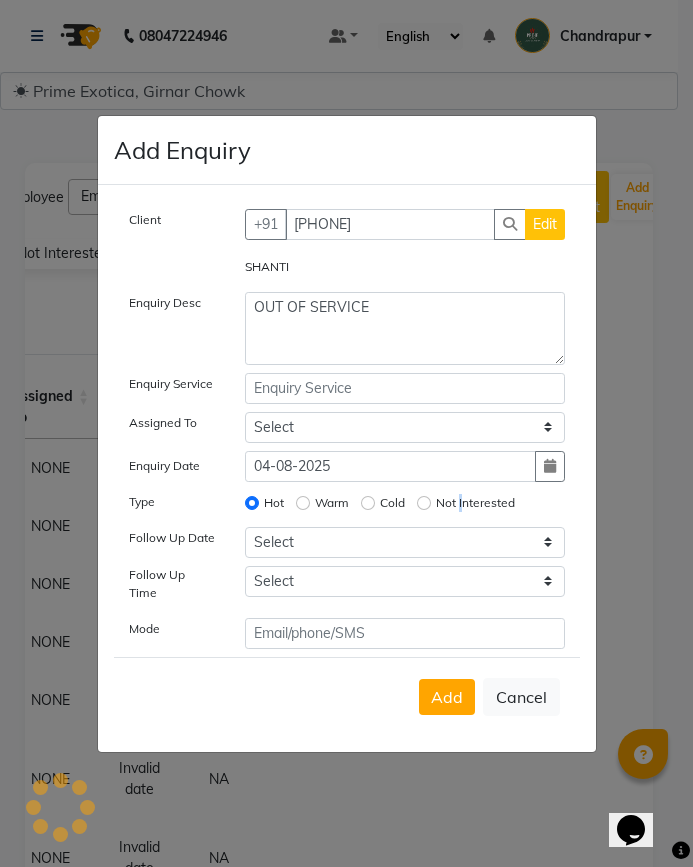 click on "Cold" 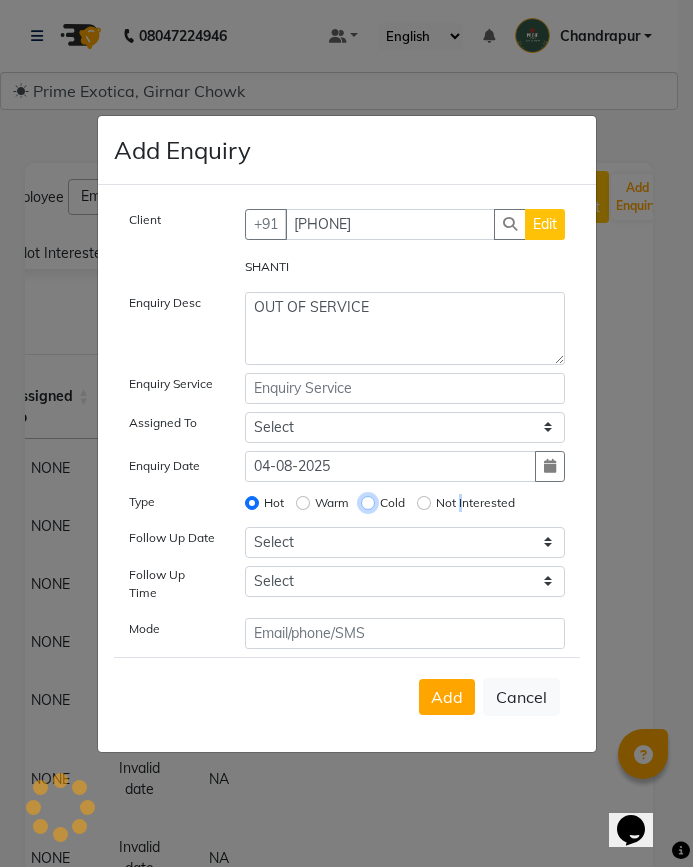 click on "Cold" at bounding box center (368, 503) 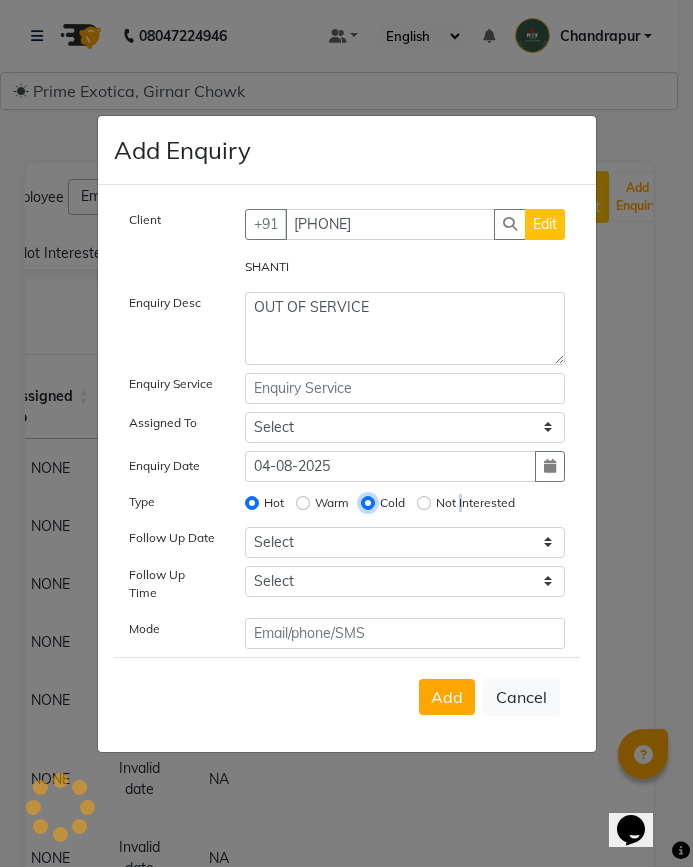 radio on "false" 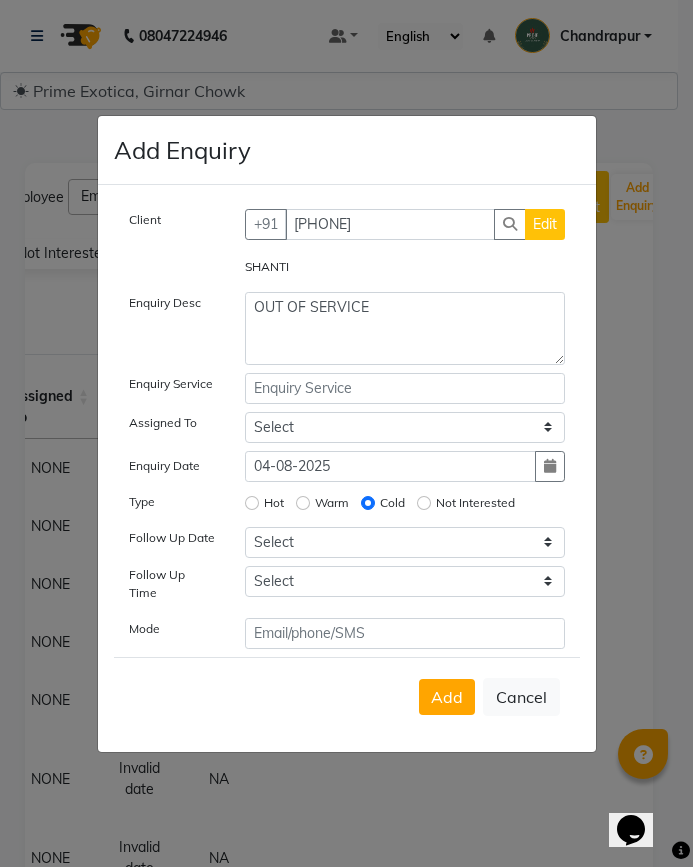 click on "Not Interested" 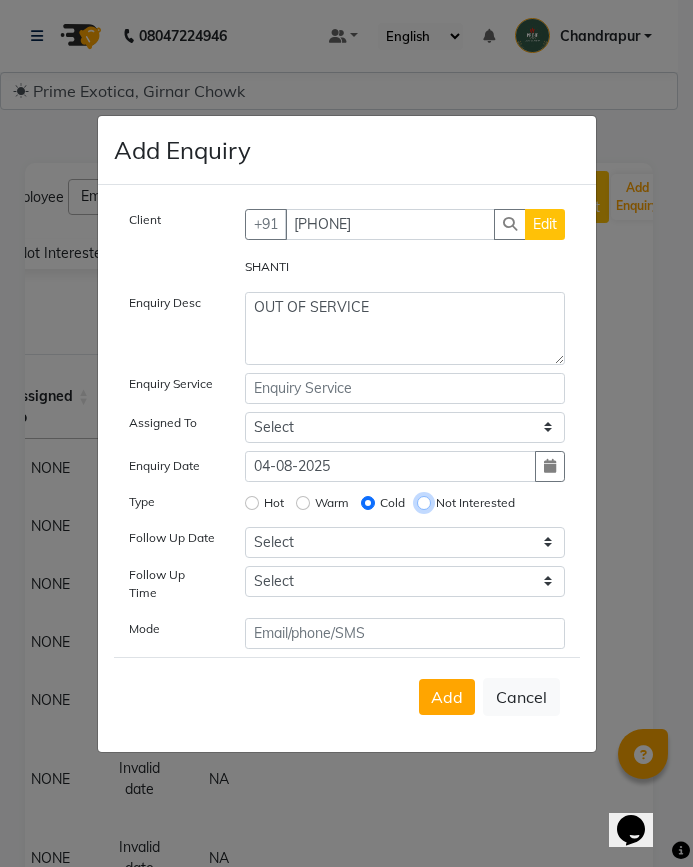 click on "Not Interested" at bounding box center [424, 503] 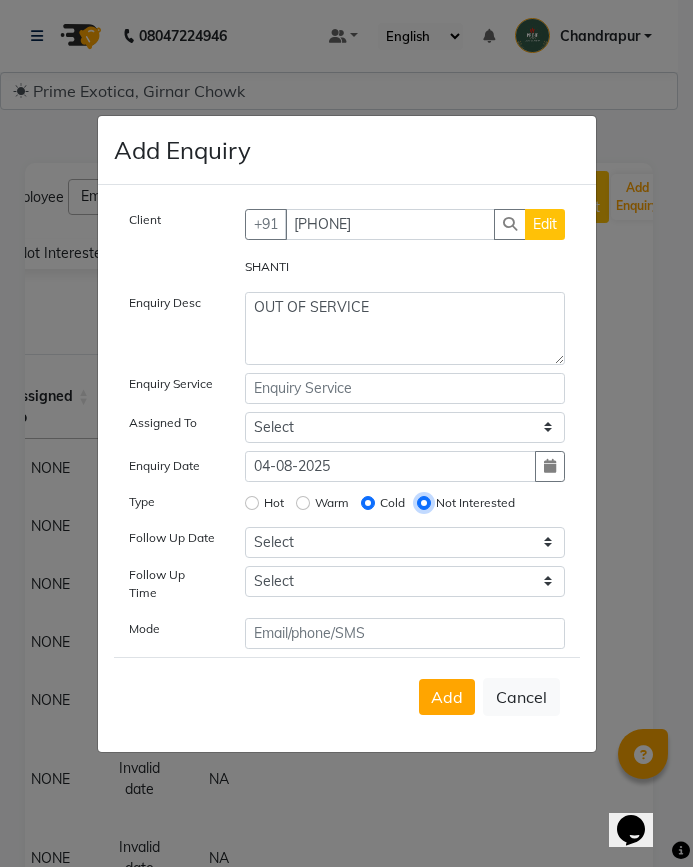 radio on "false" 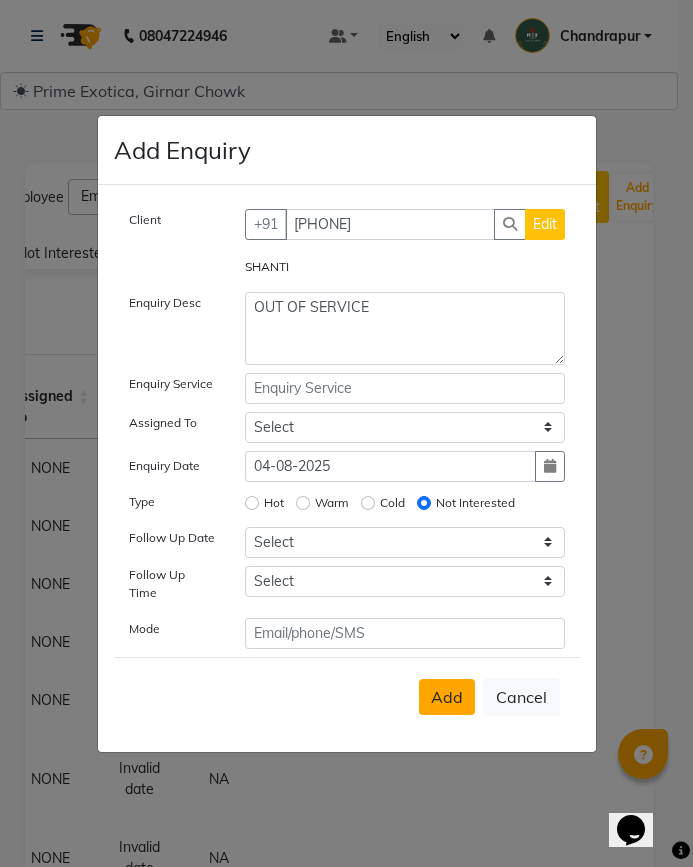 click on "Add" at bounding box center [447, 697] 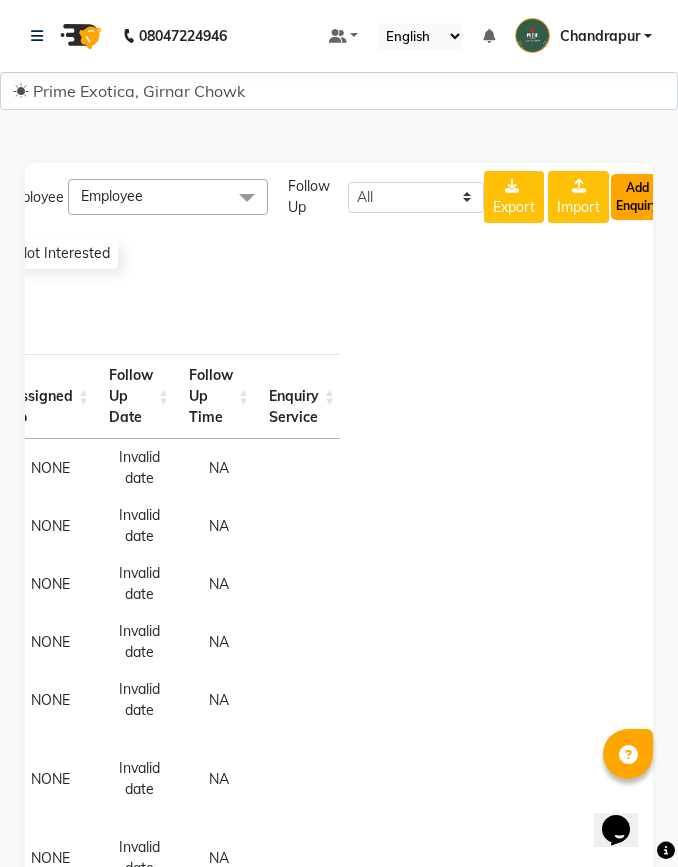 click on "Add Enquiry" 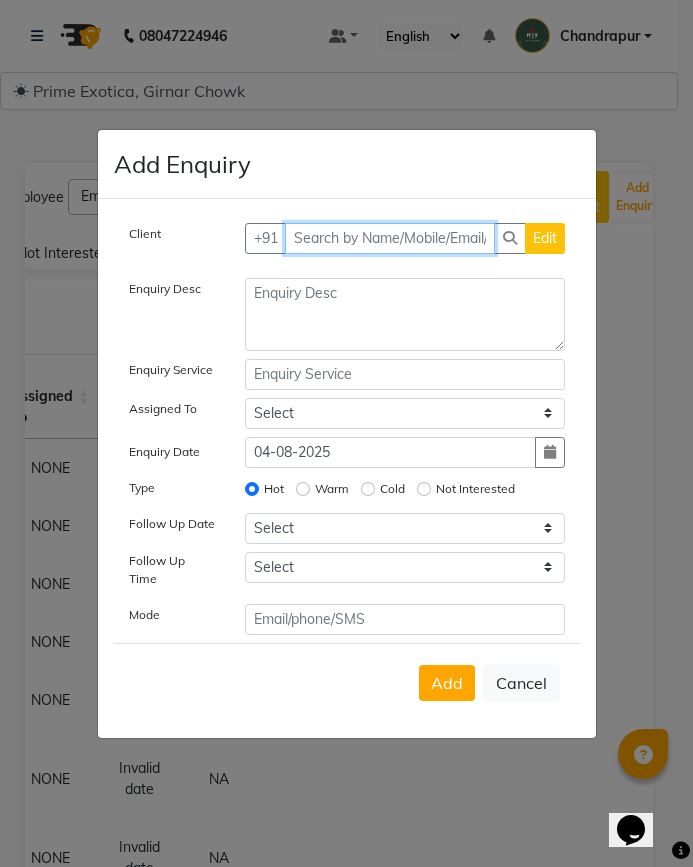 click at bounding box center (390, 238) 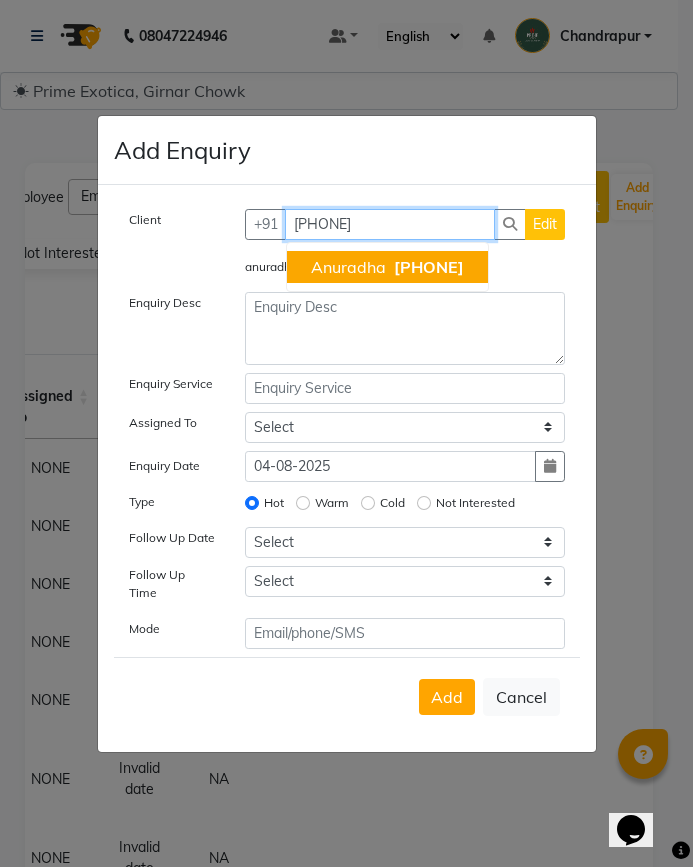 click on "[FIRST] [PHONE]" at bounding box center (387, 267) 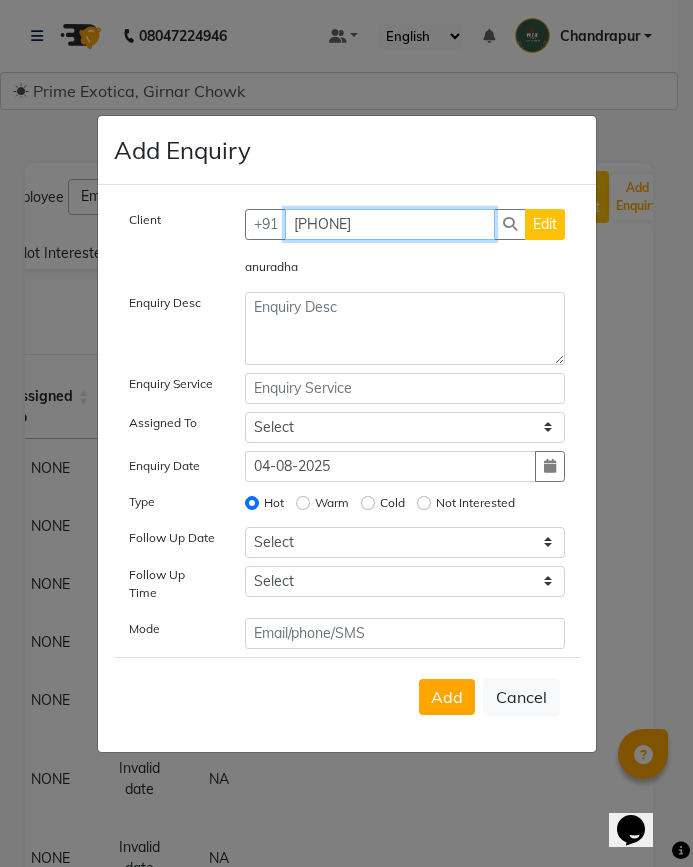 type on "[PHONE]" 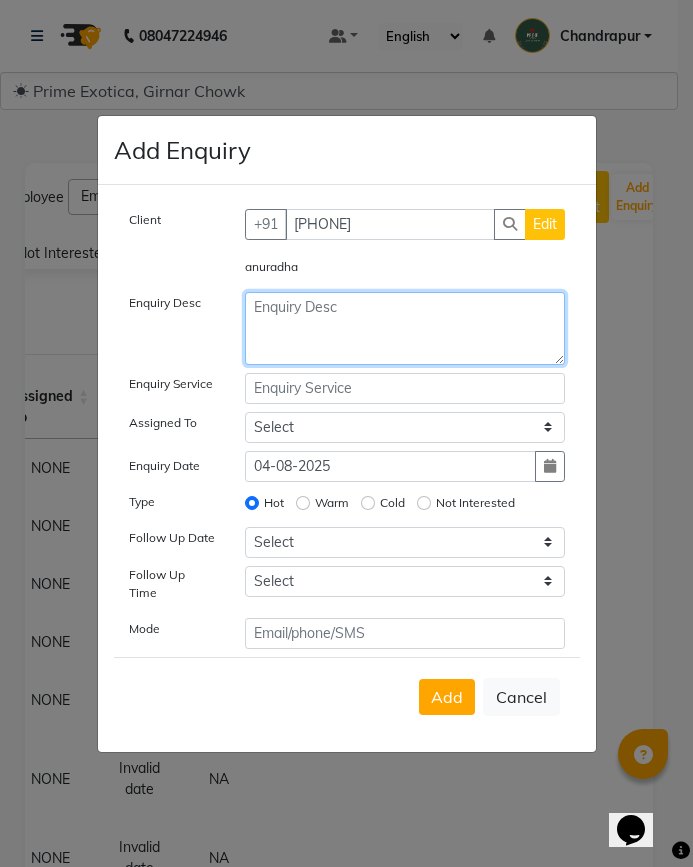 click 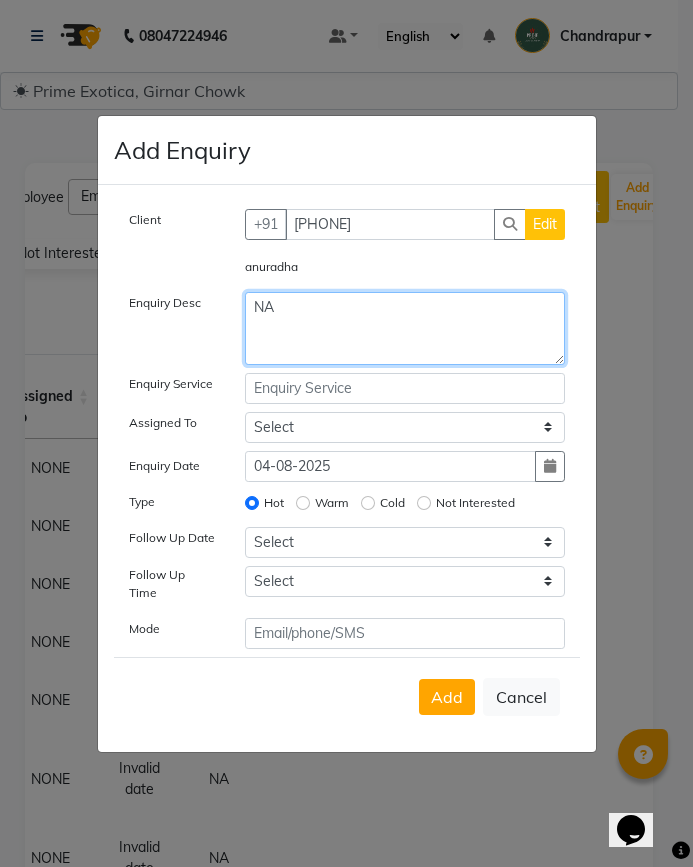 type on "NA" 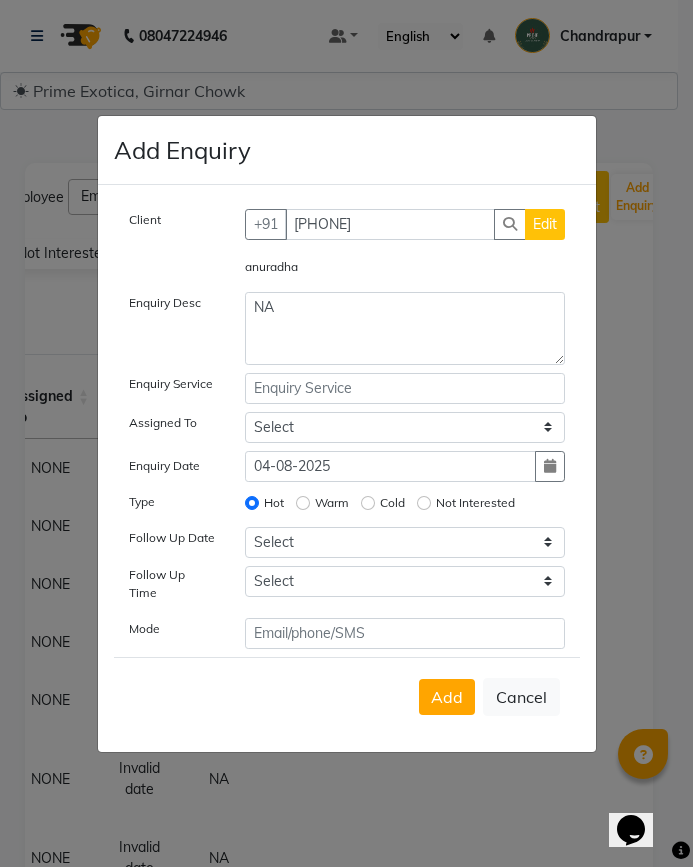 click on "Not Interested" 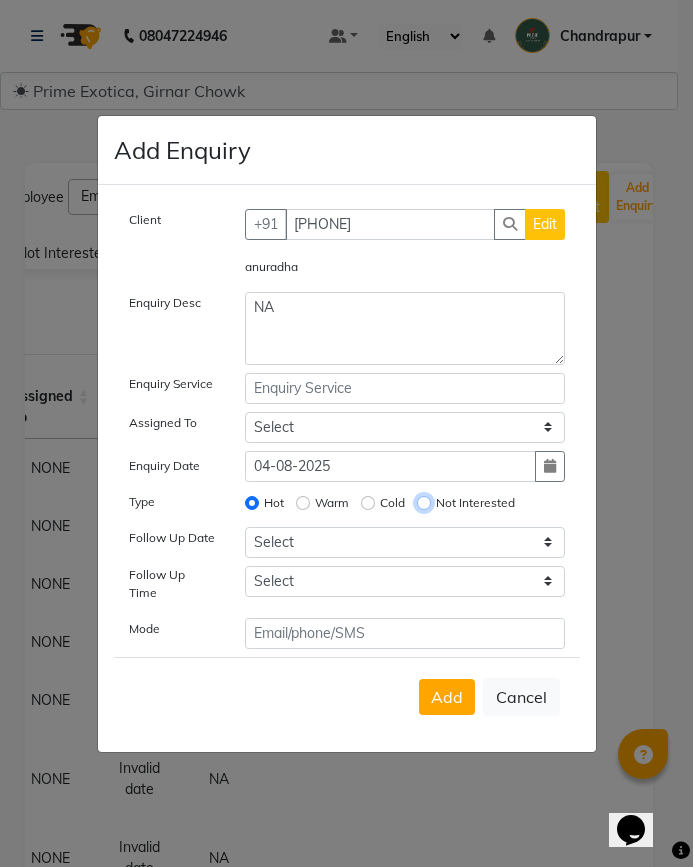 click on "Not Interested" at bounding box center (424, 503) 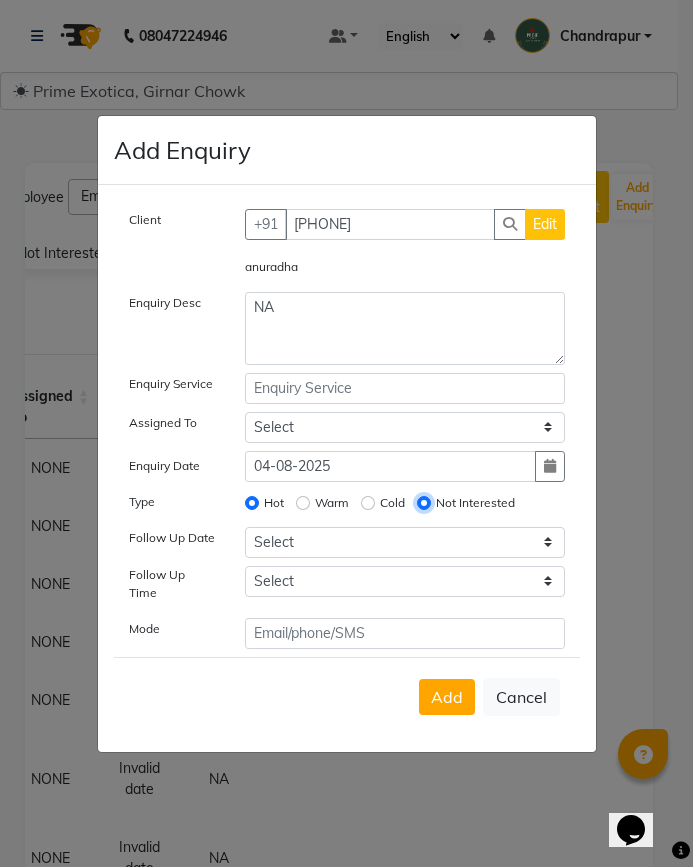 radio on "false" 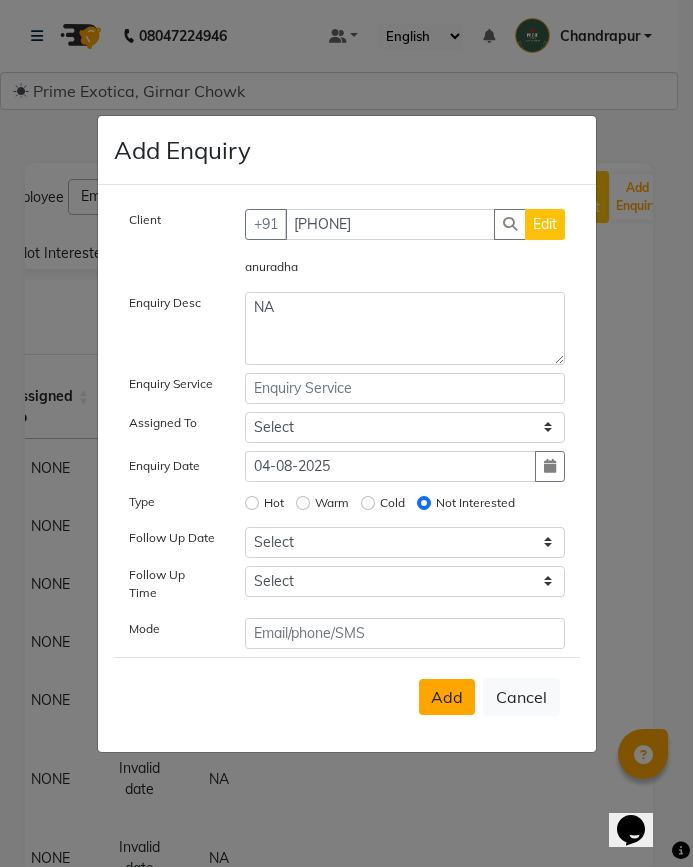 click on "Add" at bounding box center (447, 697) 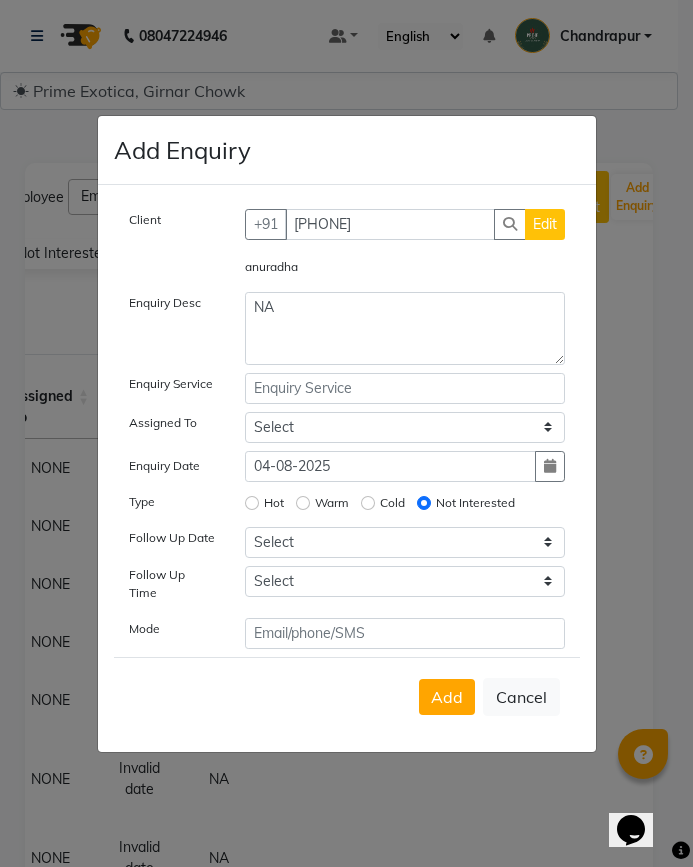 type 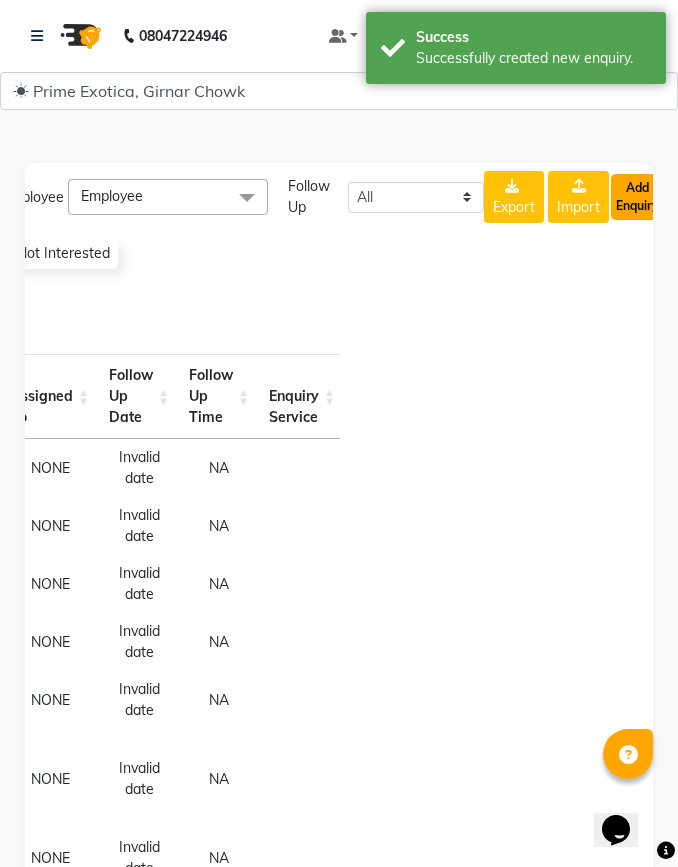 click on "Add Enquiry" 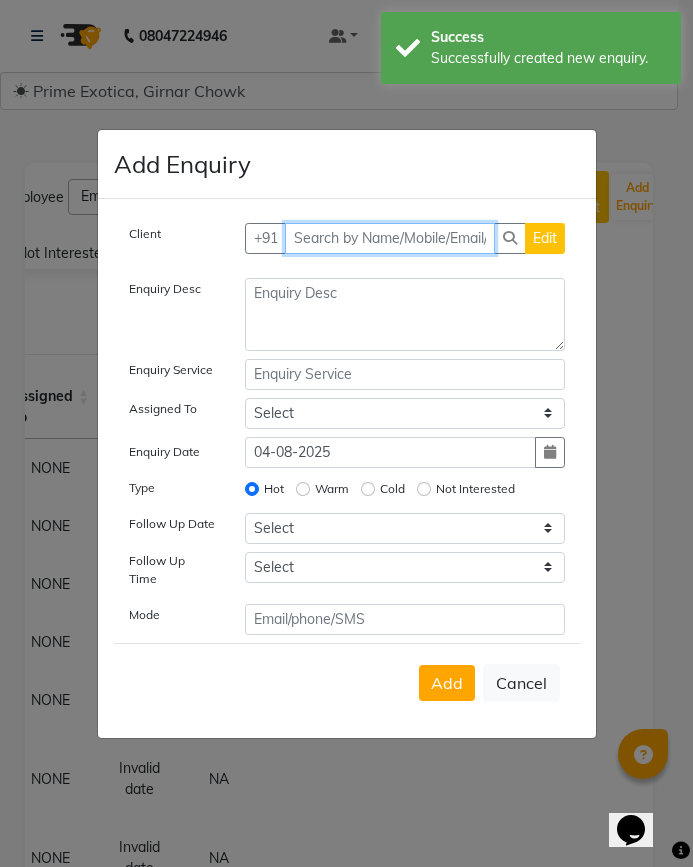 click at bounding box center [390, 238] 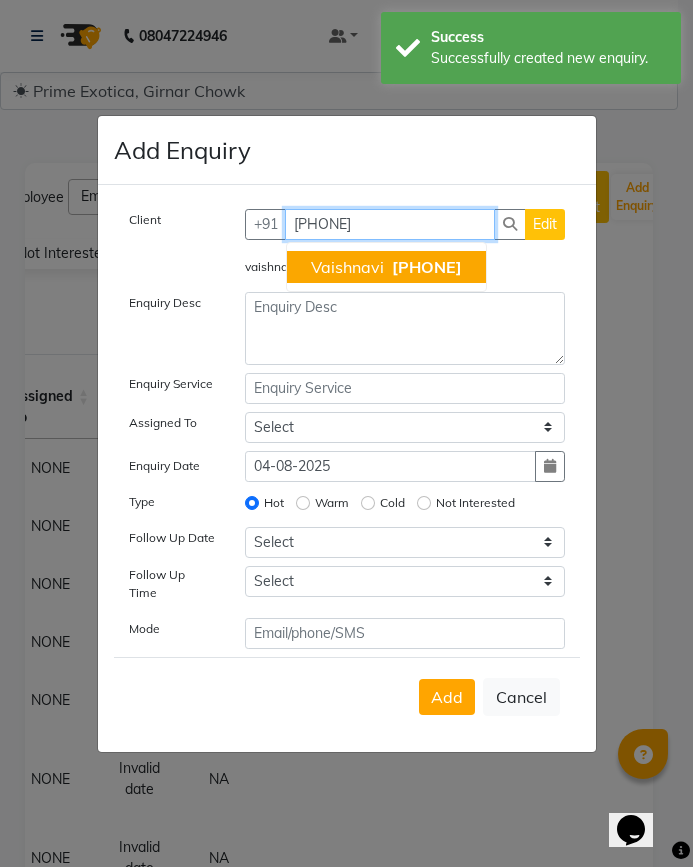 click on "[FIRST] [PHONE]" at bounding box center (386, 267) 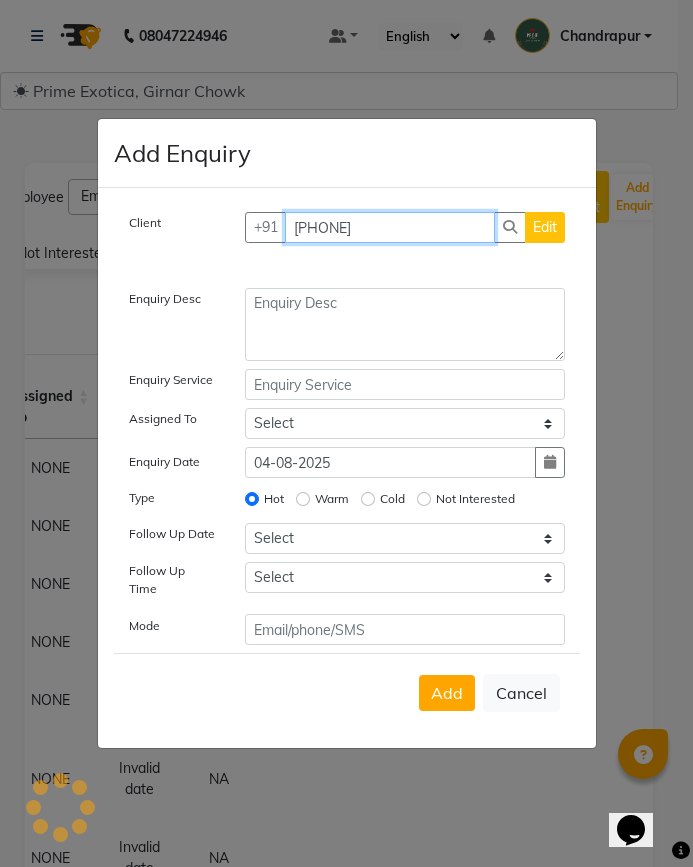 type on "[PHONE]" 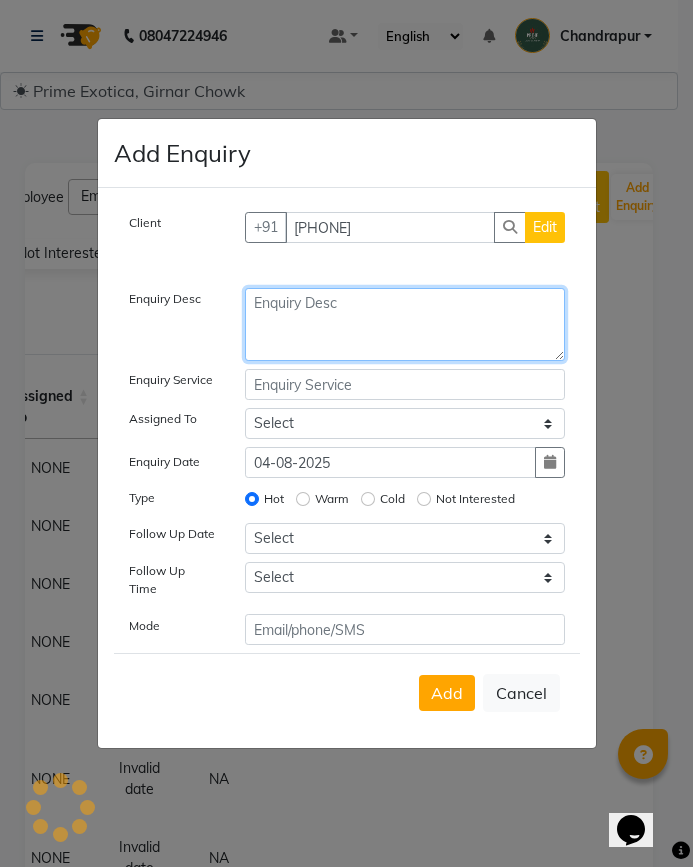click 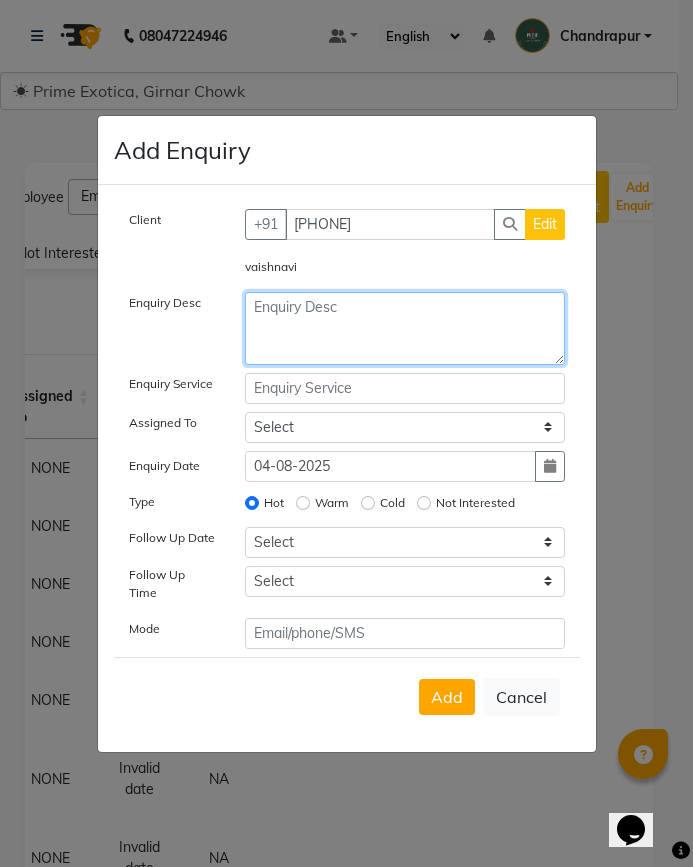 click 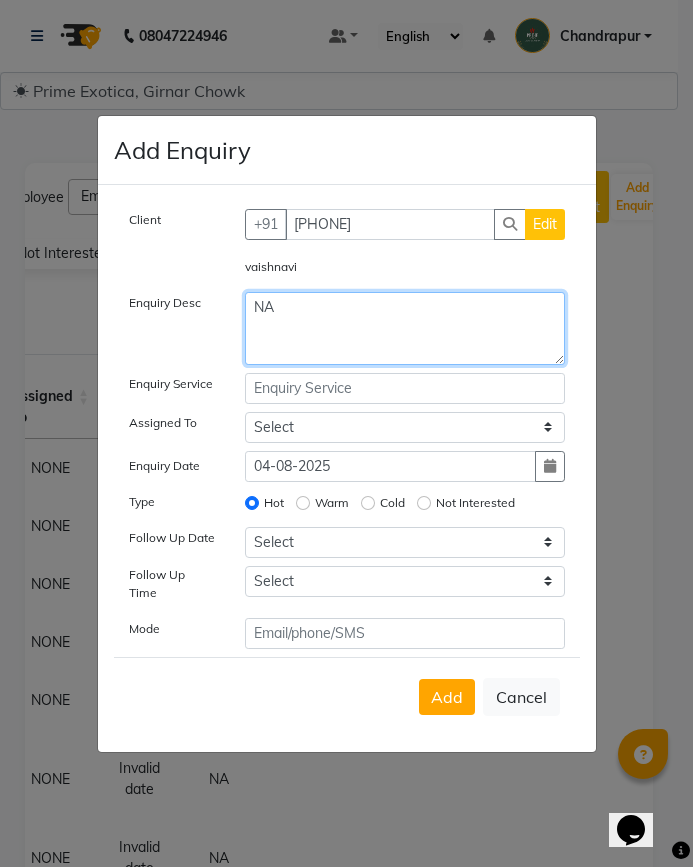 type on "NA" 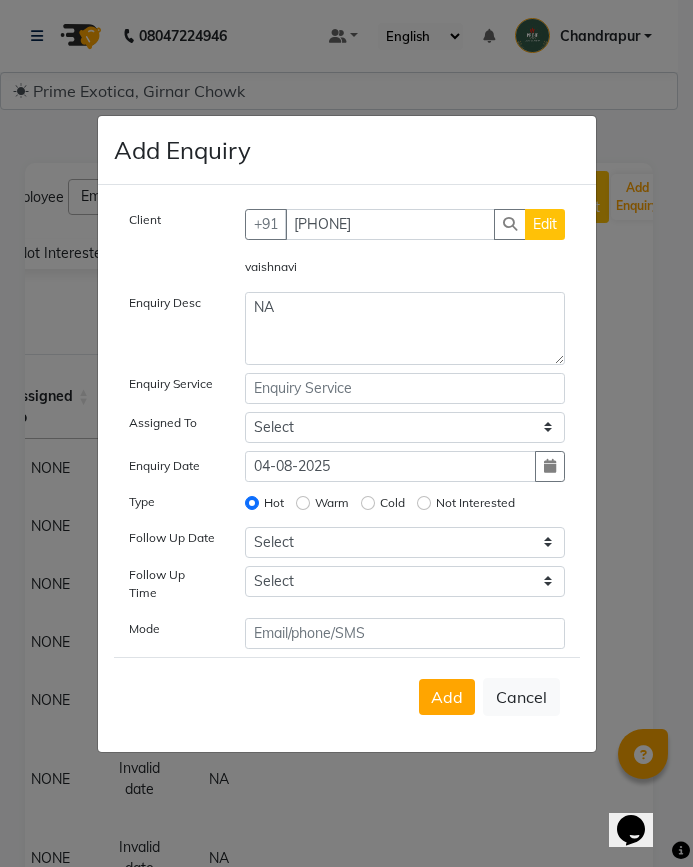 click on "Not Interested" 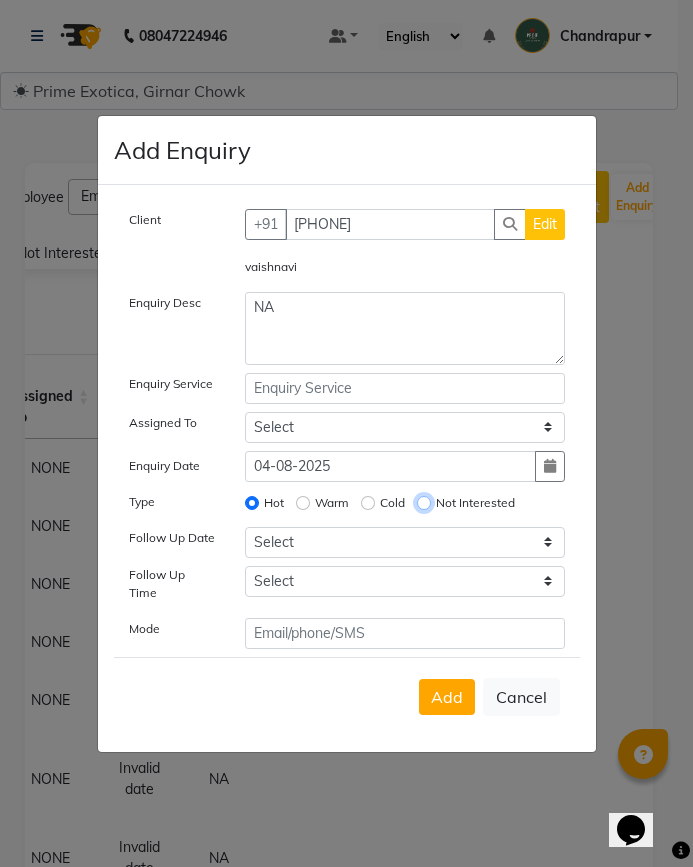 click on "Not Interested" at bounding box center (424, 503) 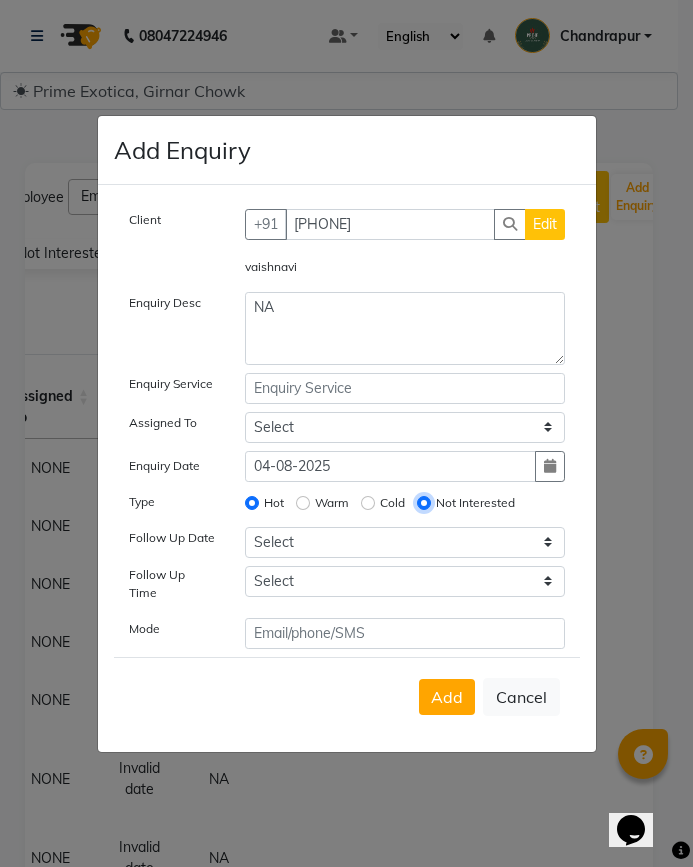 radio on "false" 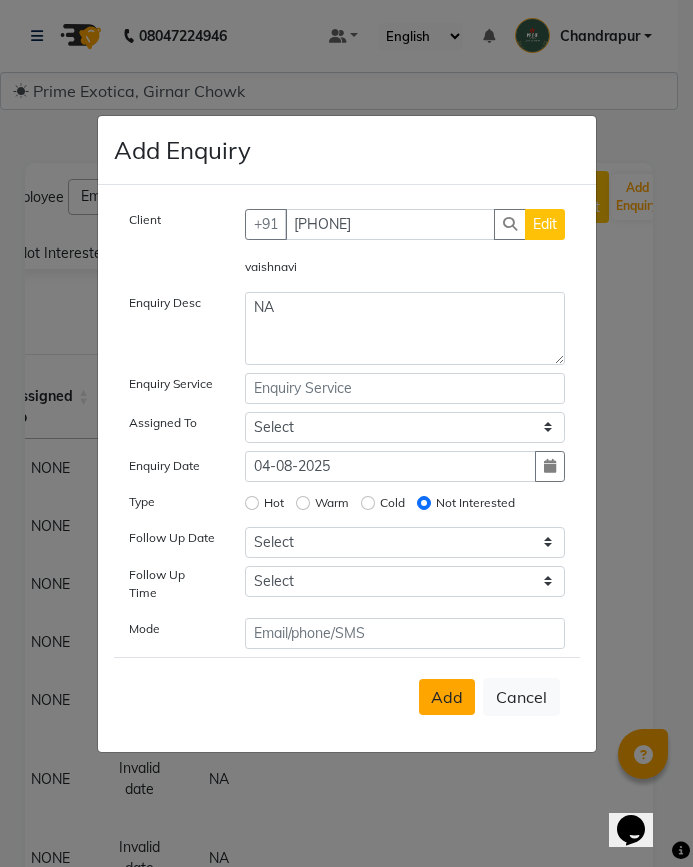 click on "Add" at bounding box center (447, 697) 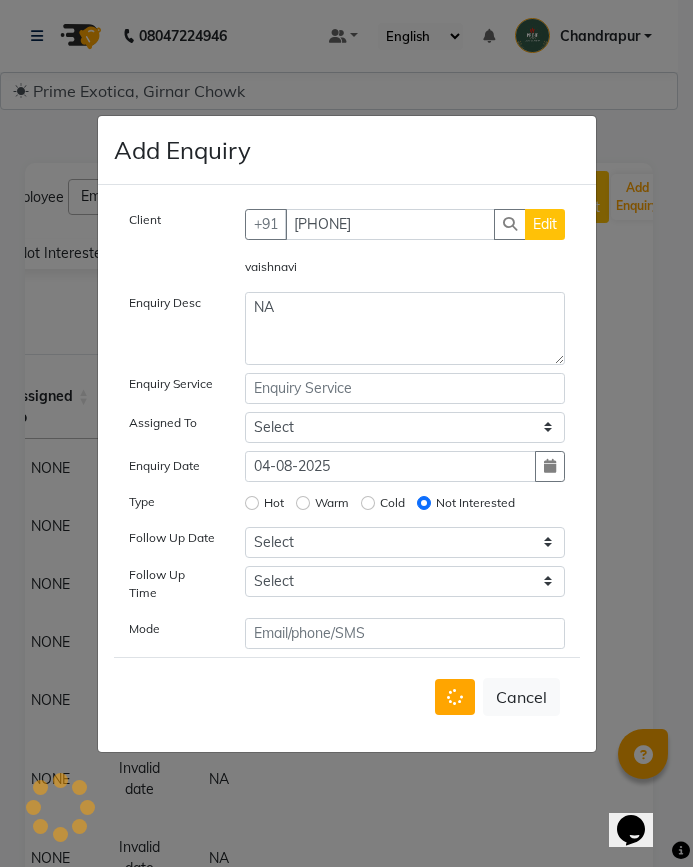 type 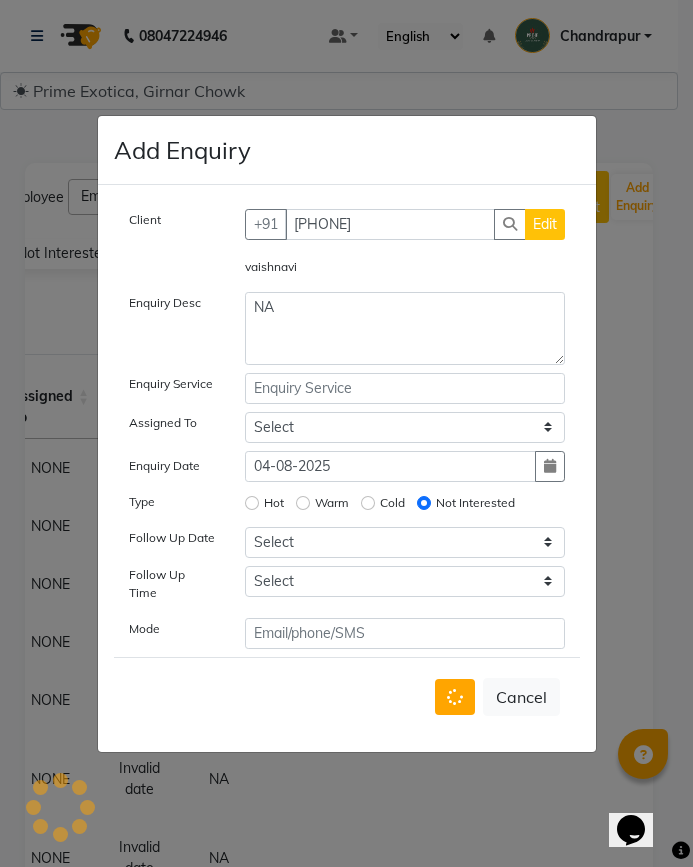 type 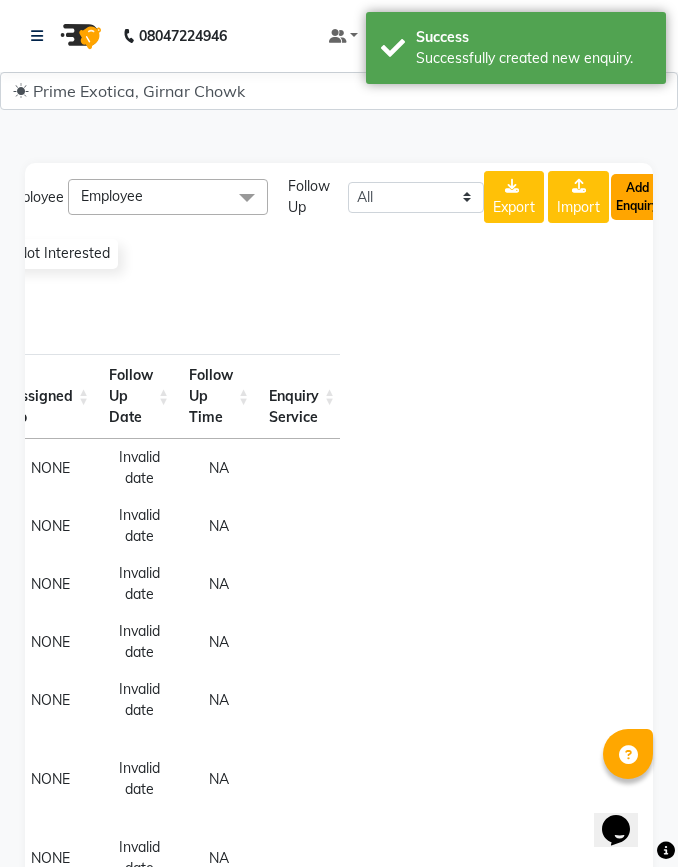 click on "Add Enquiry" 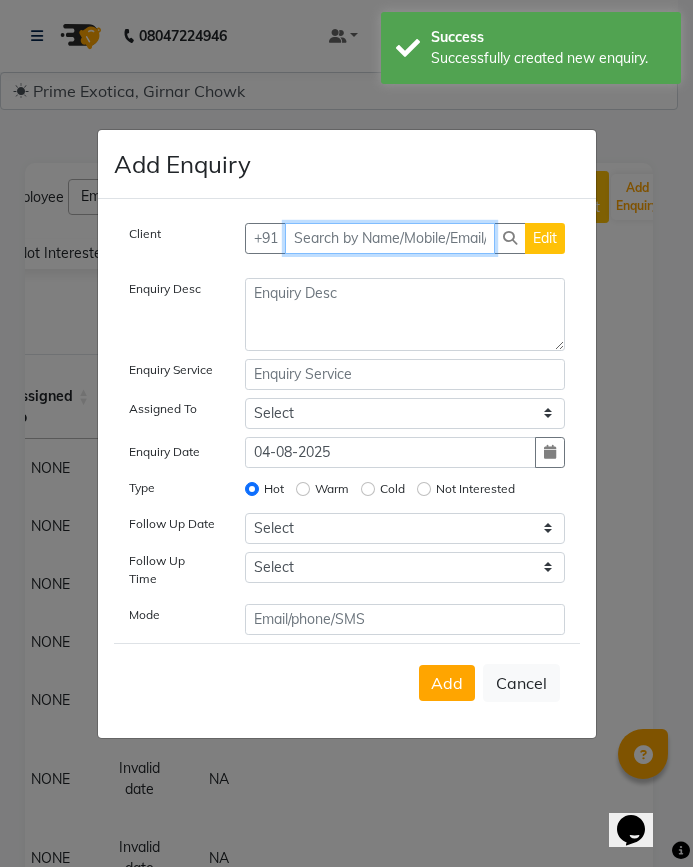click at bounding box center (390, 238) 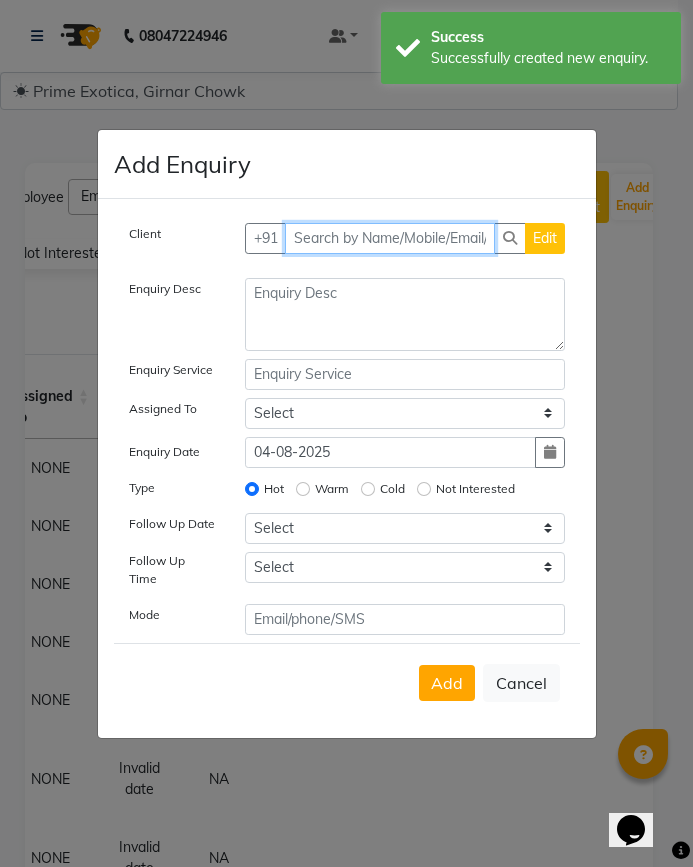 paste on "[PHONE]" 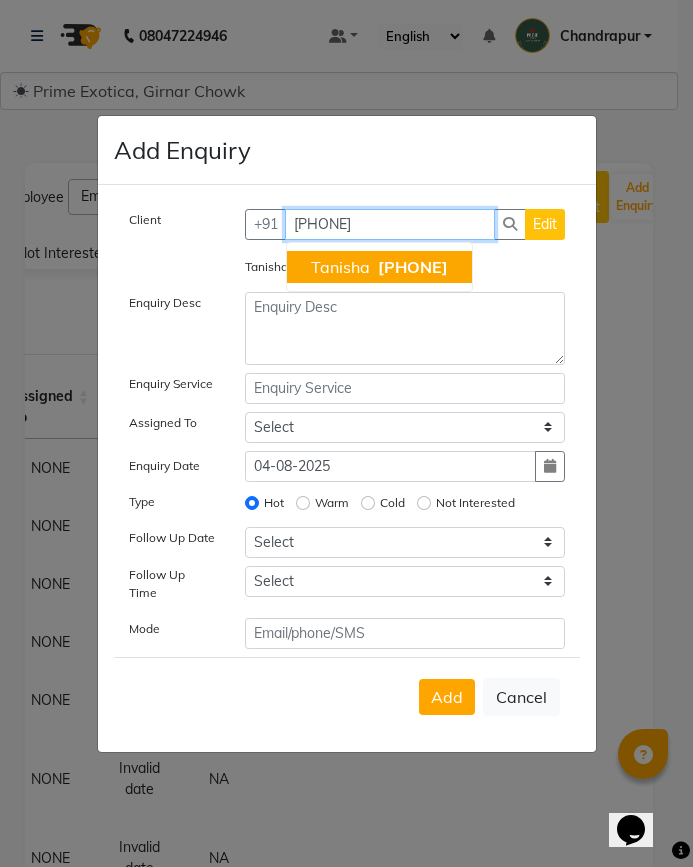 click on "Tanisha" at bounding box center [340, 267] 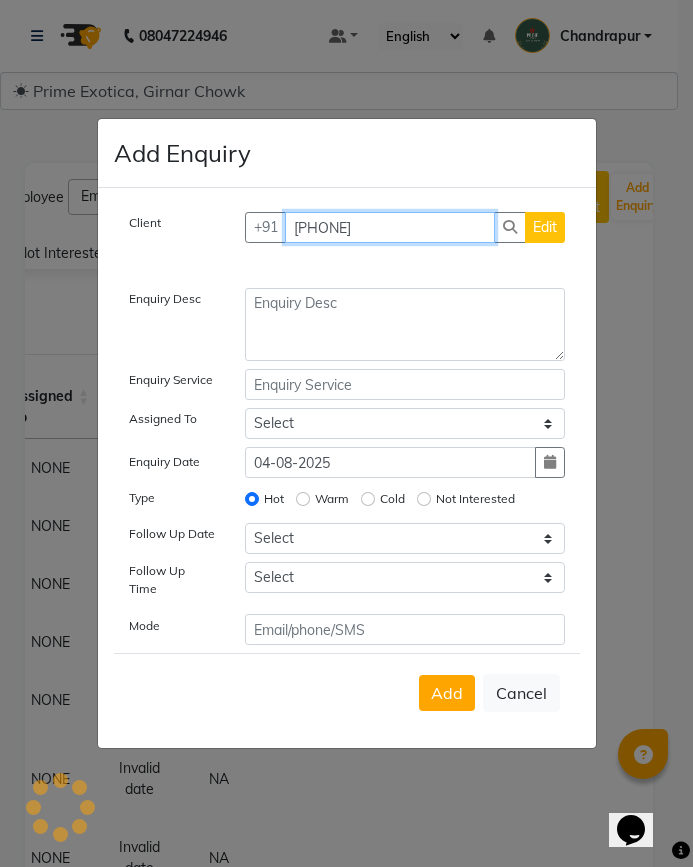 type on "[PHONE]" 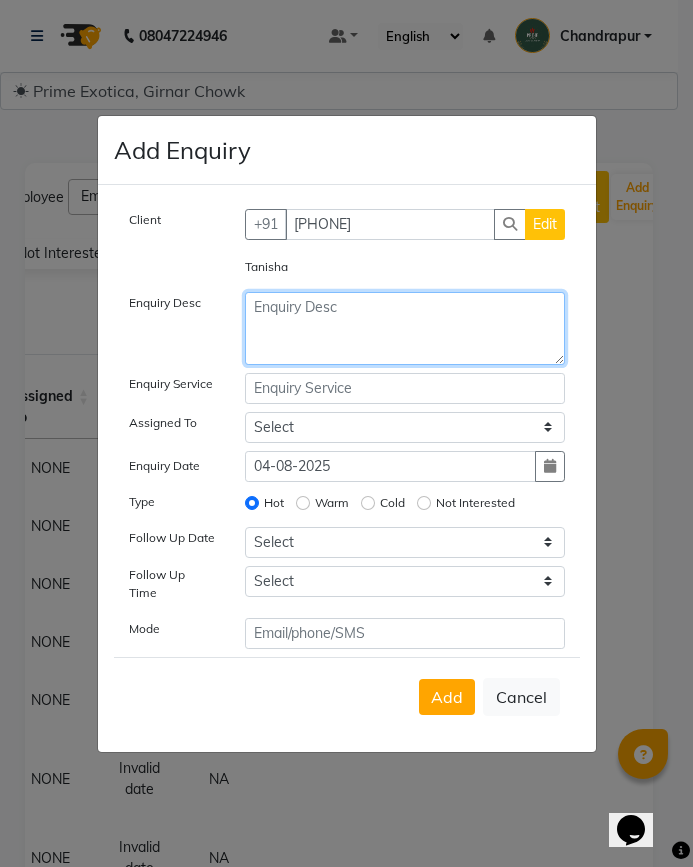 click 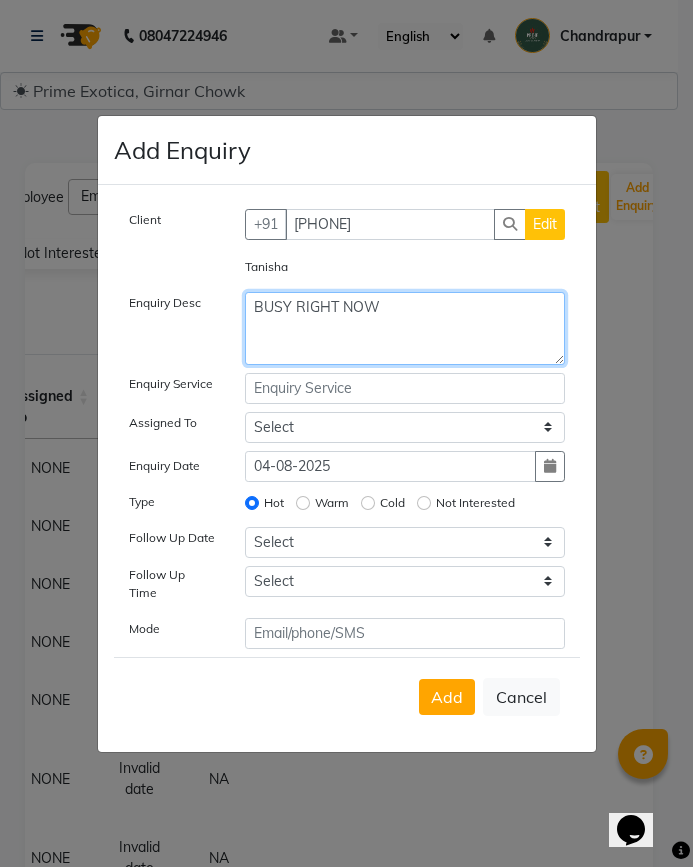type on "BUSY RIGHT NOW" 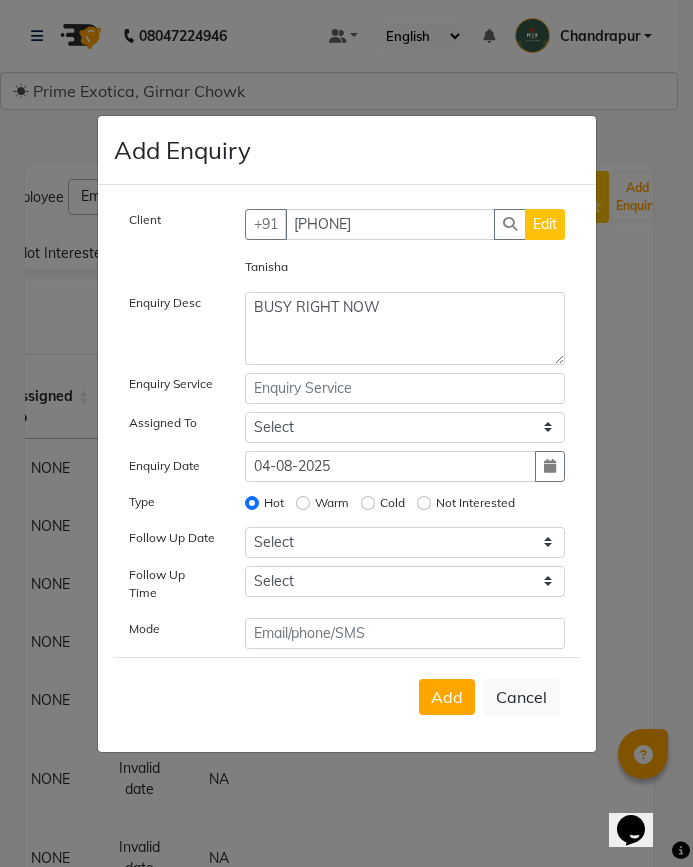 click on "Cold" 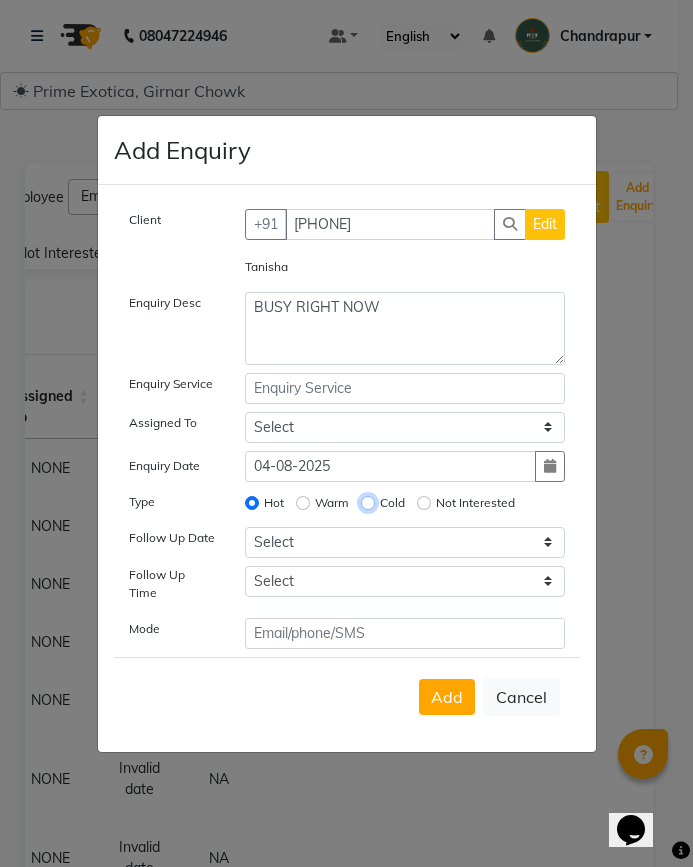 click on "Cold" at bounding box center [368, 503] 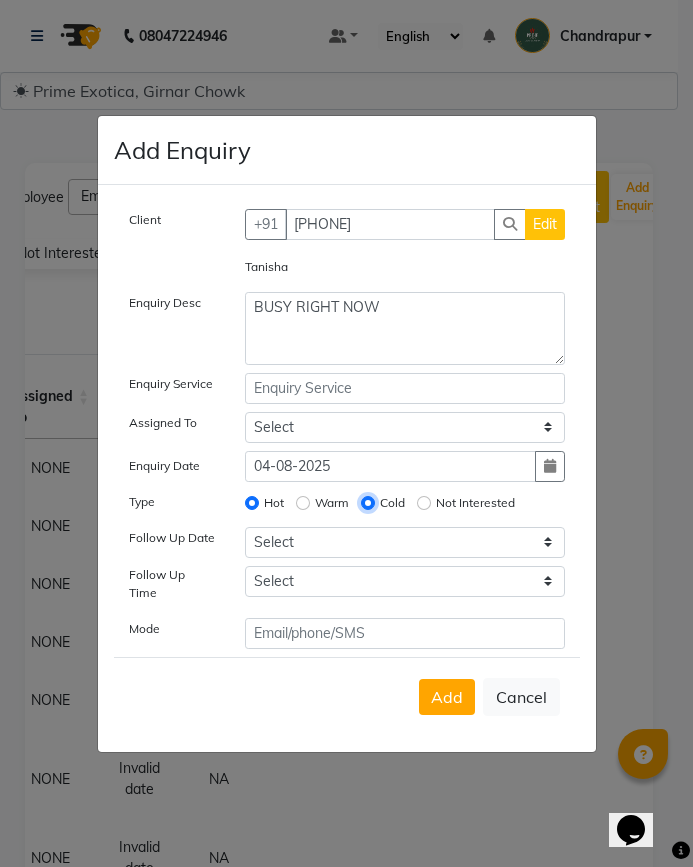 radio on "false" 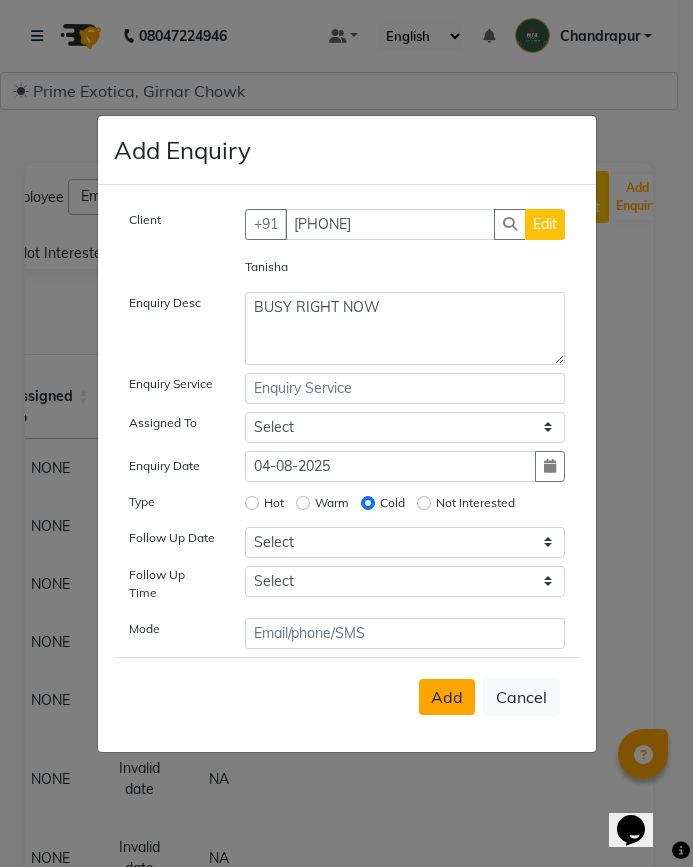 click on "Add" at bounding box center [447, 697] 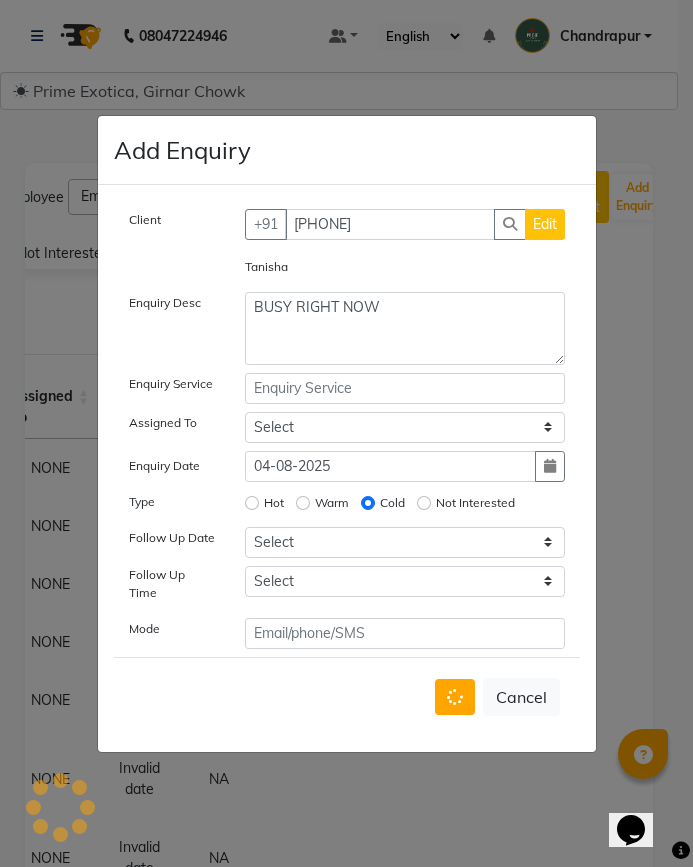 type 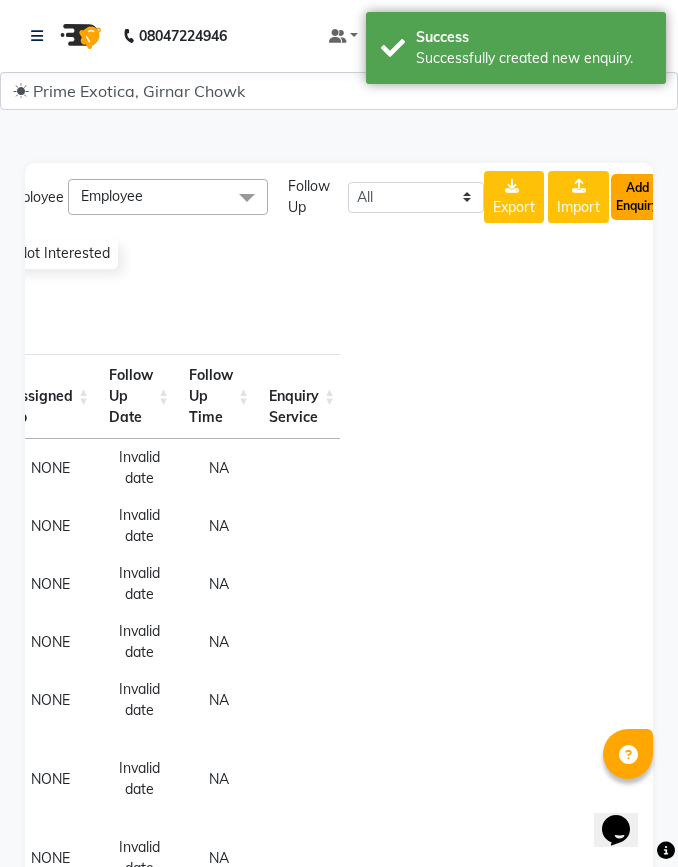 click on "Add Enquiry" 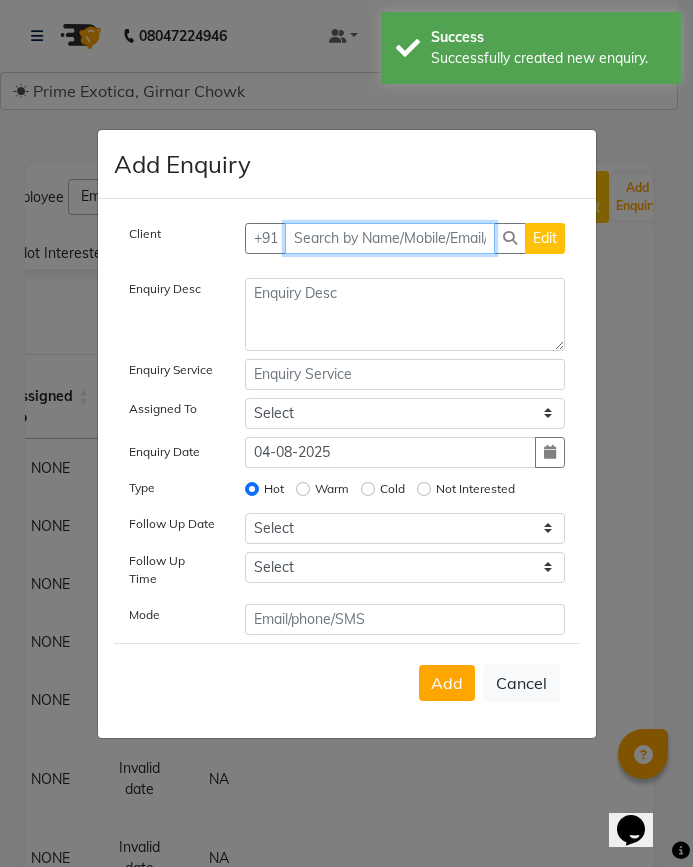 click at bounding box center (390, 238) 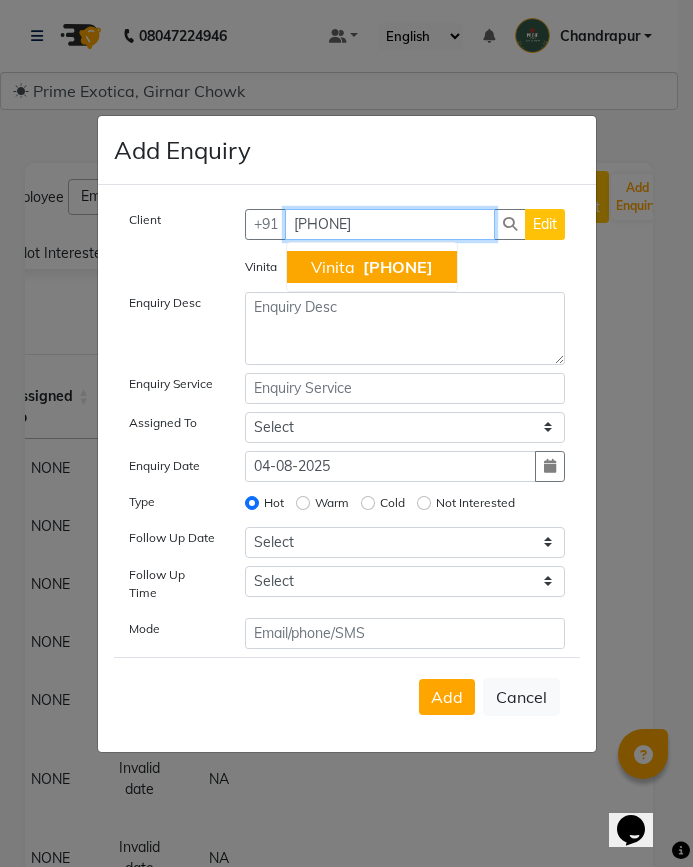 click on "Vinita" at bounding box center [333, 267] 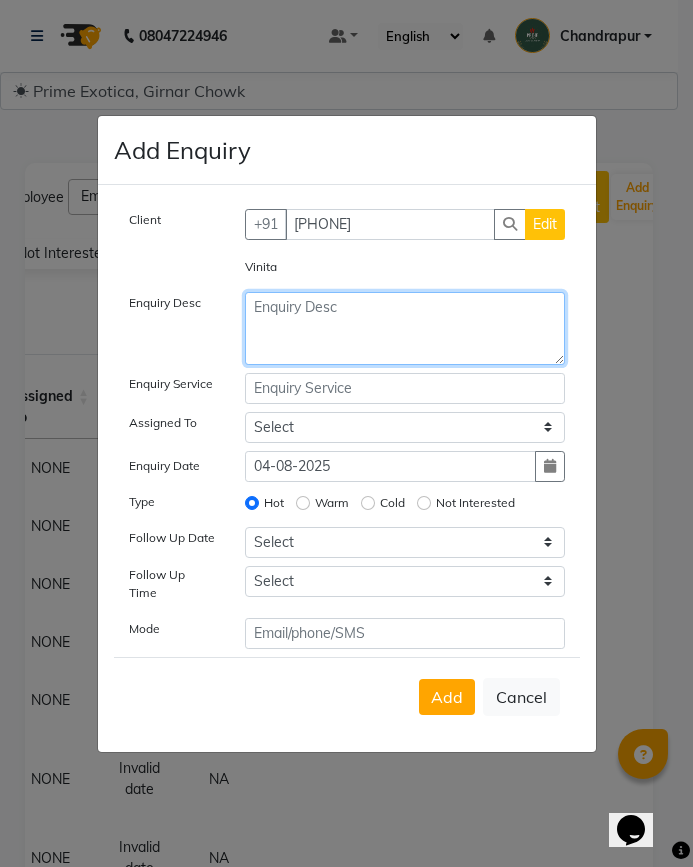 click 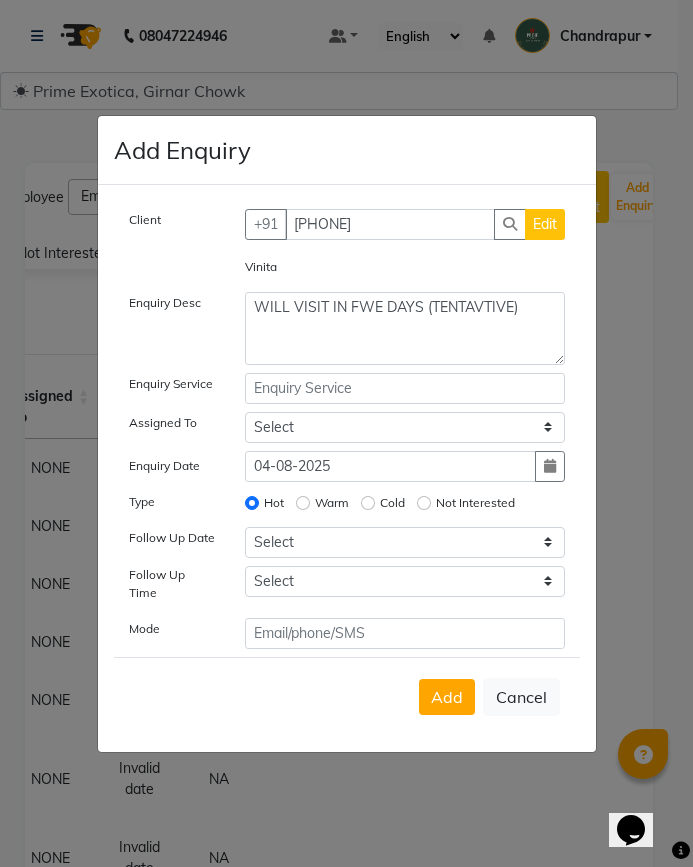 click on "Cold" 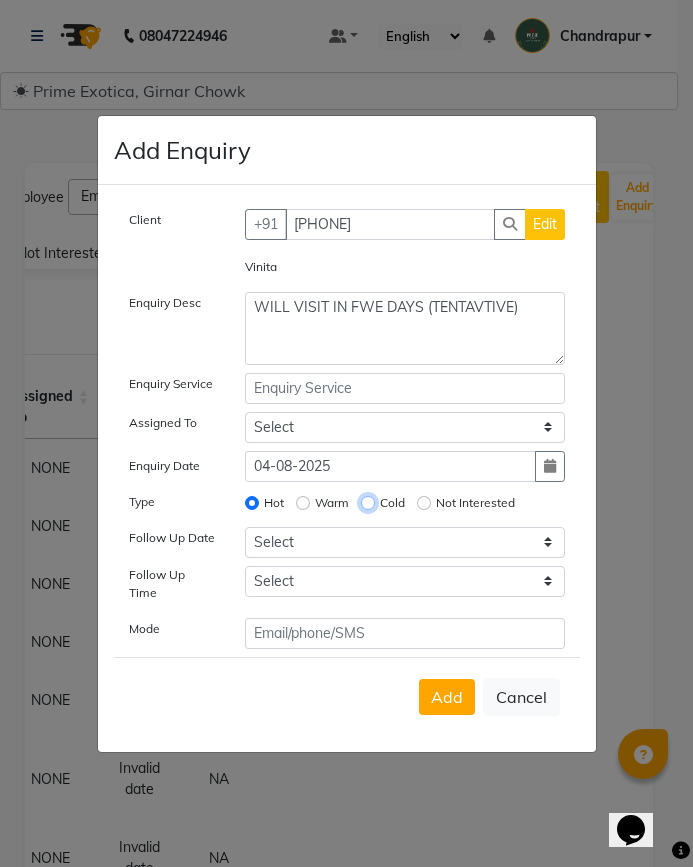 click on "Cold" at bounding box center [368, 503] 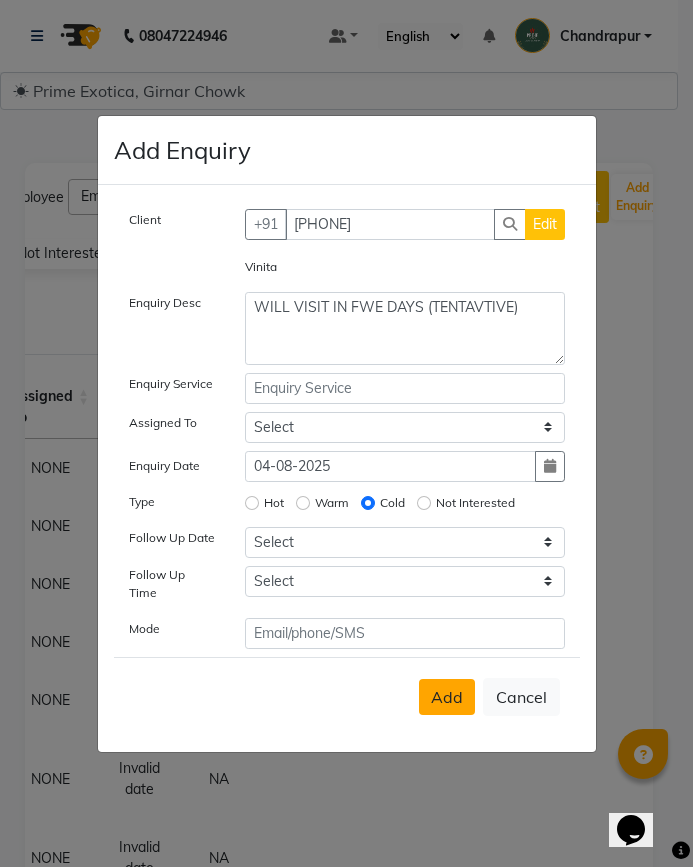 click on "Add" at bounding box center (447, 697) 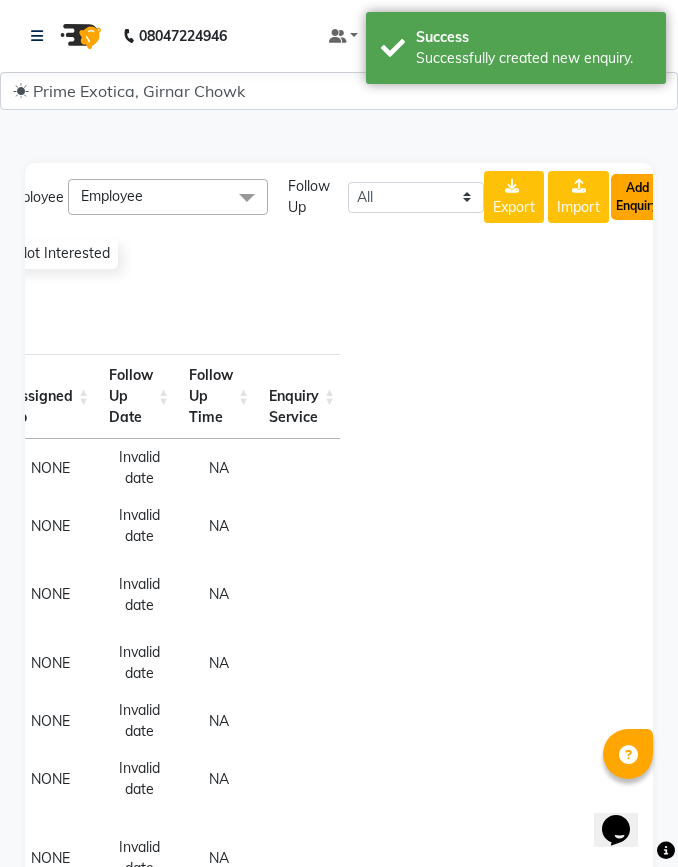 click on "Add Enquiry" 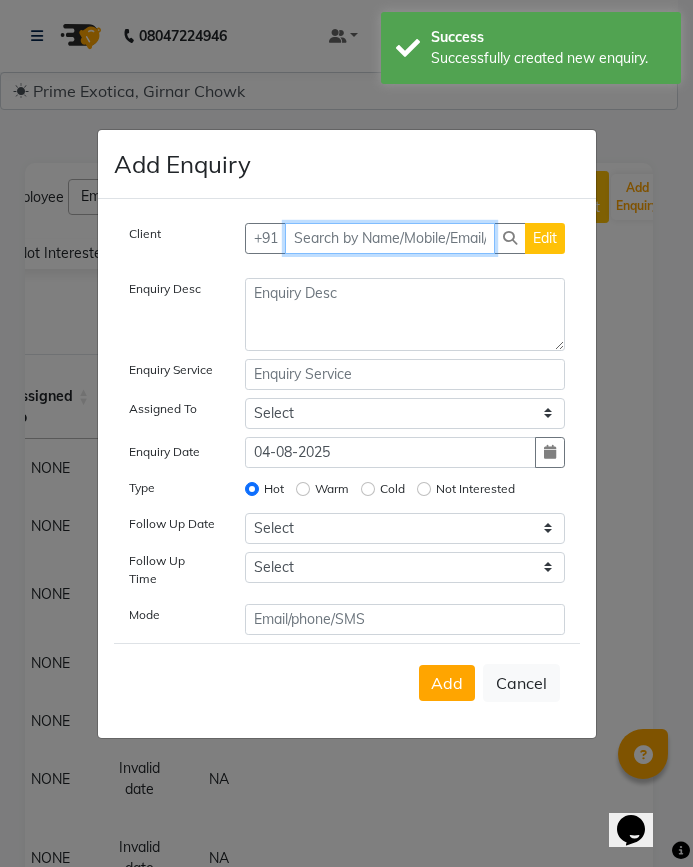 click at bounding box center (390, 238) 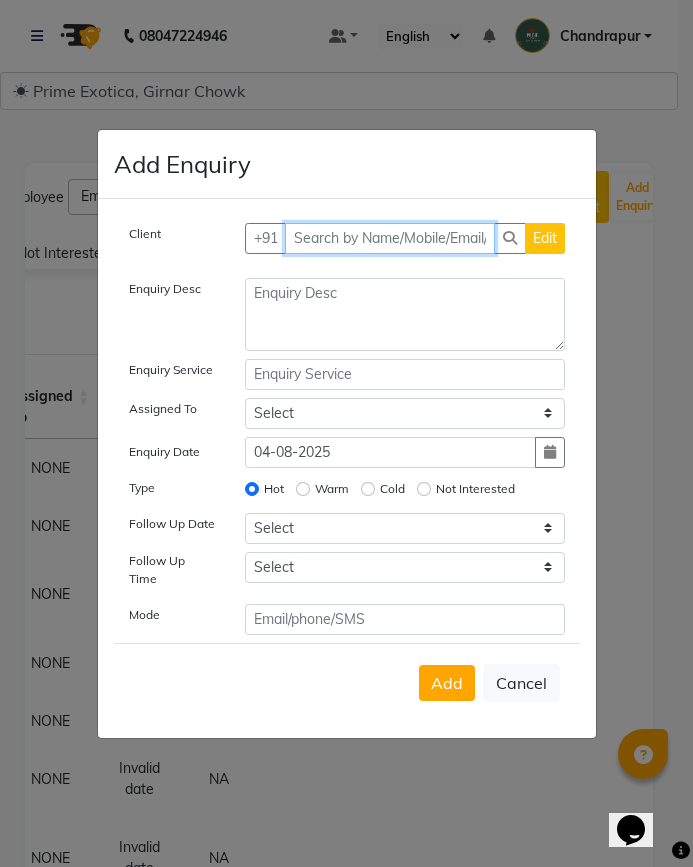 click at bounding box center (390, 238) 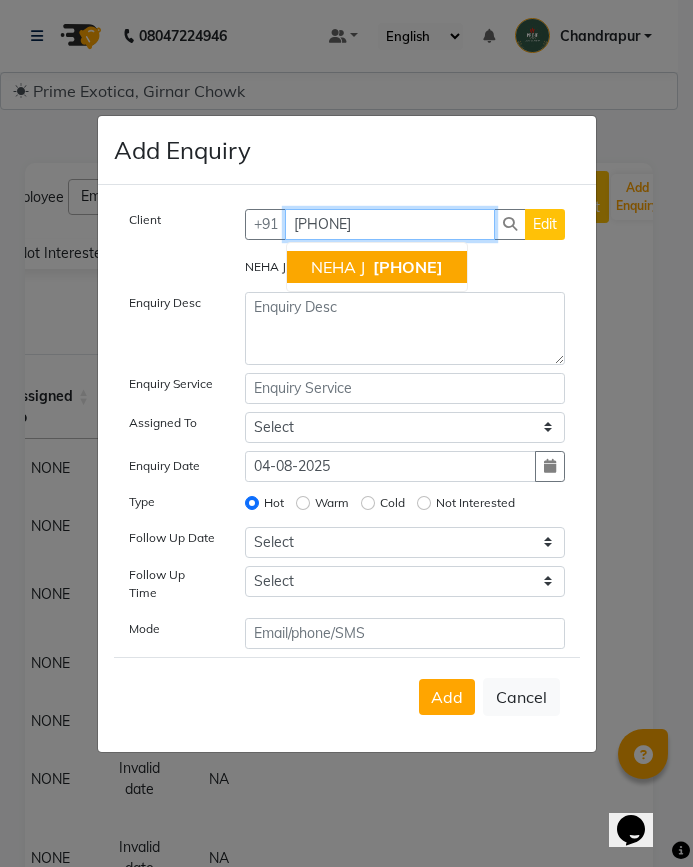 click on "[NAME] [PHONE]" at bounding box center (377, 267) 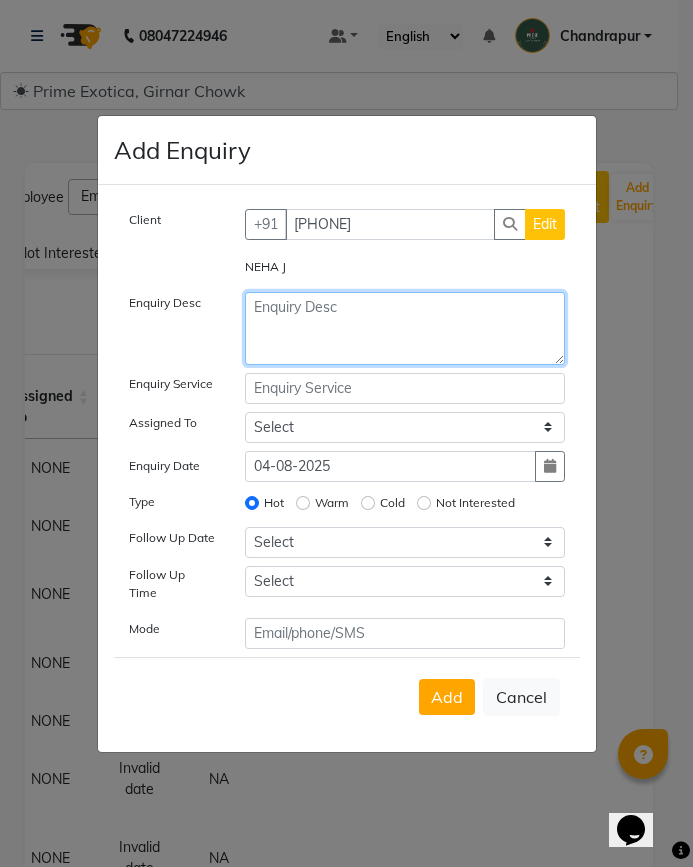 click 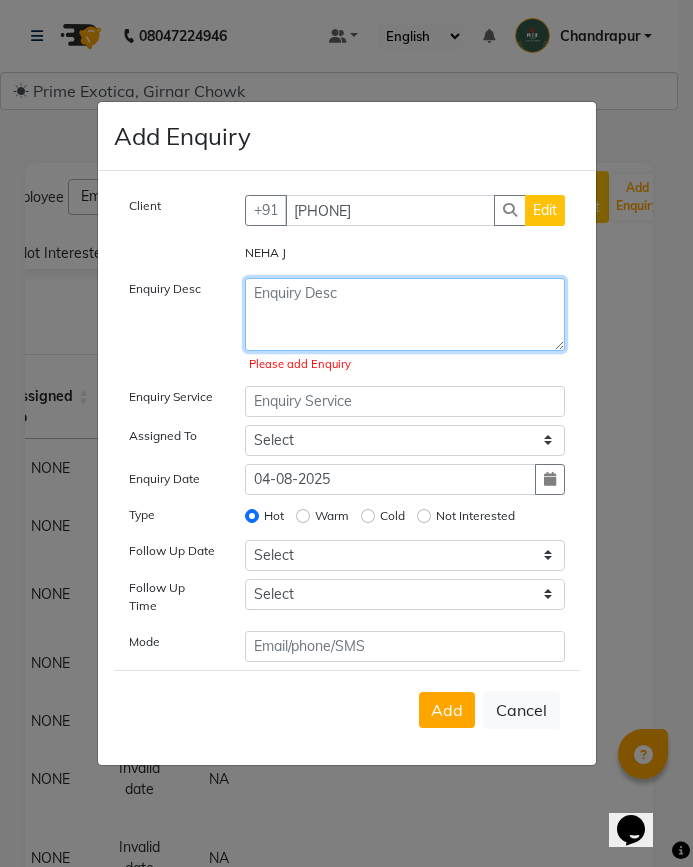 click 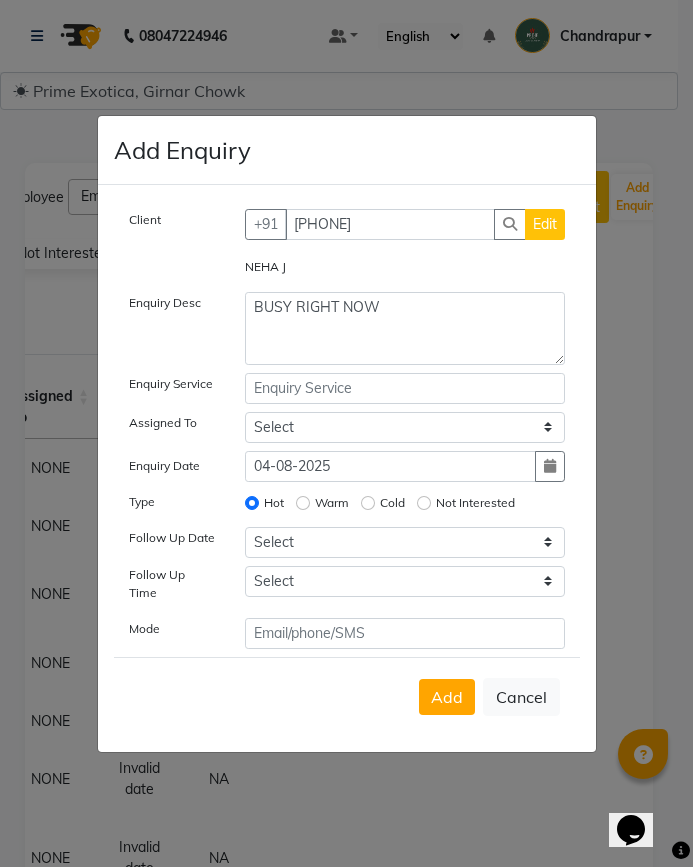 click on "Warm" 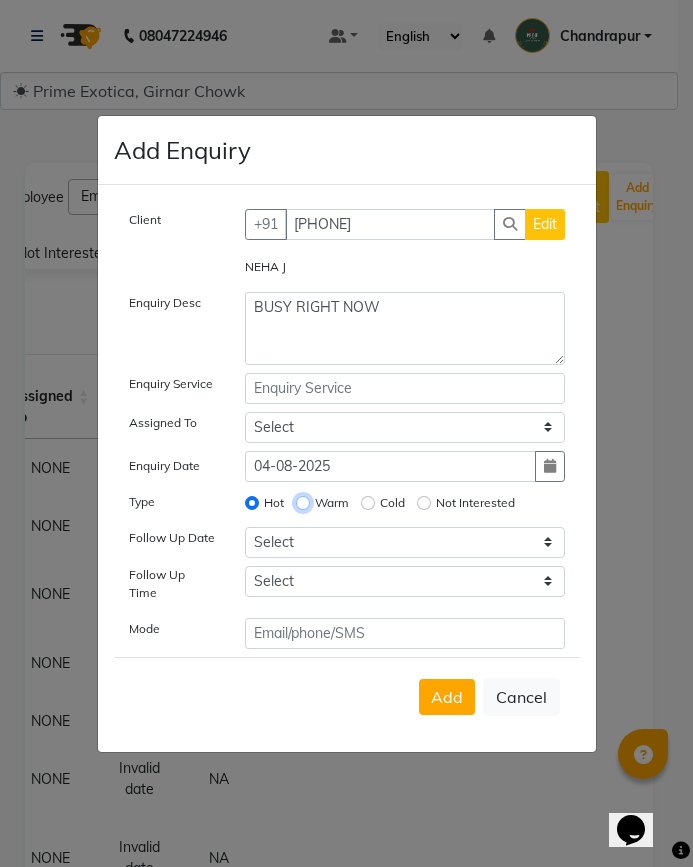 click on "Warm" at bounding box center (303, 503) 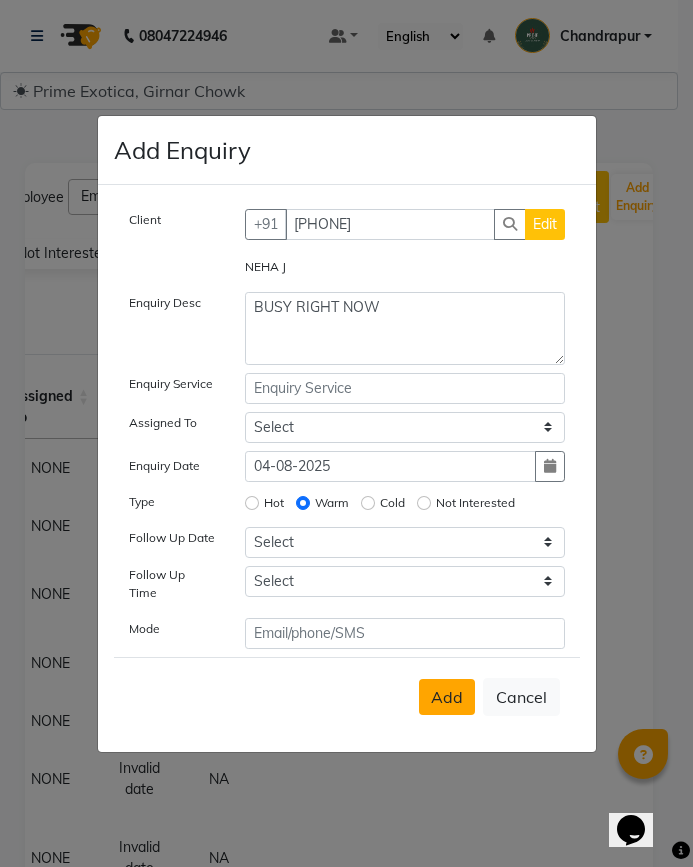 click on "Add" at bounding box center [447, 697] 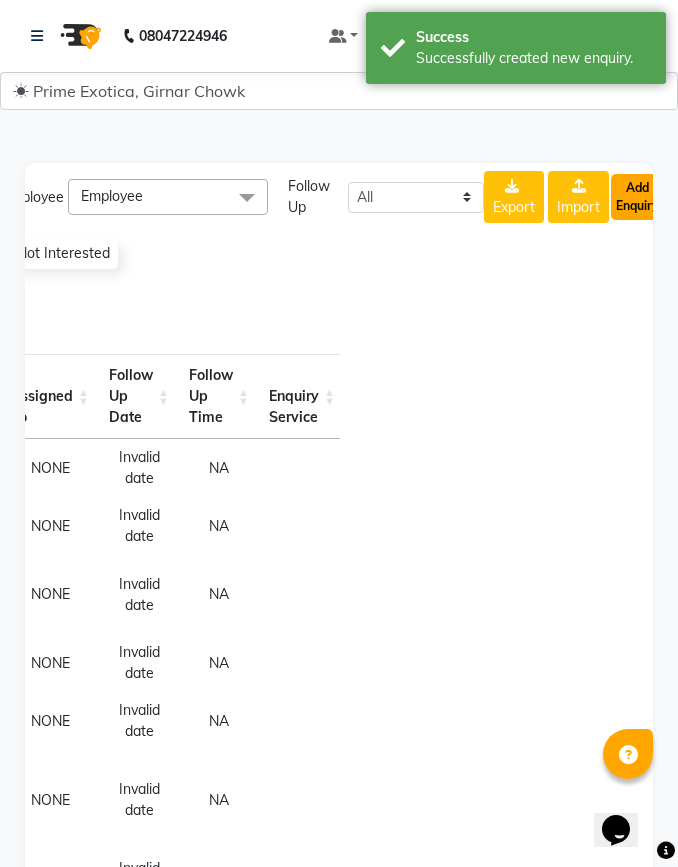 click on "Add Enquiry" 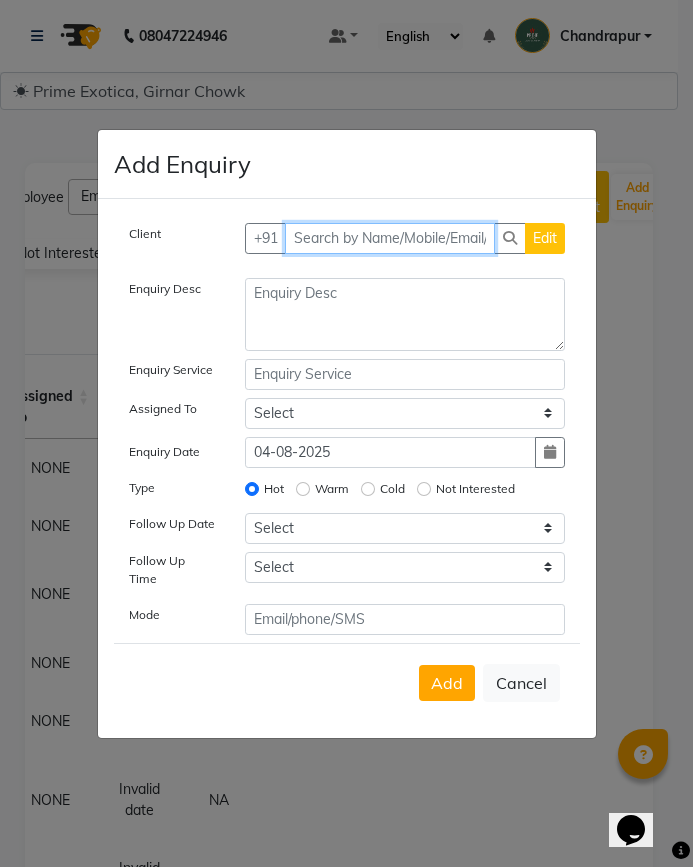 drag, startPoint x: 353, startPoint y: 234, endPoint x: 353, endPoint y: 245, distance: 11 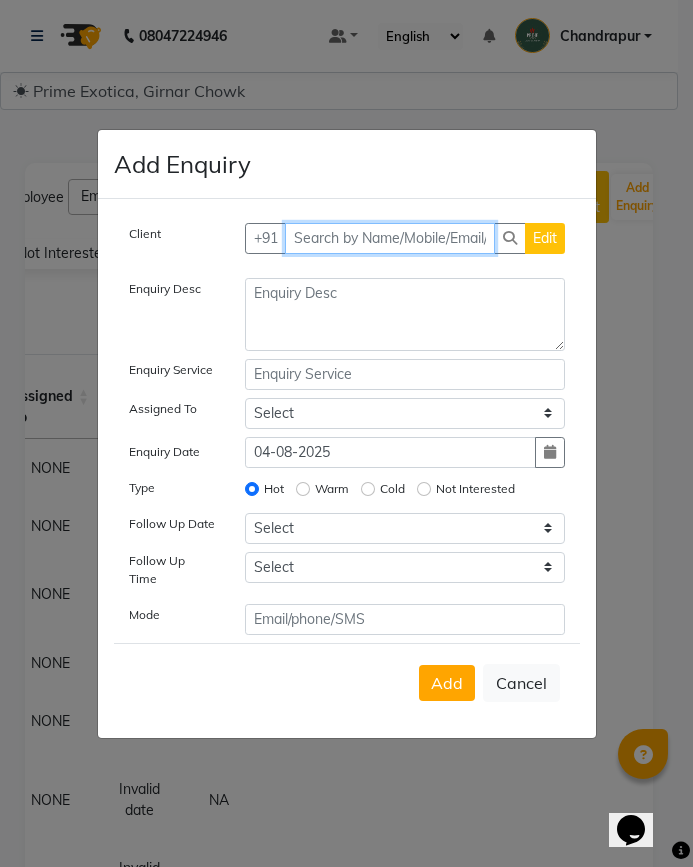 paste on "[PHONE]" 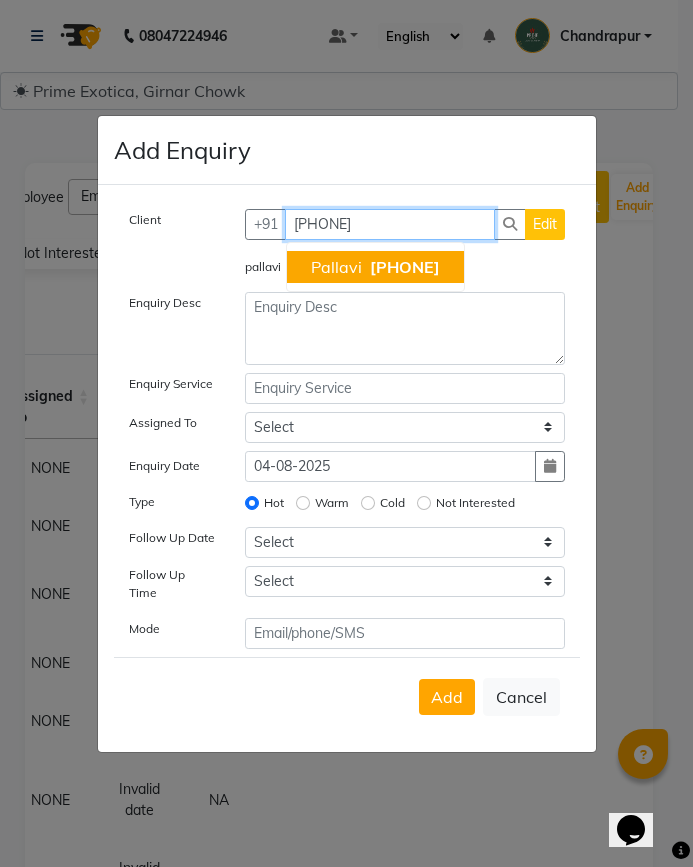 click on "pallavi" at bounding box center [336, 267] 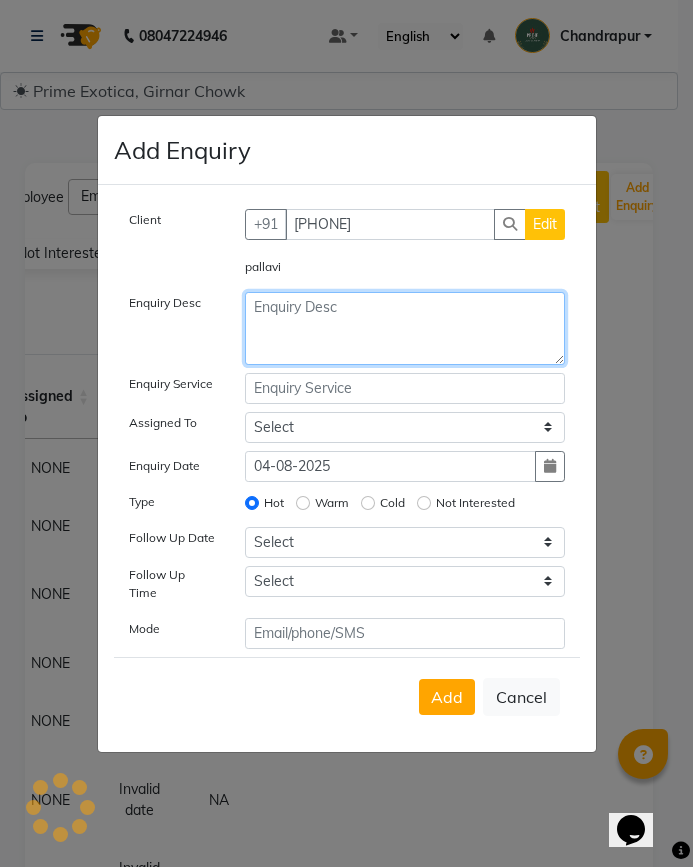 click 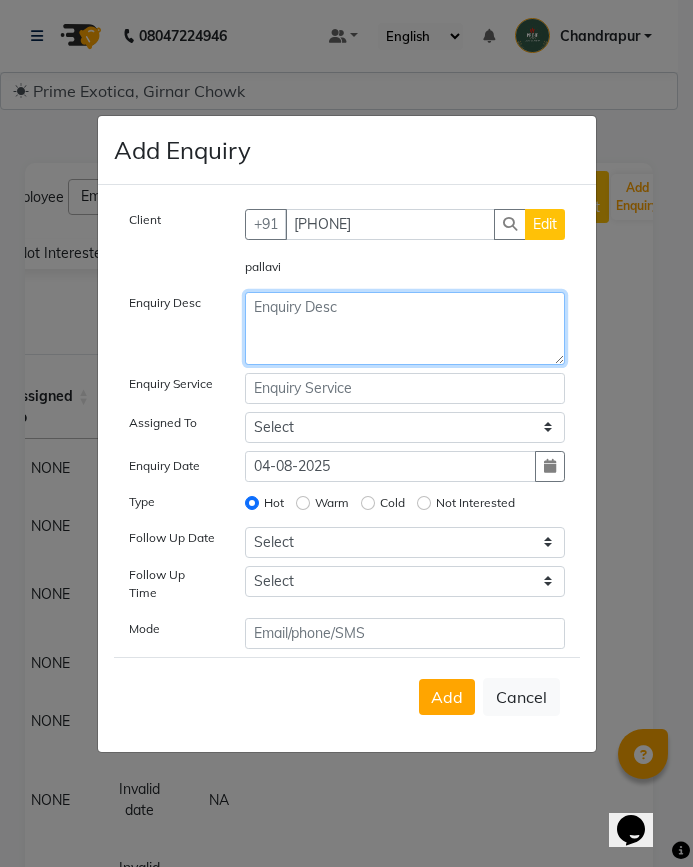drag, startPoint x: 399, startPoint y: 302, endPoint x: 396, endPoint y: 319, distance: 17.262676 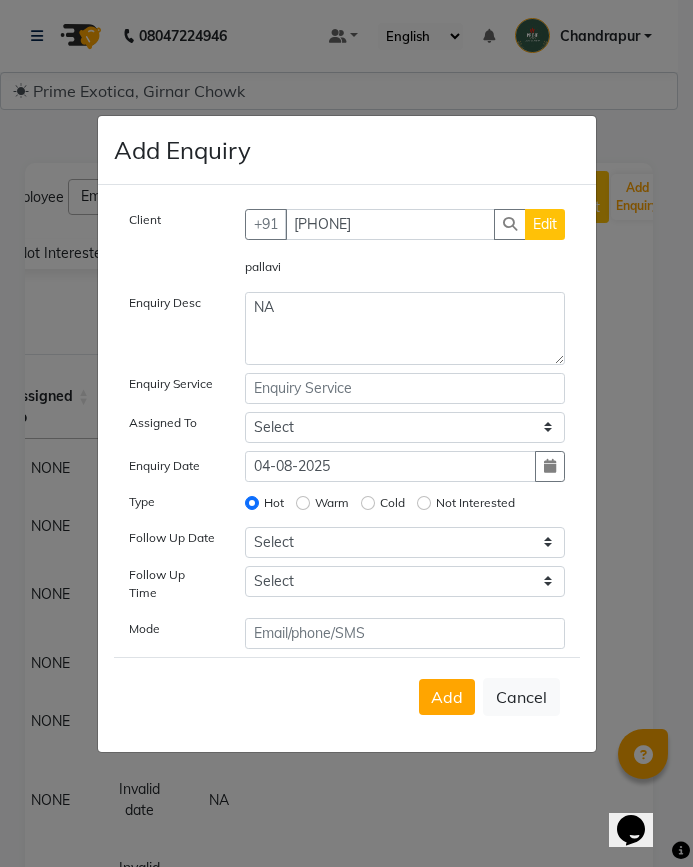 click on "Not Interested" 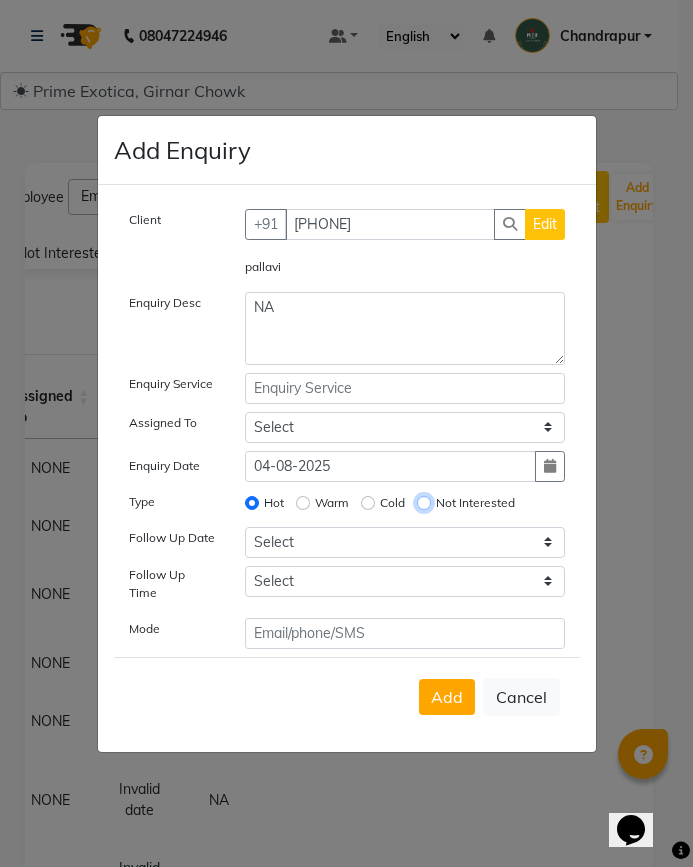 click on "Not Interested" at bounding box center (424, 503) 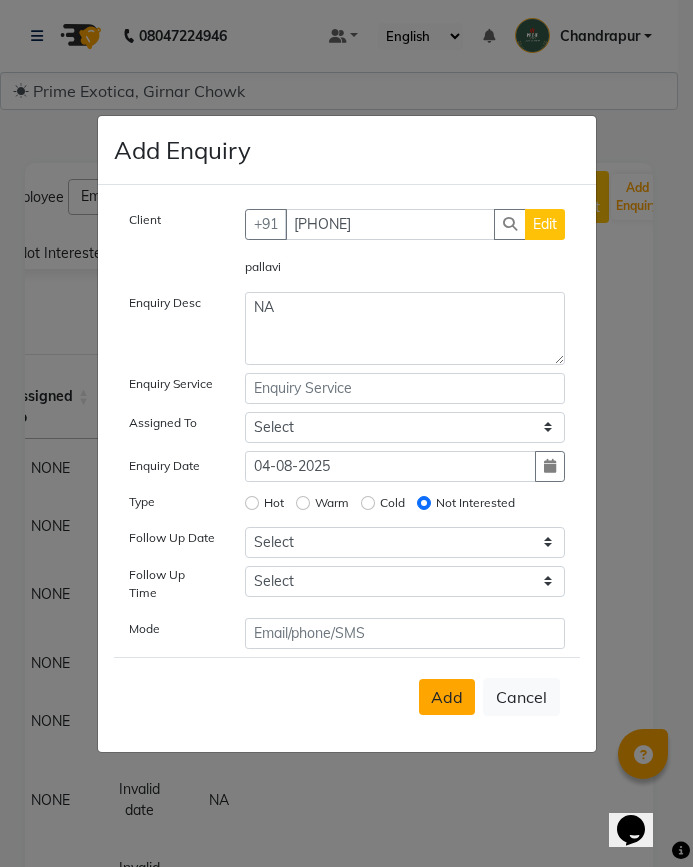 click on "Add" at bounding box center [447, 697] 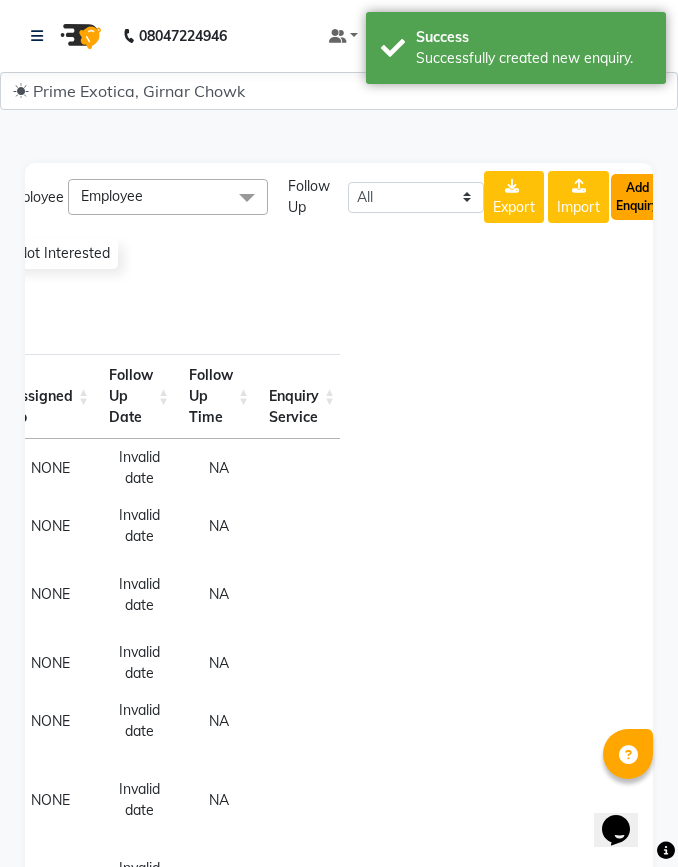 click on "Add Enquiry" 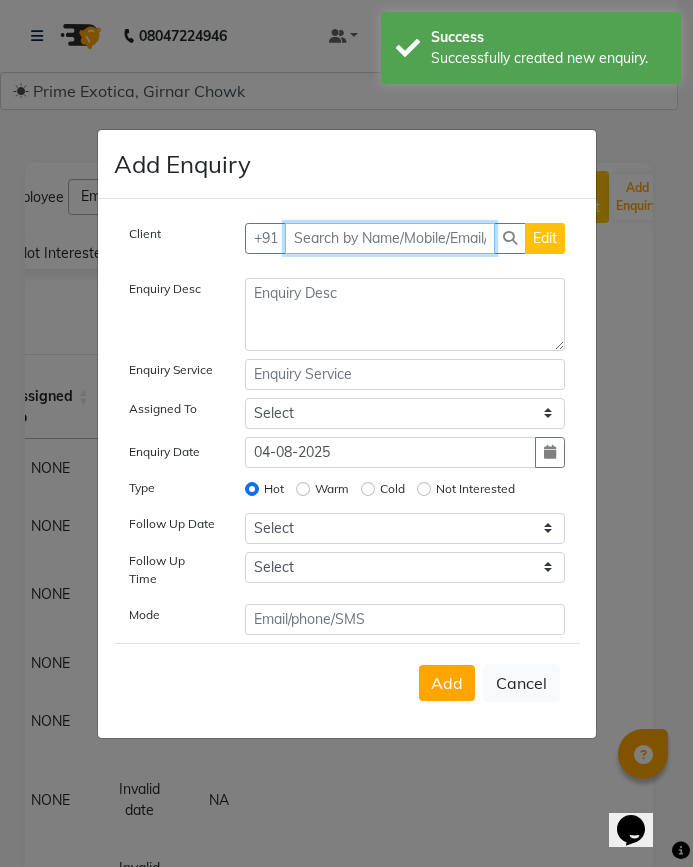 click at bounding box center (390, 238) 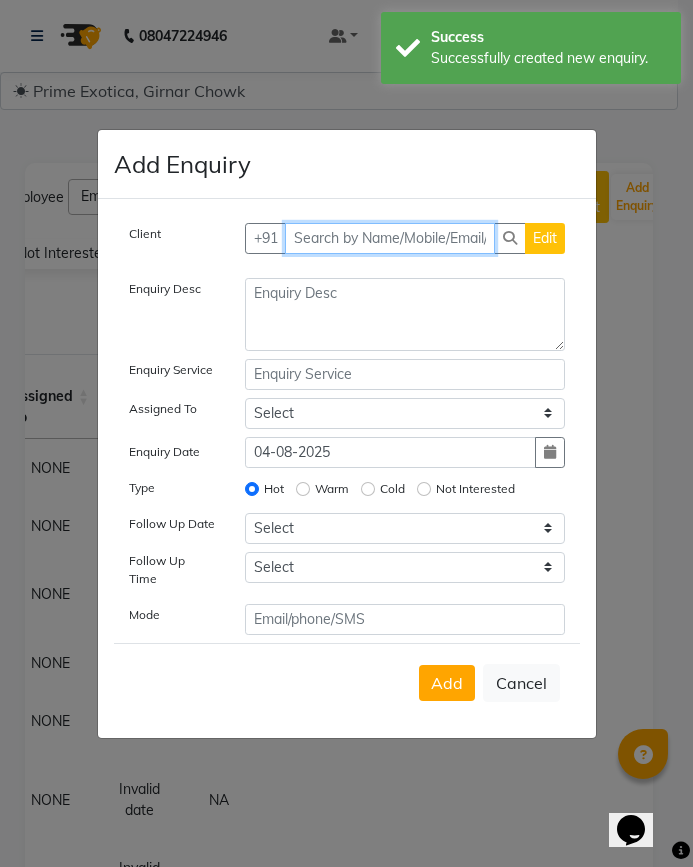 paste on "[PHONE]" 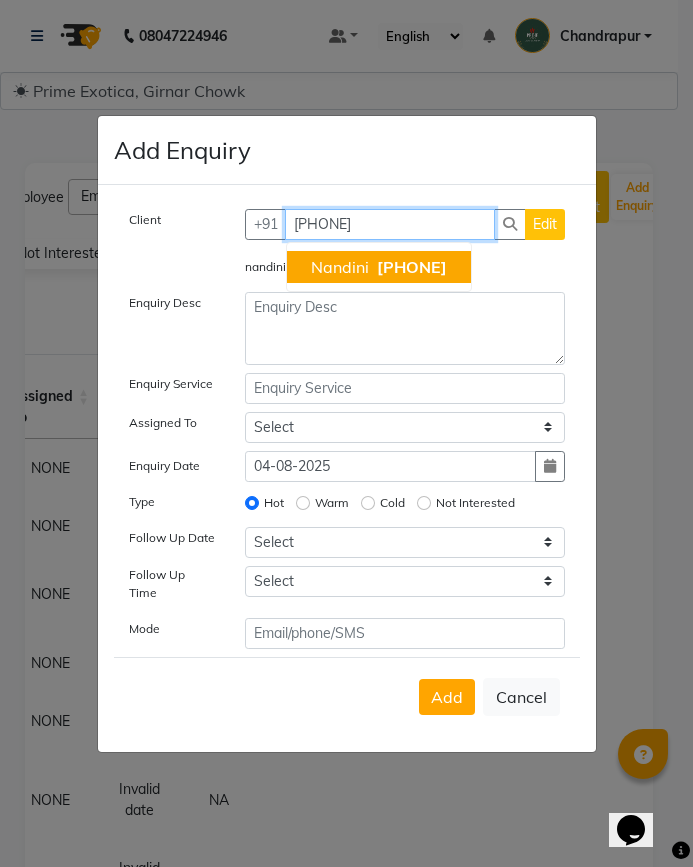 click on "[FIRST] [PHONE]" at bounding box center (379, 267) 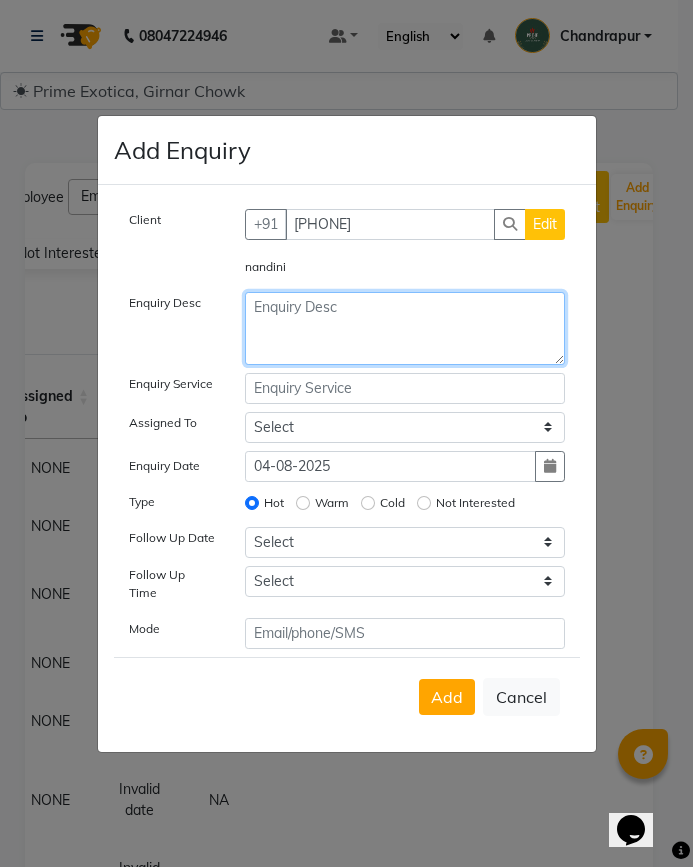 click 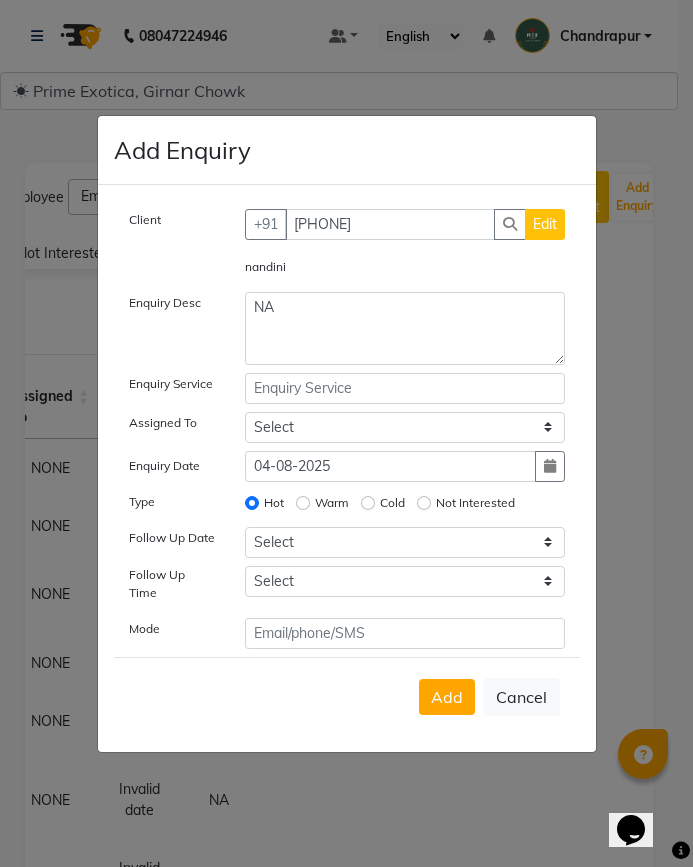 click on "Not Interested" 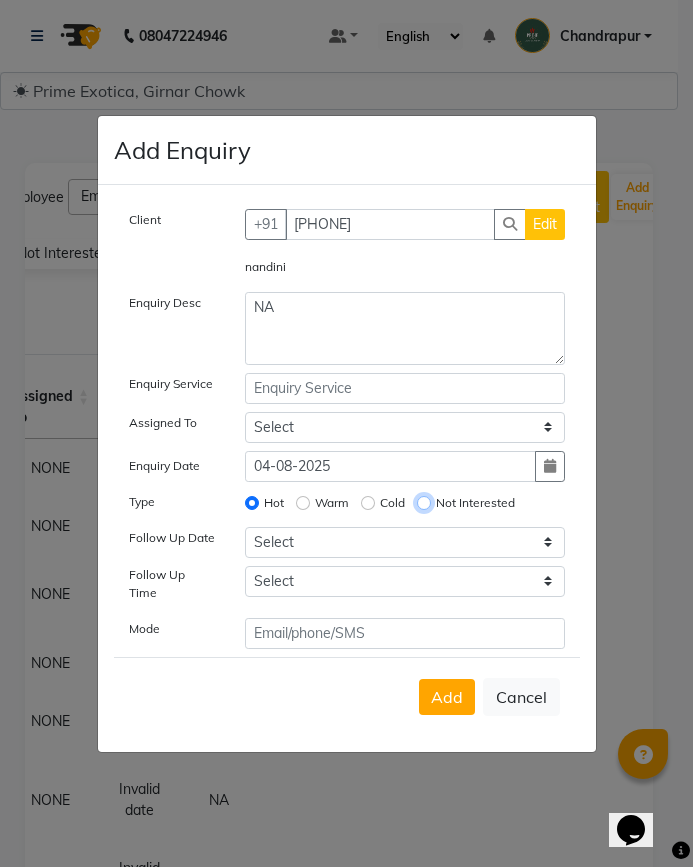 click on "Not Interested" at bounding box center [424, 503] 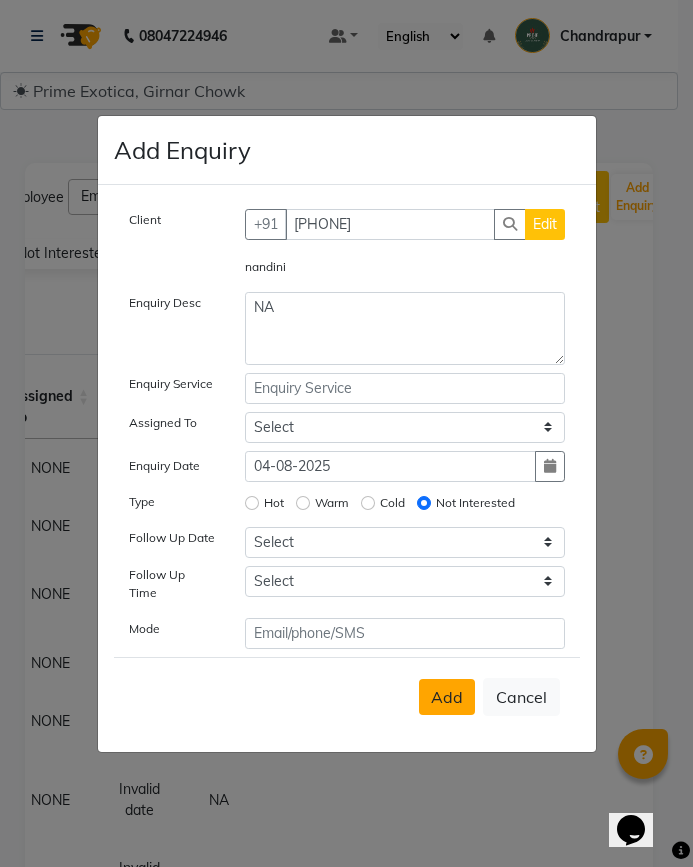 click on "Add" at bounding box center [447, 697] 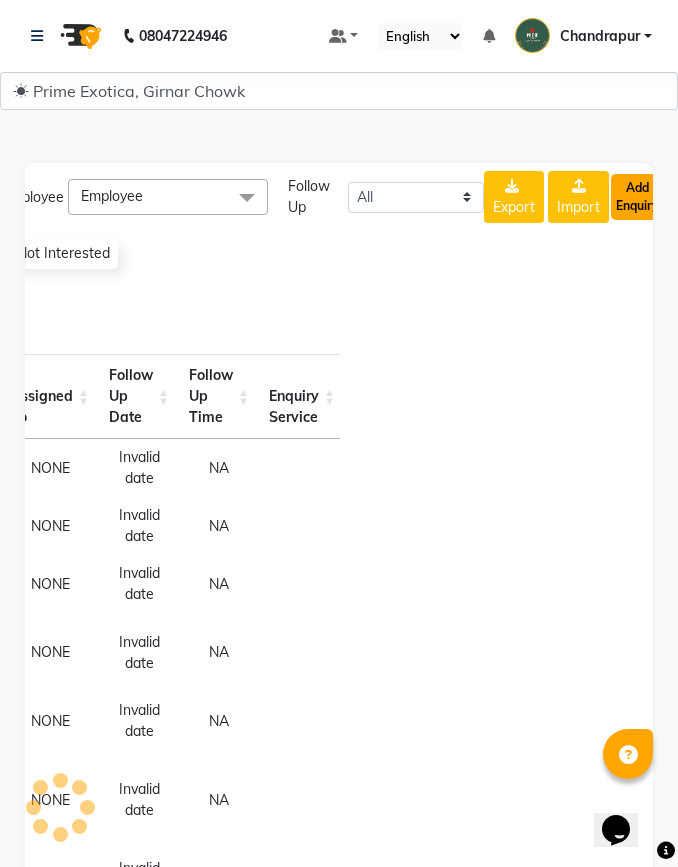 click on "Add Enquiry" 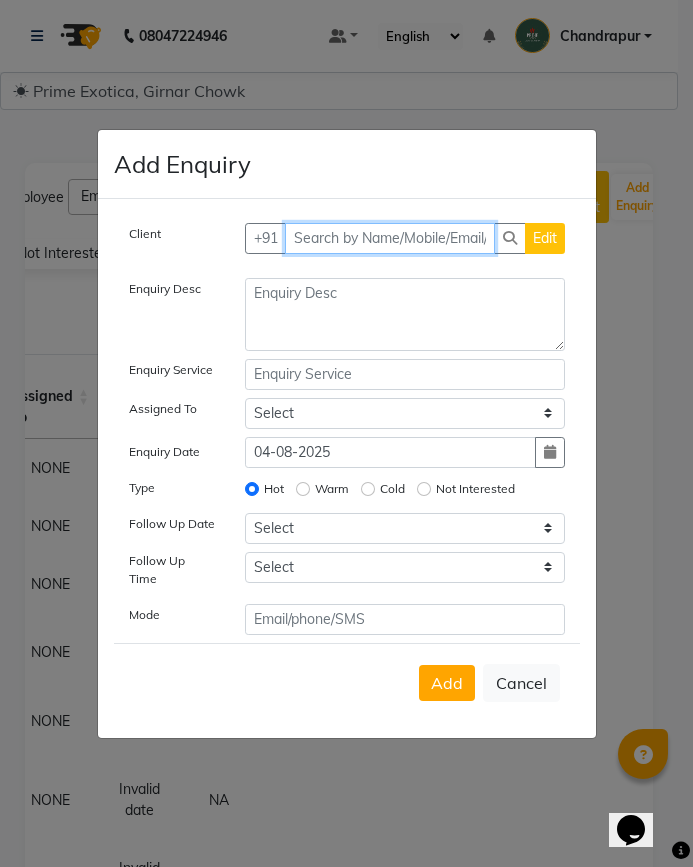 click at bounding box center [390, 238] 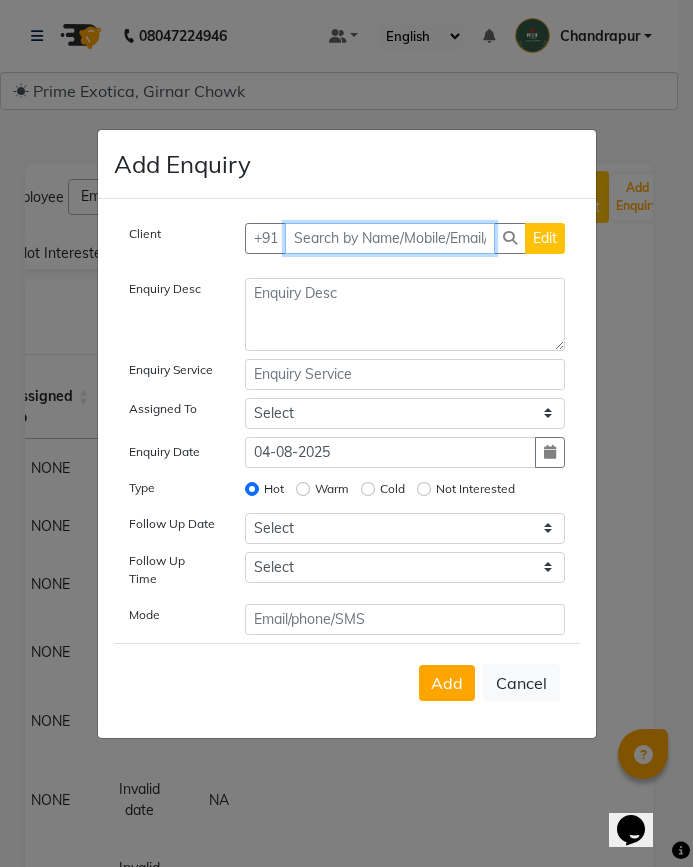 paste on "[PHONE]" 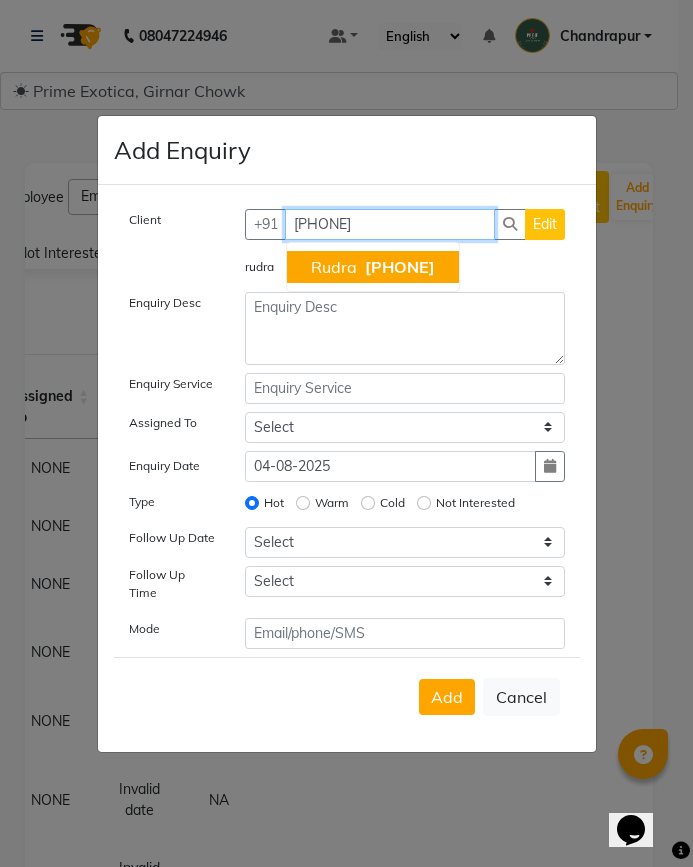 click on "rudra" at bounding box center (334, 267) 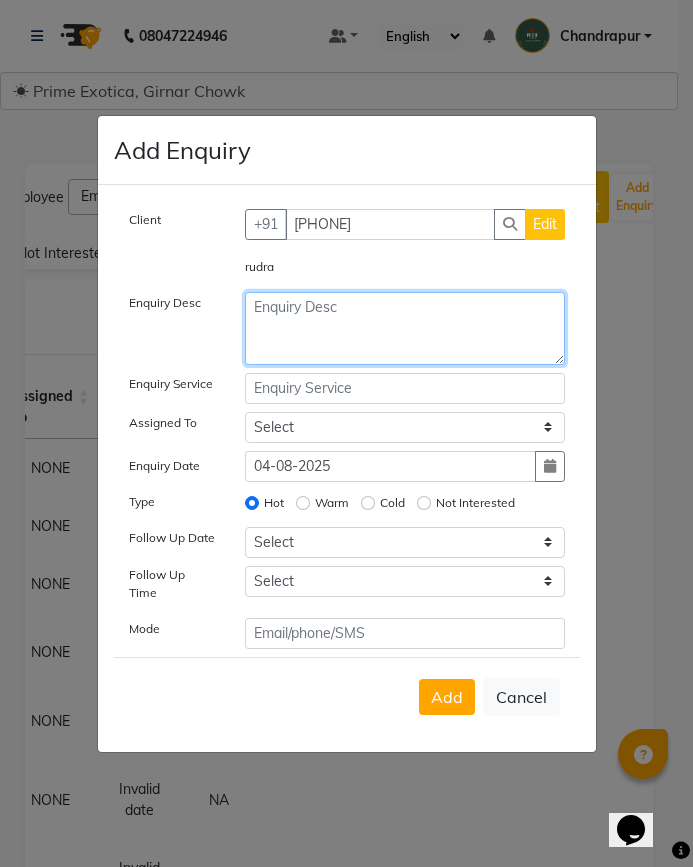 click 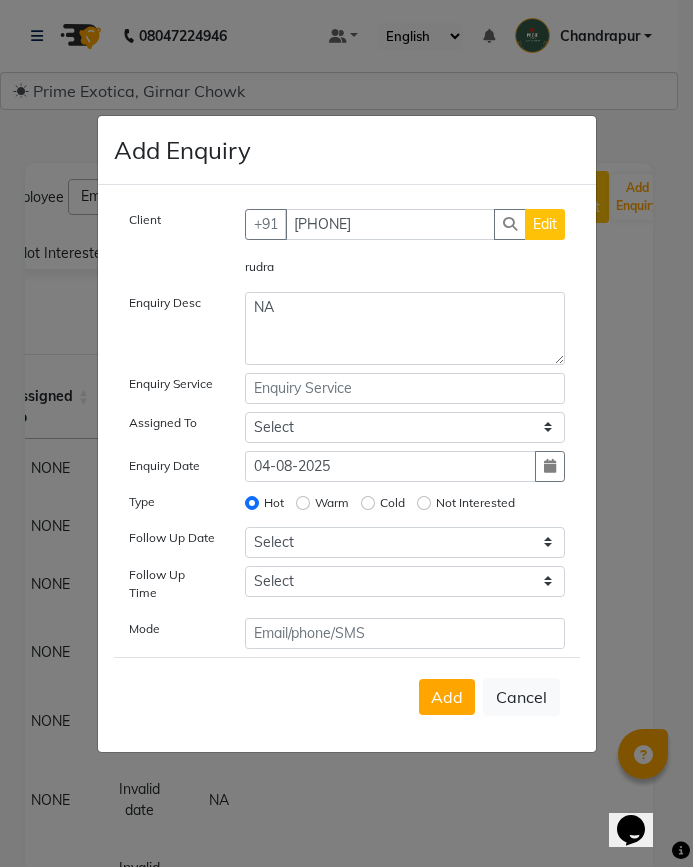 click on "Client +91 [PHONE] Edit [NAME] Enquiry Desc NA Enquiry Service Assigned To Select ADITI SHENDE ADMIN Akansha Nagarale PRANALI GADGE Prince moon SANDESH saurabh hanumante SHEETAL ALLEWAR Enquiry Date 04-08-2025 Type Hot Warm Cold Not Interested Follow Up Date Select Today Tomorrow In 2 days (Wednesday) In 3 days (Thursday) In 4 days (Friday) In 5 days (Saturday) In 6 days (Sunday) In 1 Week (2025-08-11) In 2 Week (2025-08-18) In 1 Month (2025-09-04) In 2 Month (2025-10-04) In 3 Month (2025-11-04) Custom Date Follow Up Time Select 07:00 AM 07:15 AM 07:30 AM 07:45 AM 08:00 AM 08:15 AM 08:30 AM 08:45 AM 09:00 AM 09:15 AM 09:30 AM 09:45 AM 10:00 AM 10:15 AM 10:30 AM 10:45 AM 11:00 AM 11:15 AM 11:30 AM 11:45 AM 12:00 PM 12:15 PM 12:30 PM 12:45 PM 01:00 PM 01:15 PM 01:30 PM 01:45 PM 02:00 PM 02:15 PM 02:30 PM 02:45 PM 03:00 PM 03:15 PM 03:30 PM 03:45 PM 04:00 PM 04:15 PM 04:30 PM 04:45 PM 05:00 PM 05:15 PM 05:30 PM 05:45 PM 06:00 PM 06:15 PM 06:30 PM 06:45 PM 07:00 PM 07:15 PM Mode" 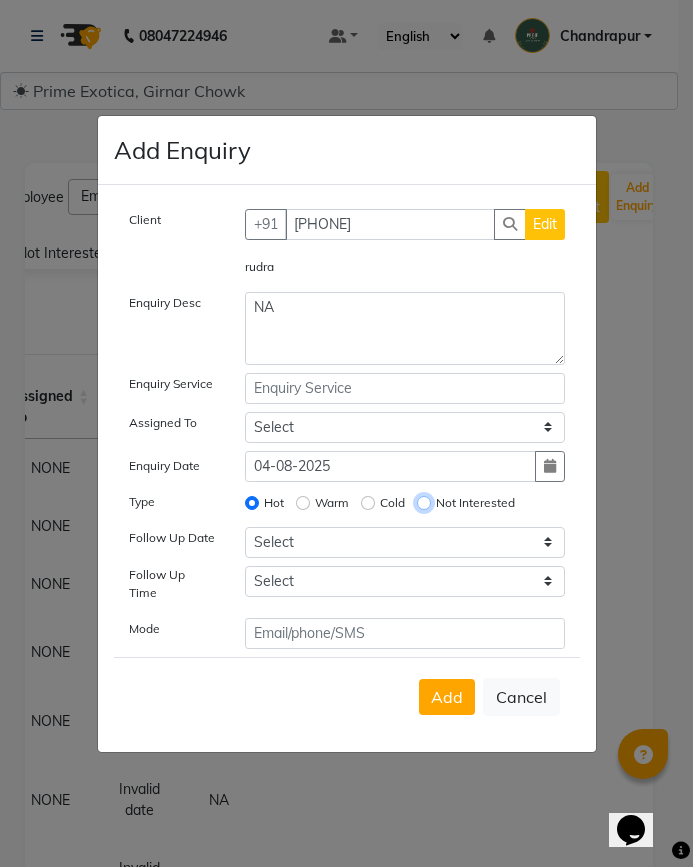 click on "Not Interested" at bounding box center (424, 503) 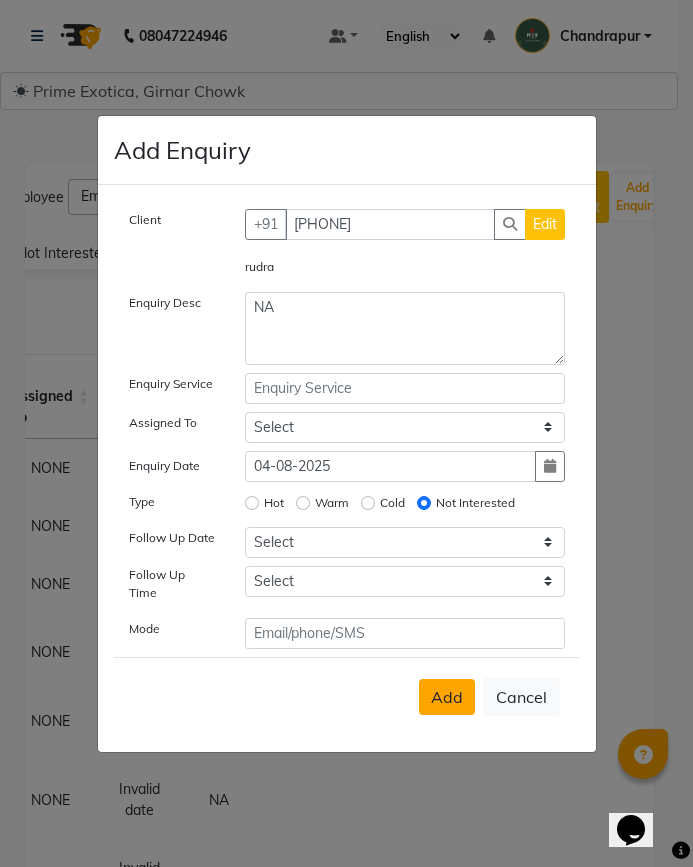 click on "Add" at bounding box center (447, 697) 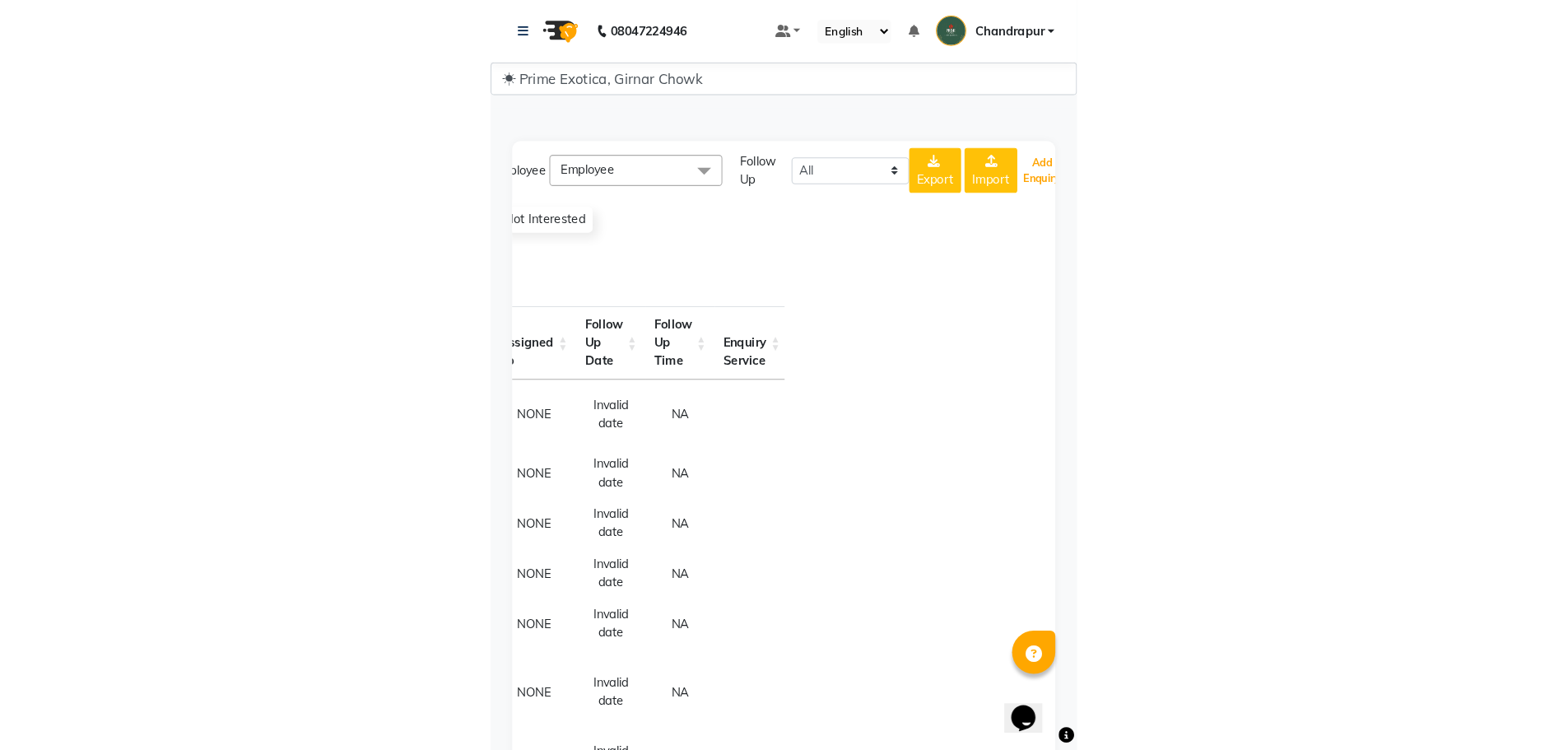 scroll, scrollTop: 0, scrollLeft: 0, axis: both 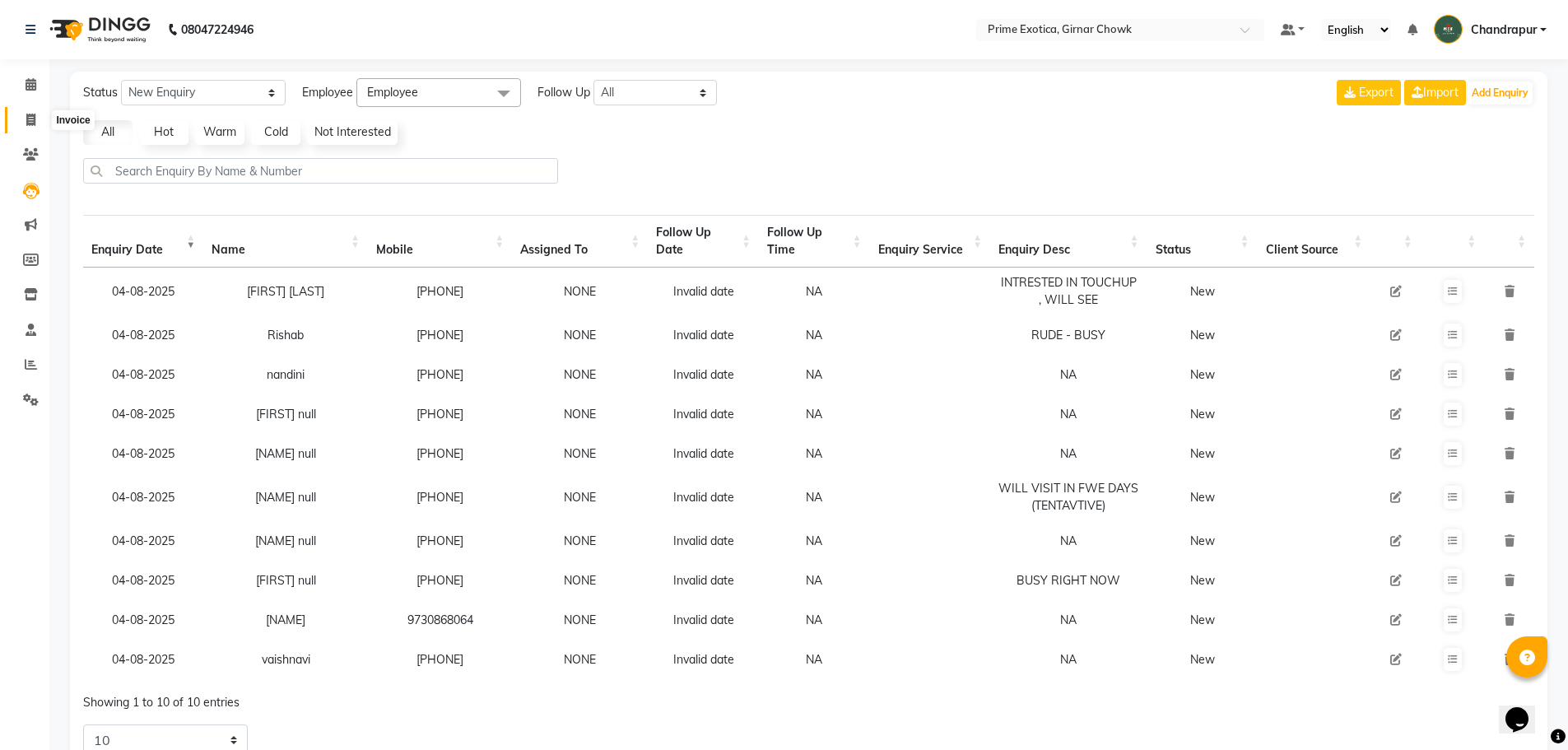 click 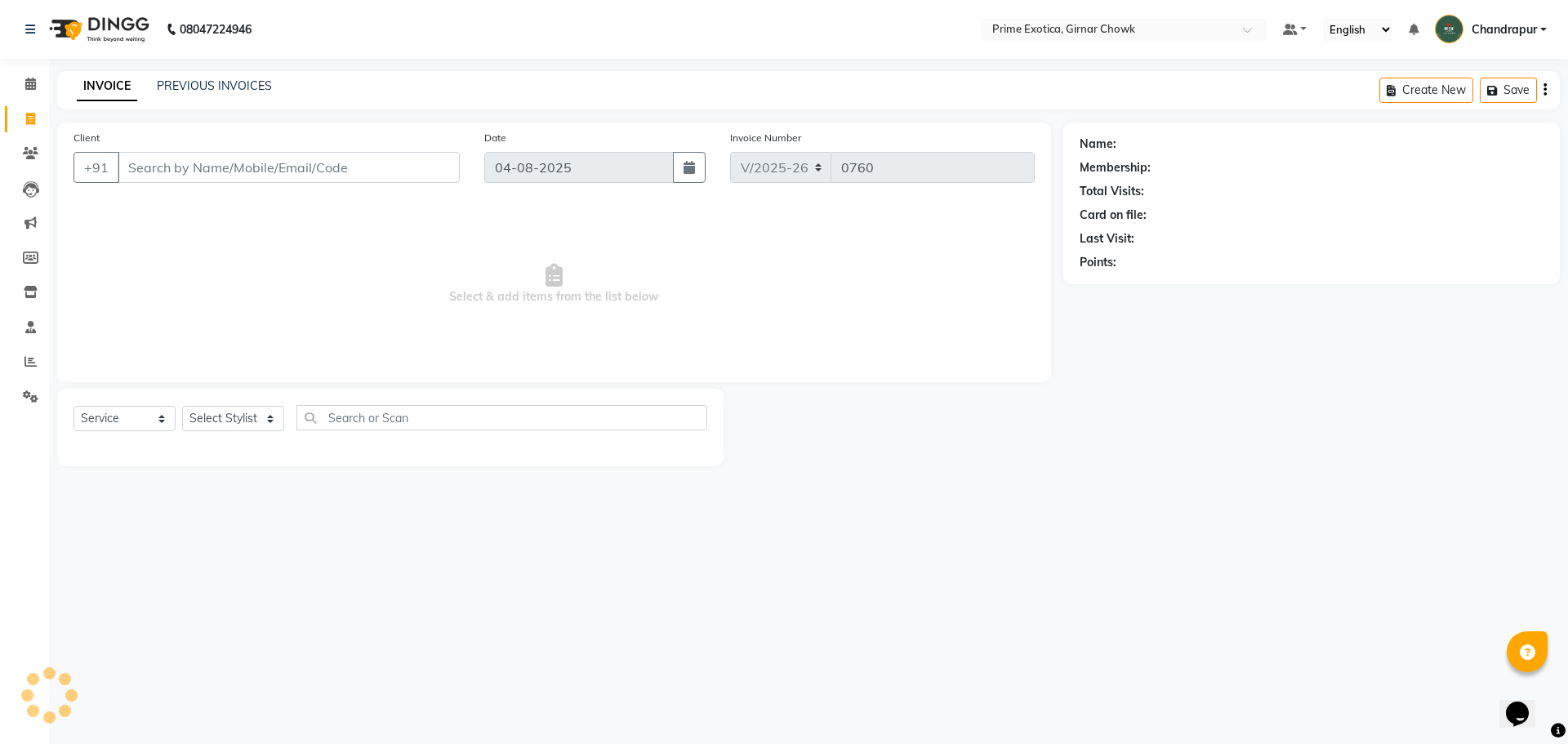click on "Client" at bounding box center [288, 167] 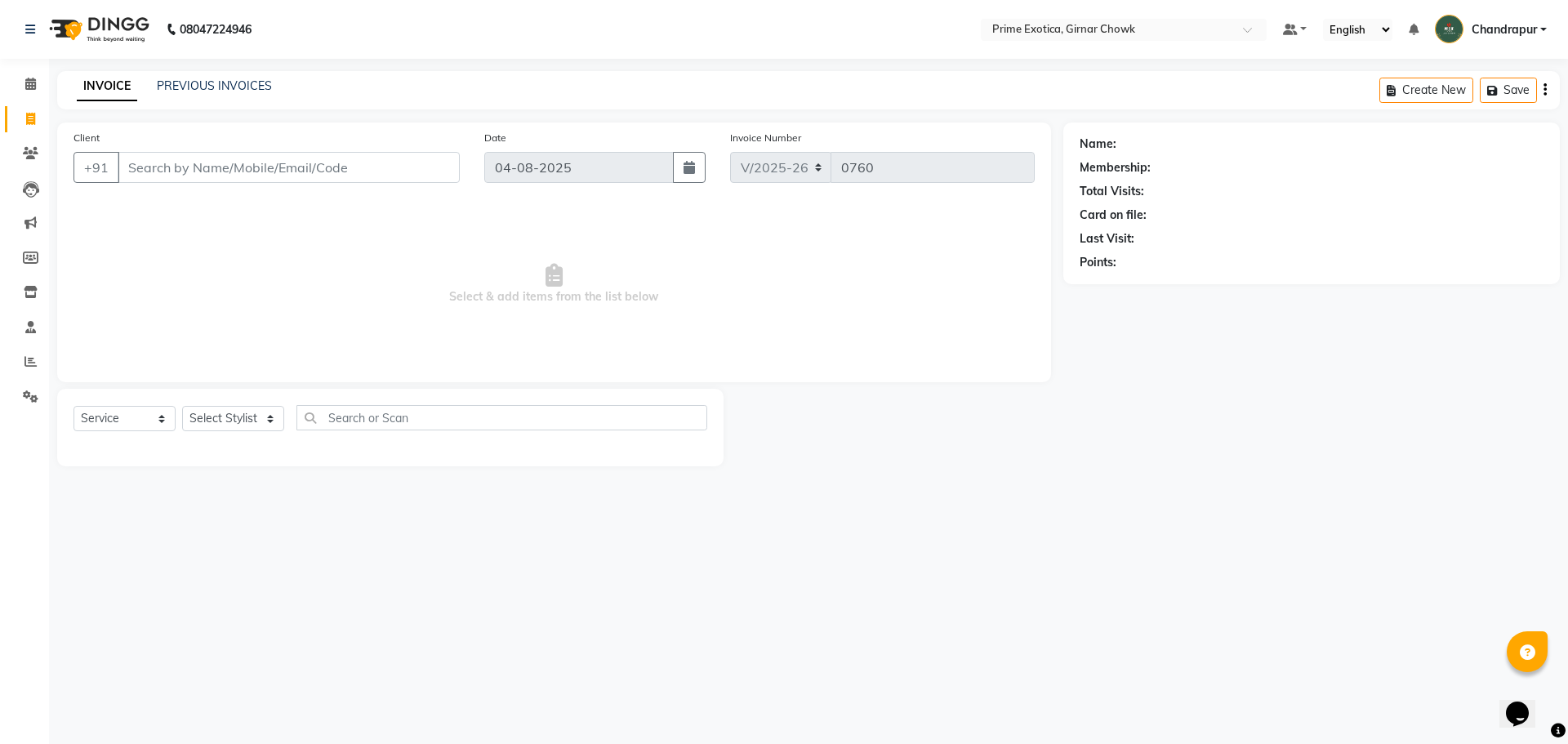 click on "Client" at bounding box center (288, 167) 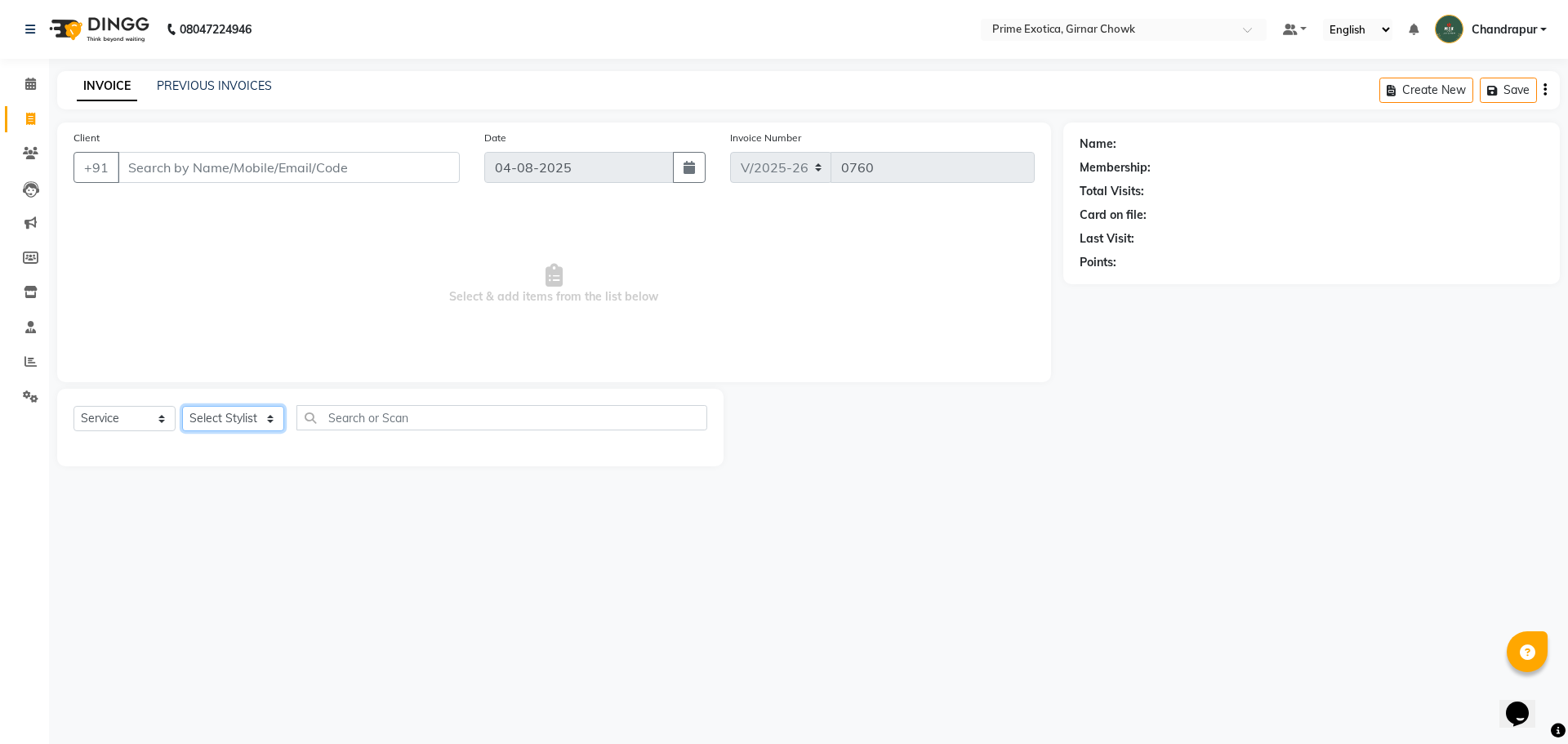 drag, startPoint x: 214, startPoint y: 418, endPoint x: 216, endPoint y: 409, distance: 9.21954 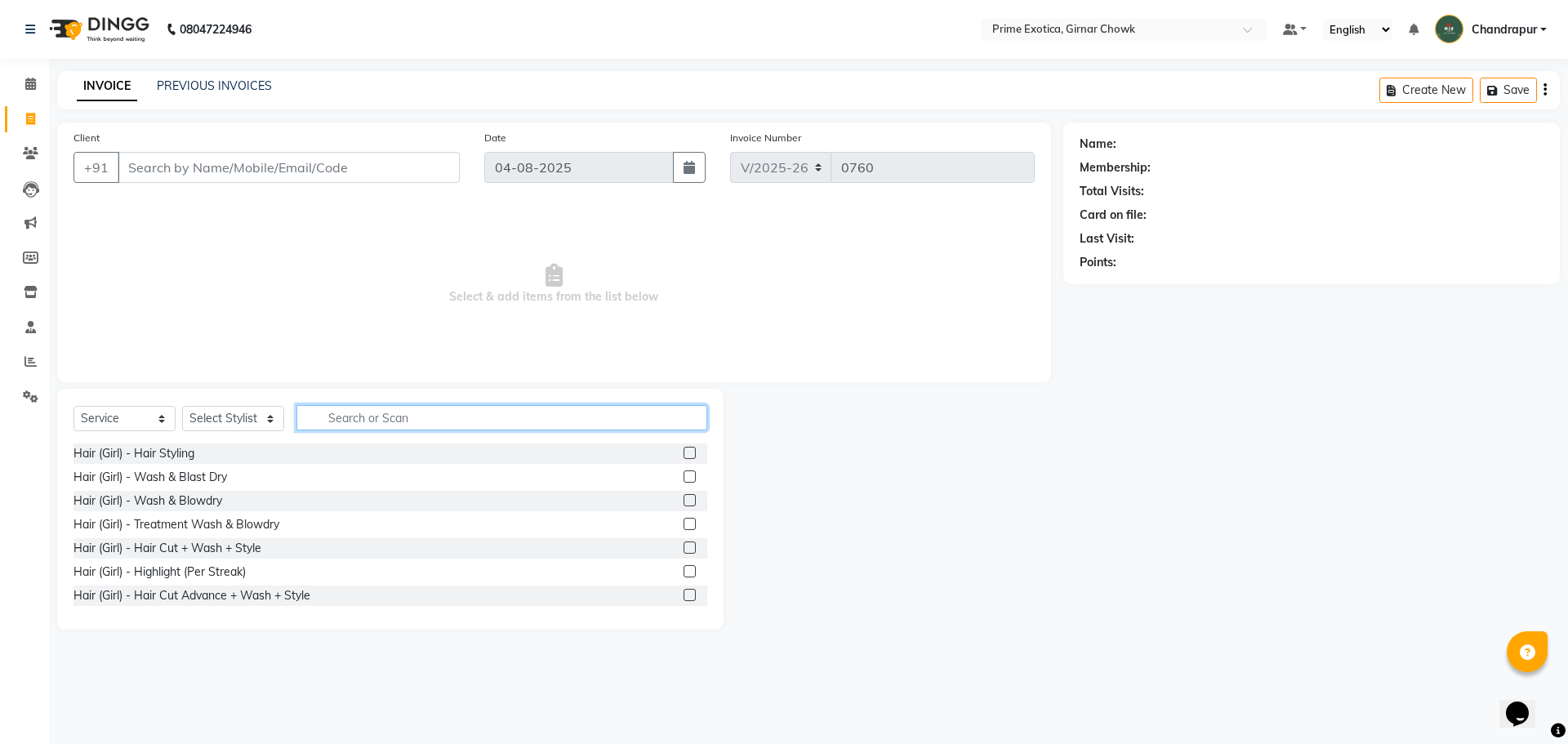 click 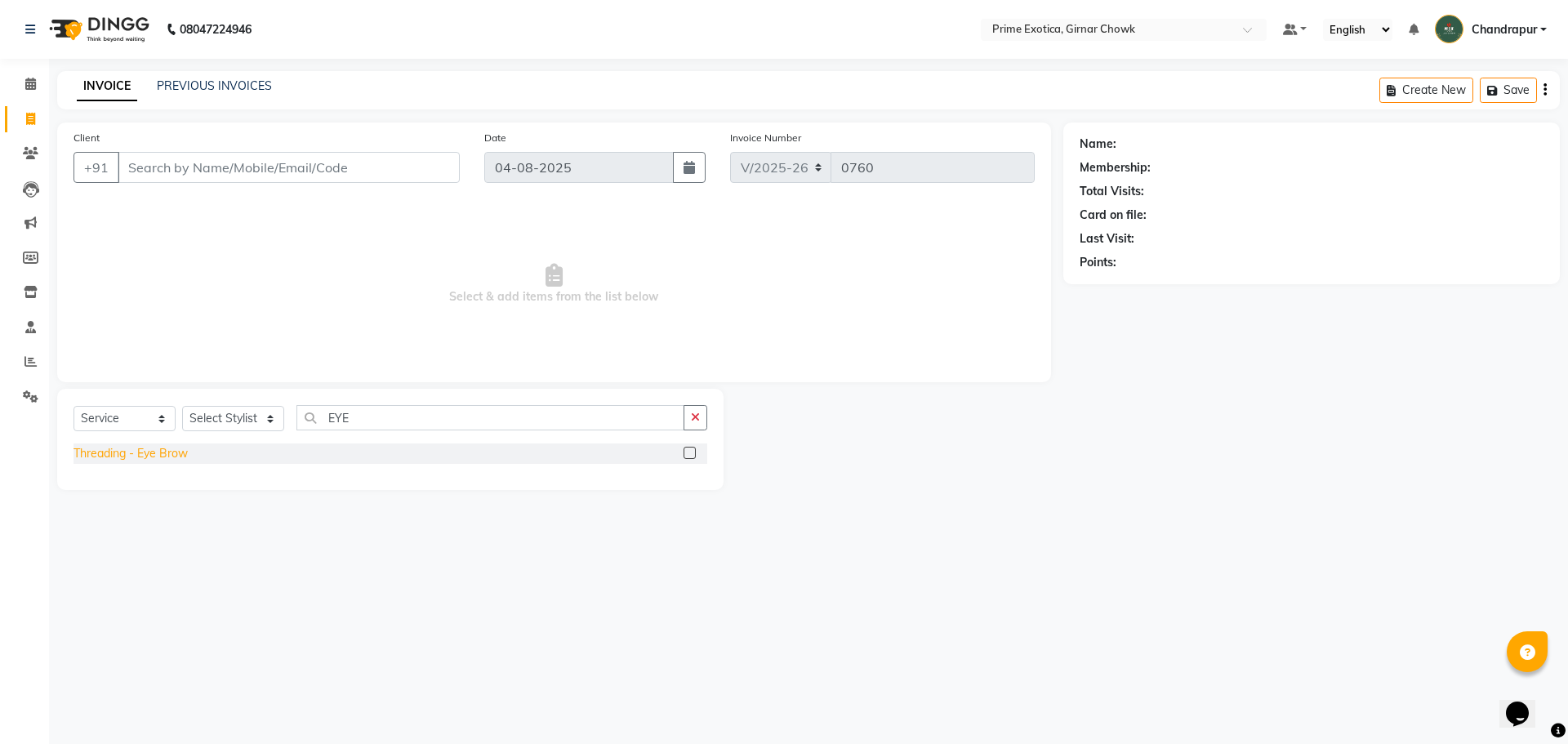 click on "Threading - Eye Brow" 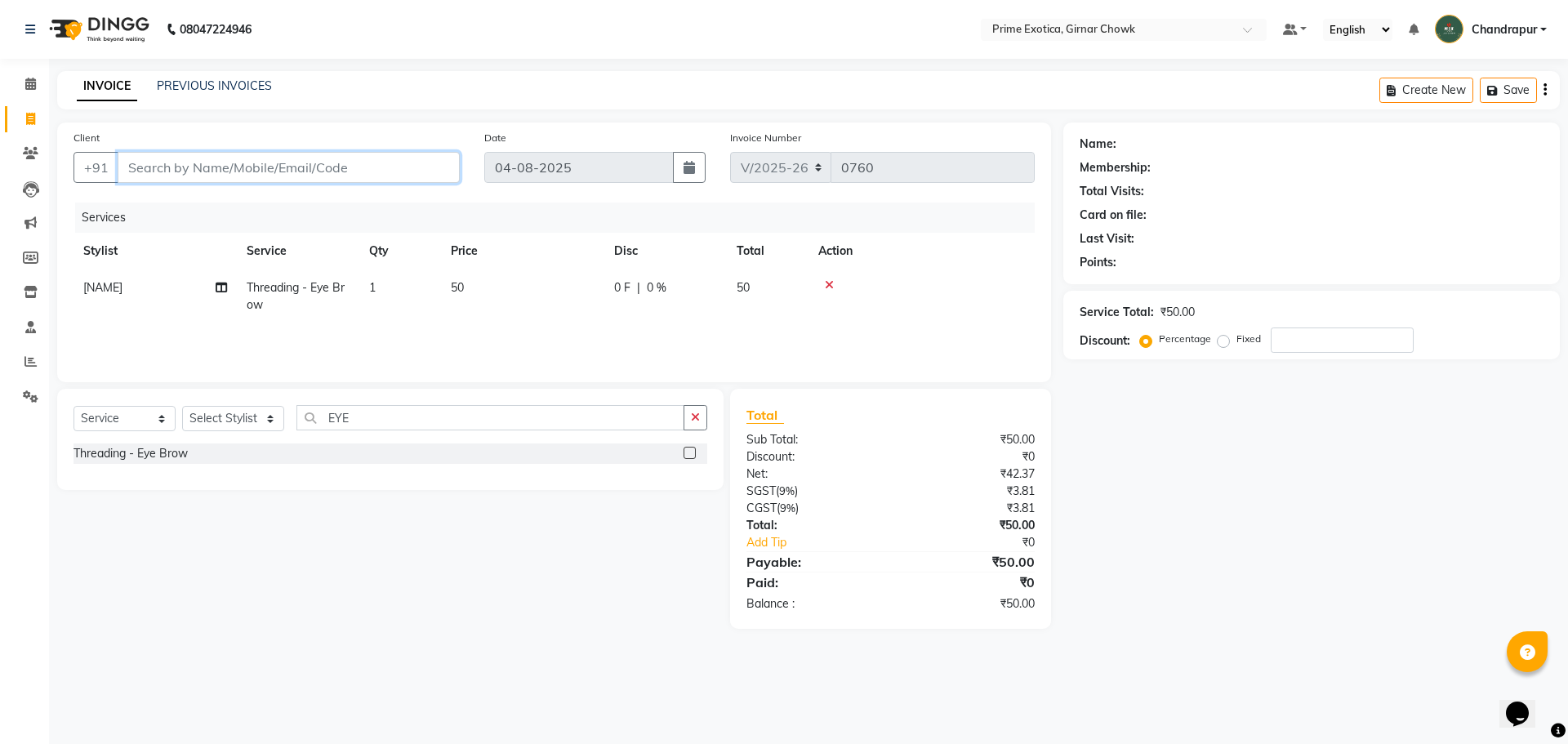 click on "Client" at bounding box center (288, 167) 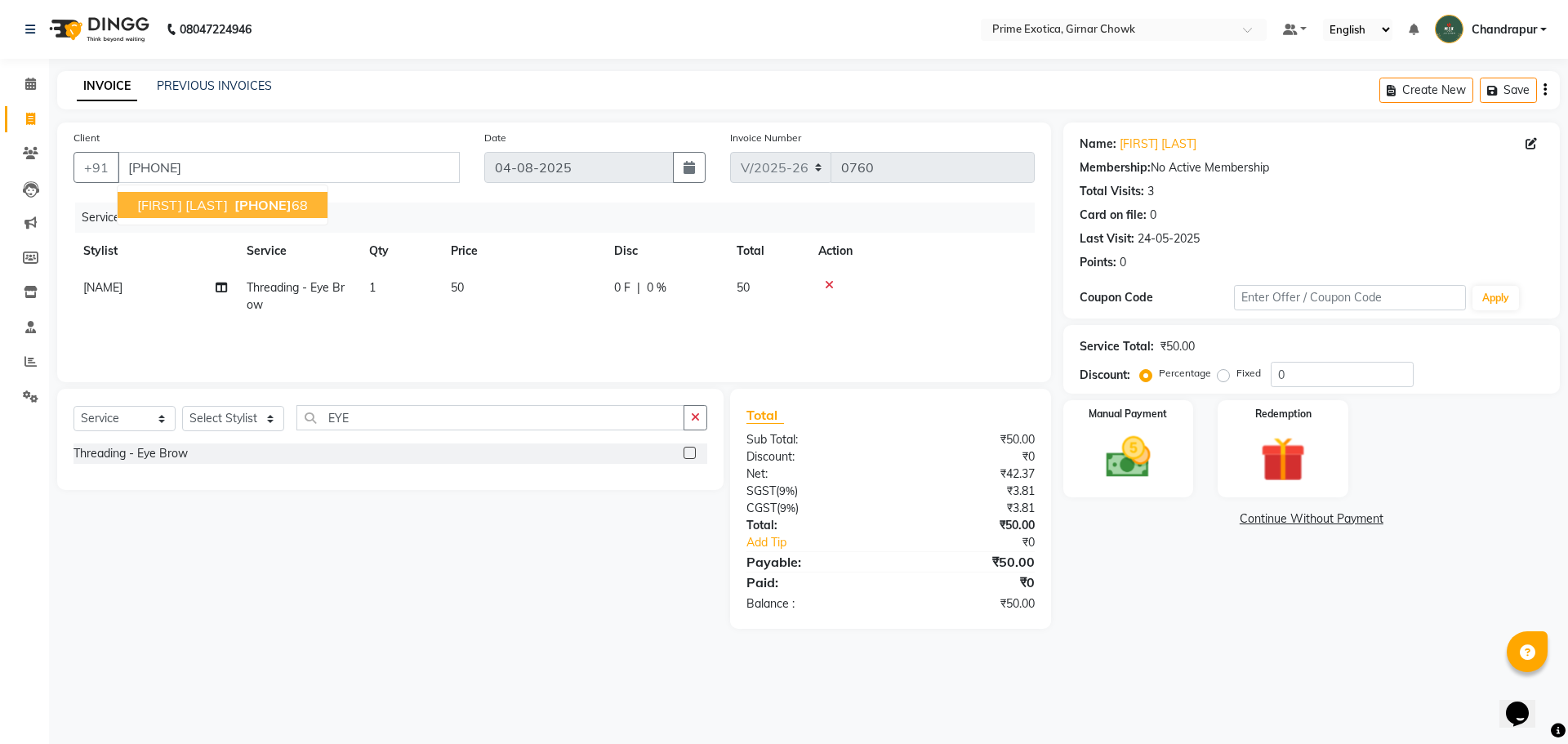 click on "[FIRST] [LAST]" at bounding box center [182, 205] 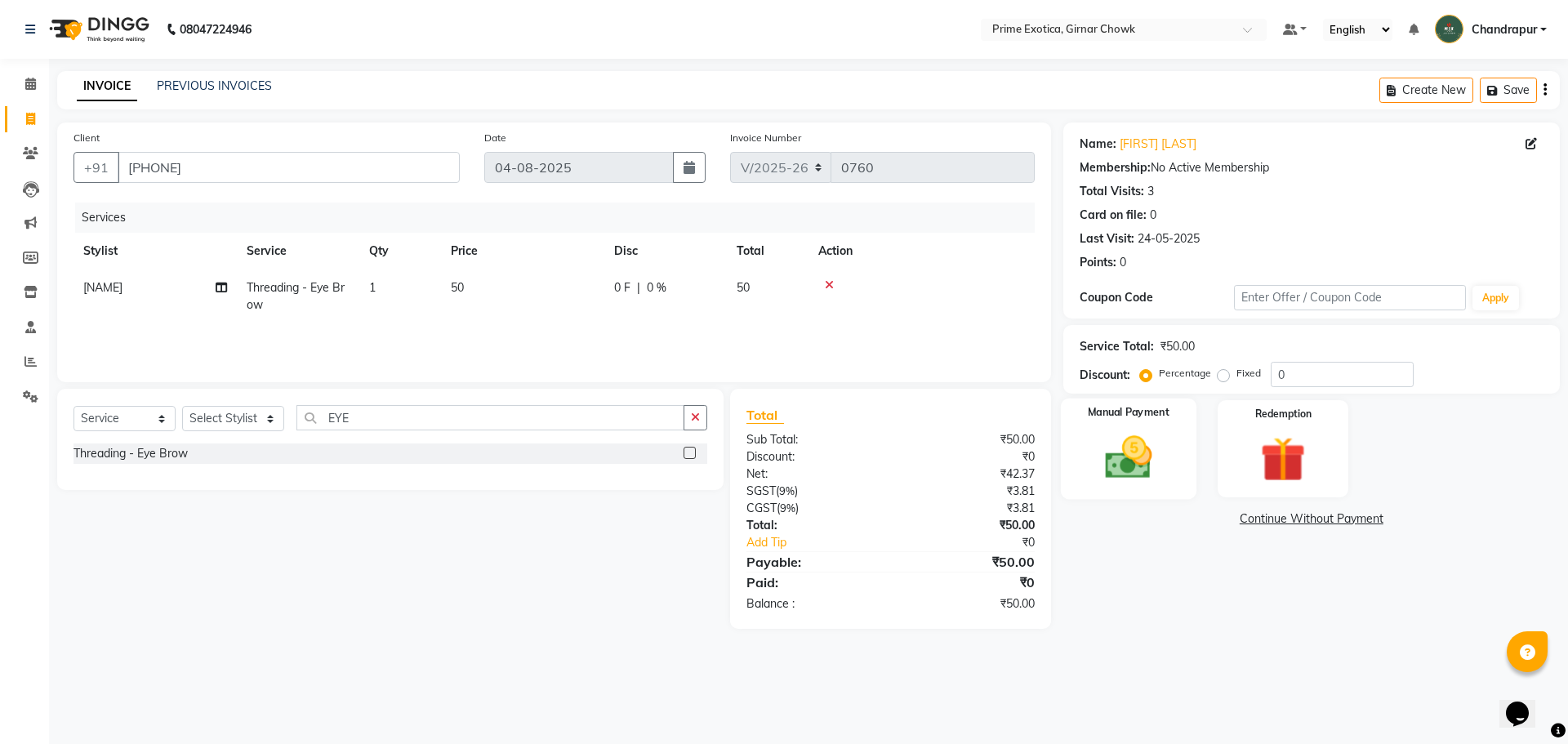 click 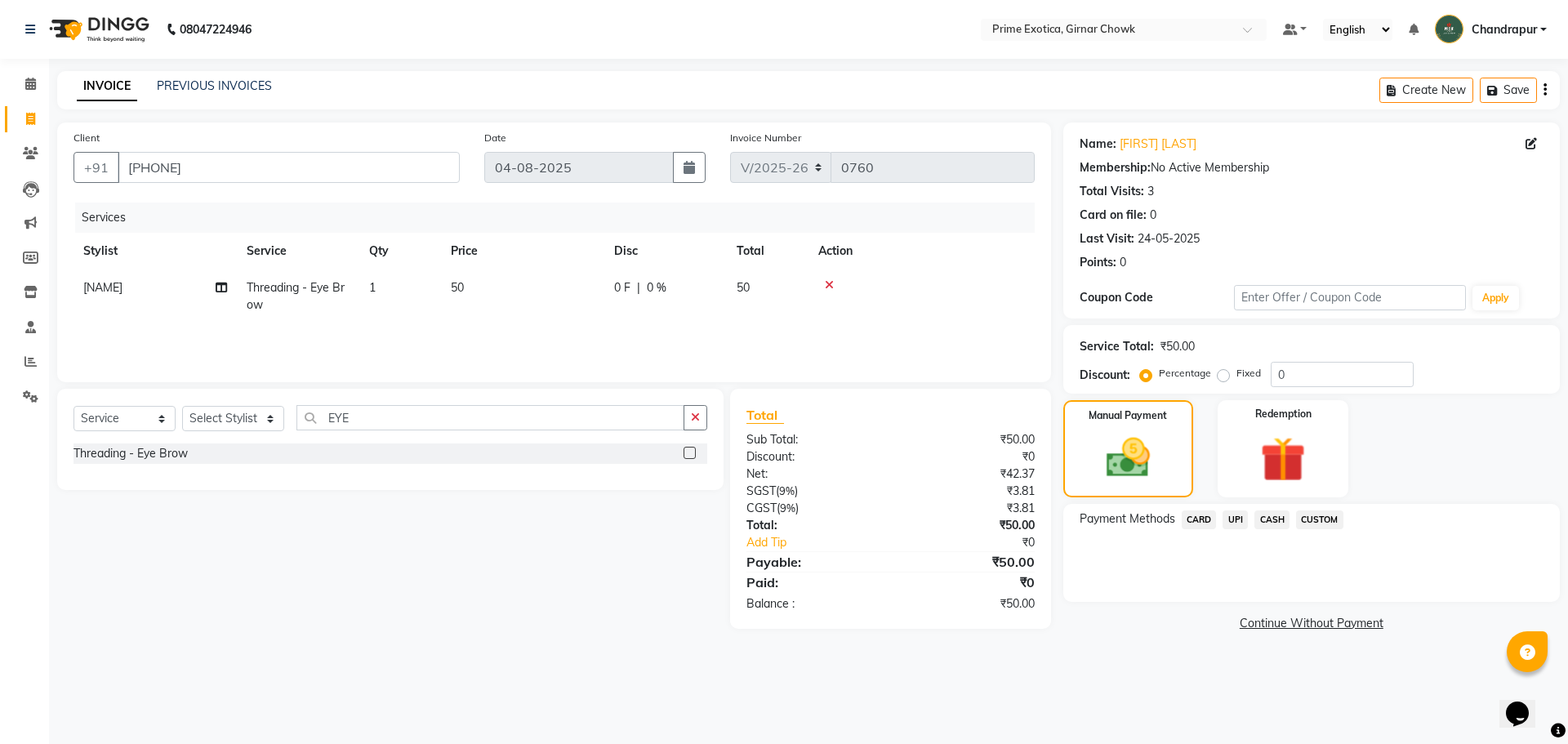 click on "UPI" 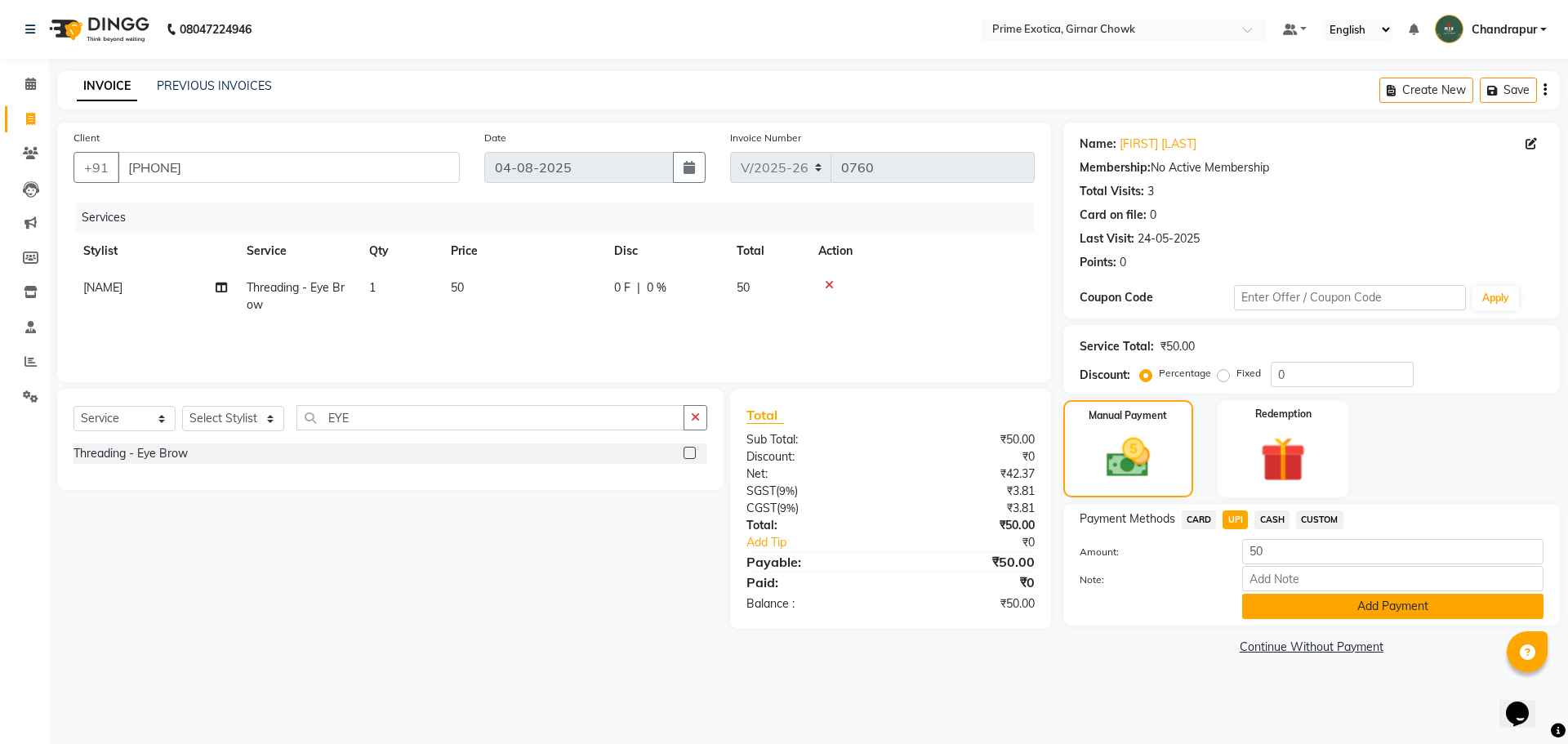 click on "Add Payment" 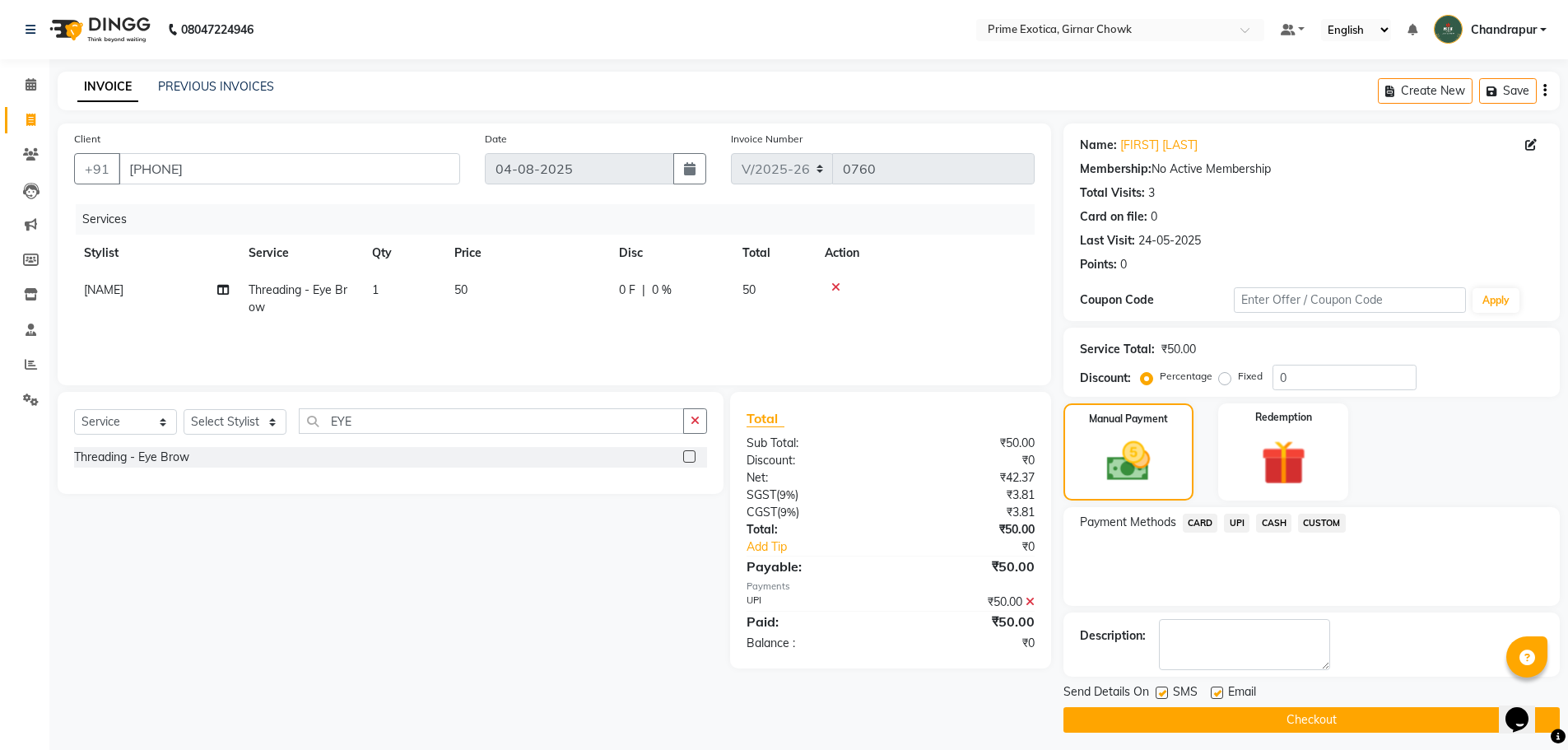 click on "Checkout" 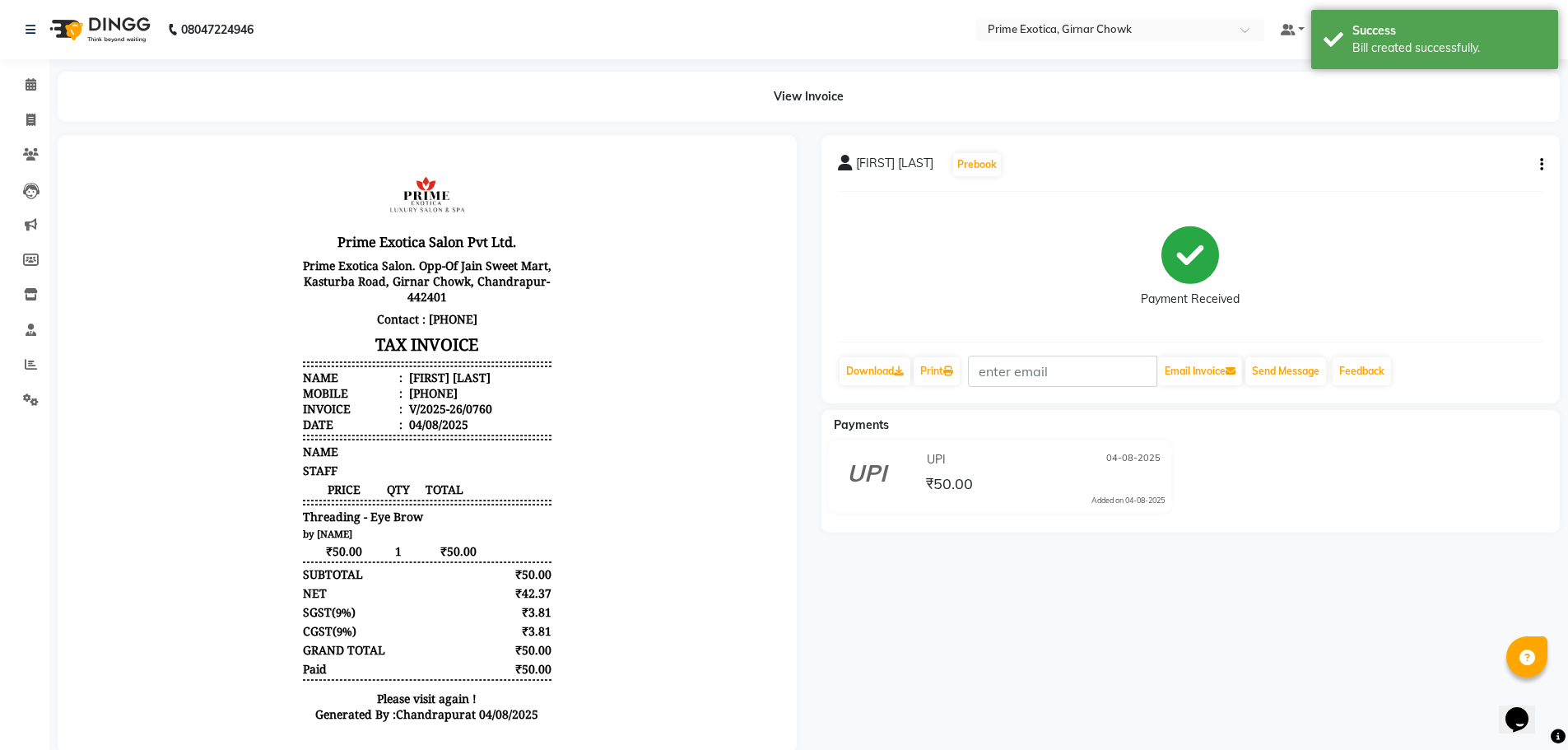 scroll, scrollTop: 0, scrollLeft: 0, axis: both 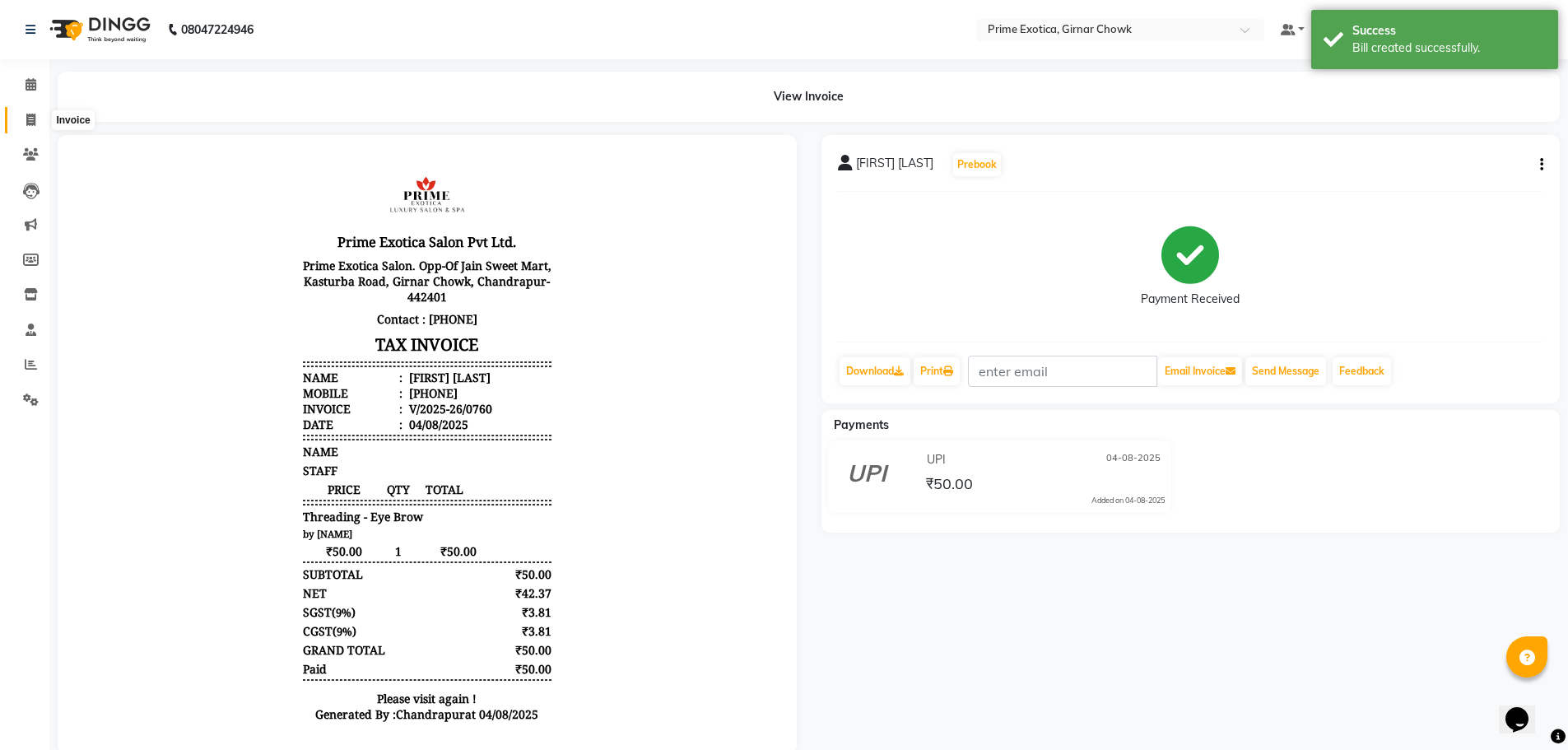 click 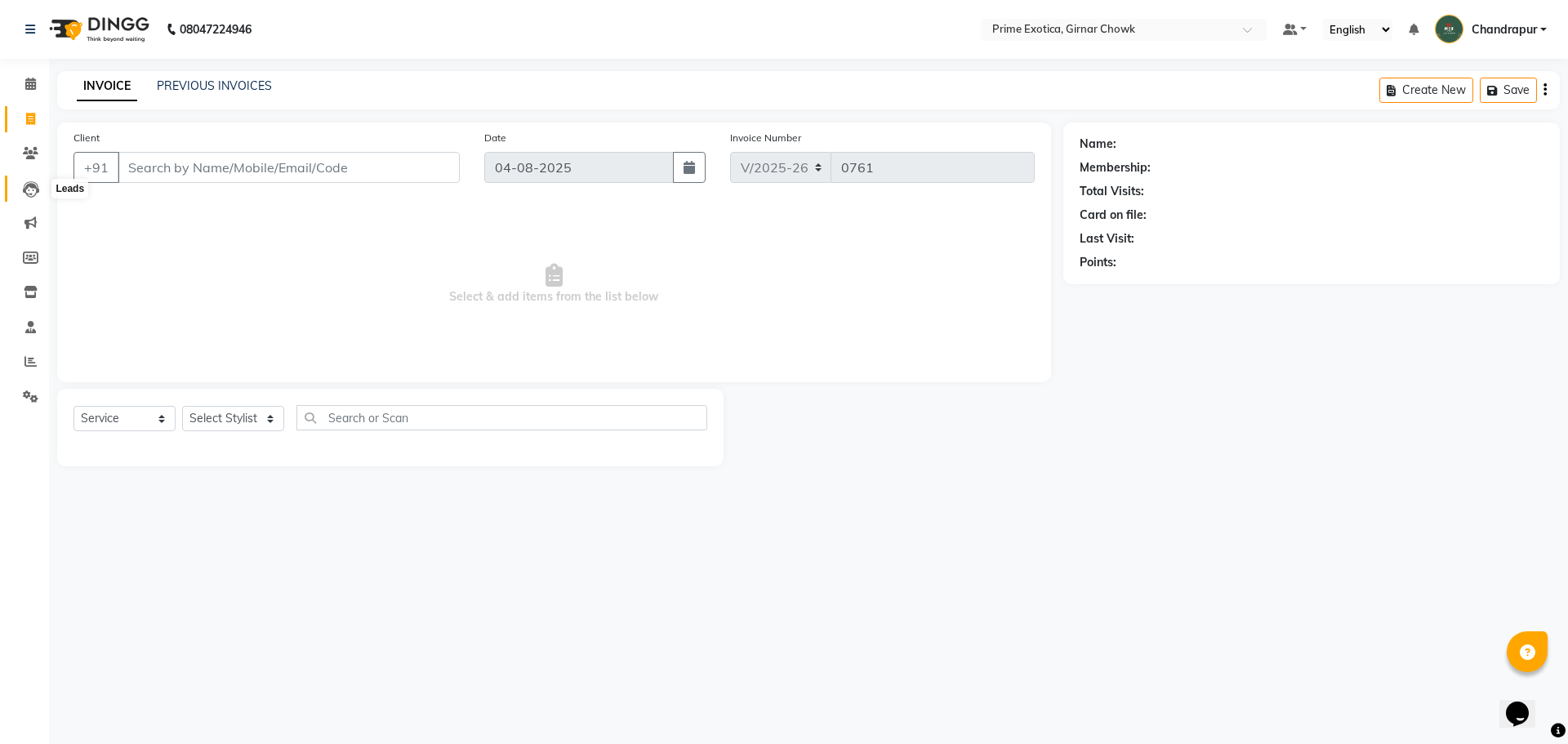 click 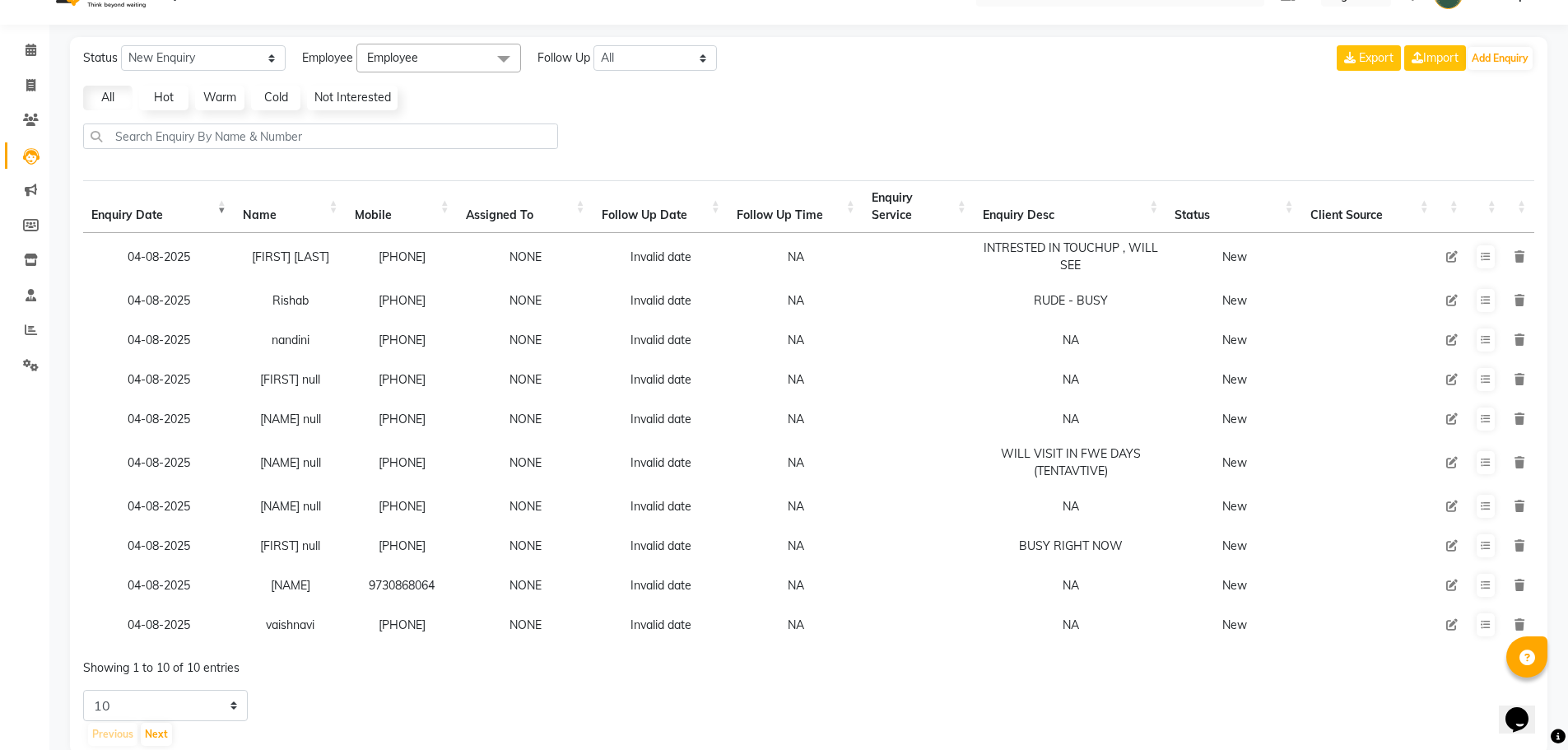 scroll, scrollTop: 84, scrollLeft: 0, axis: vertical 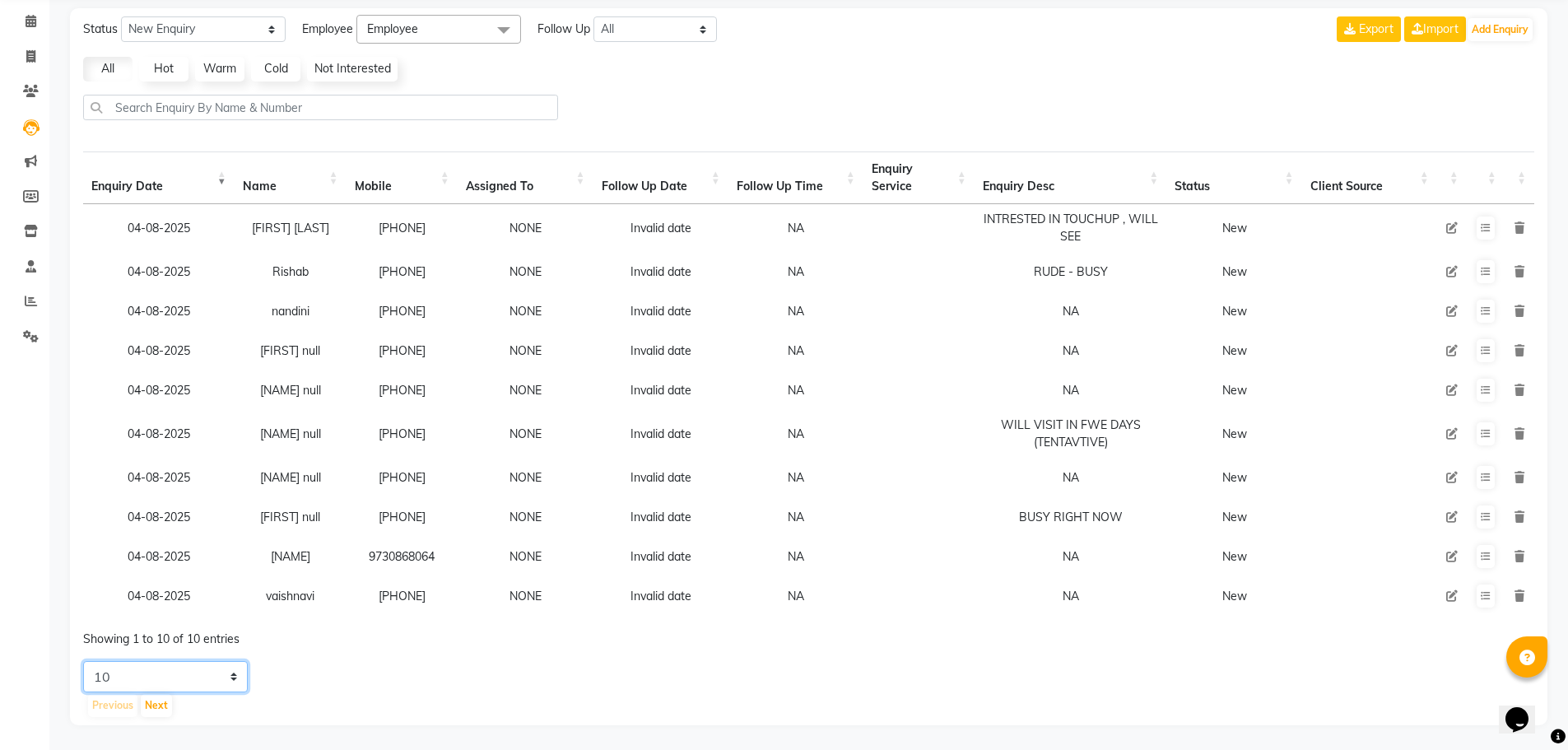 click on "5 10 20 50" 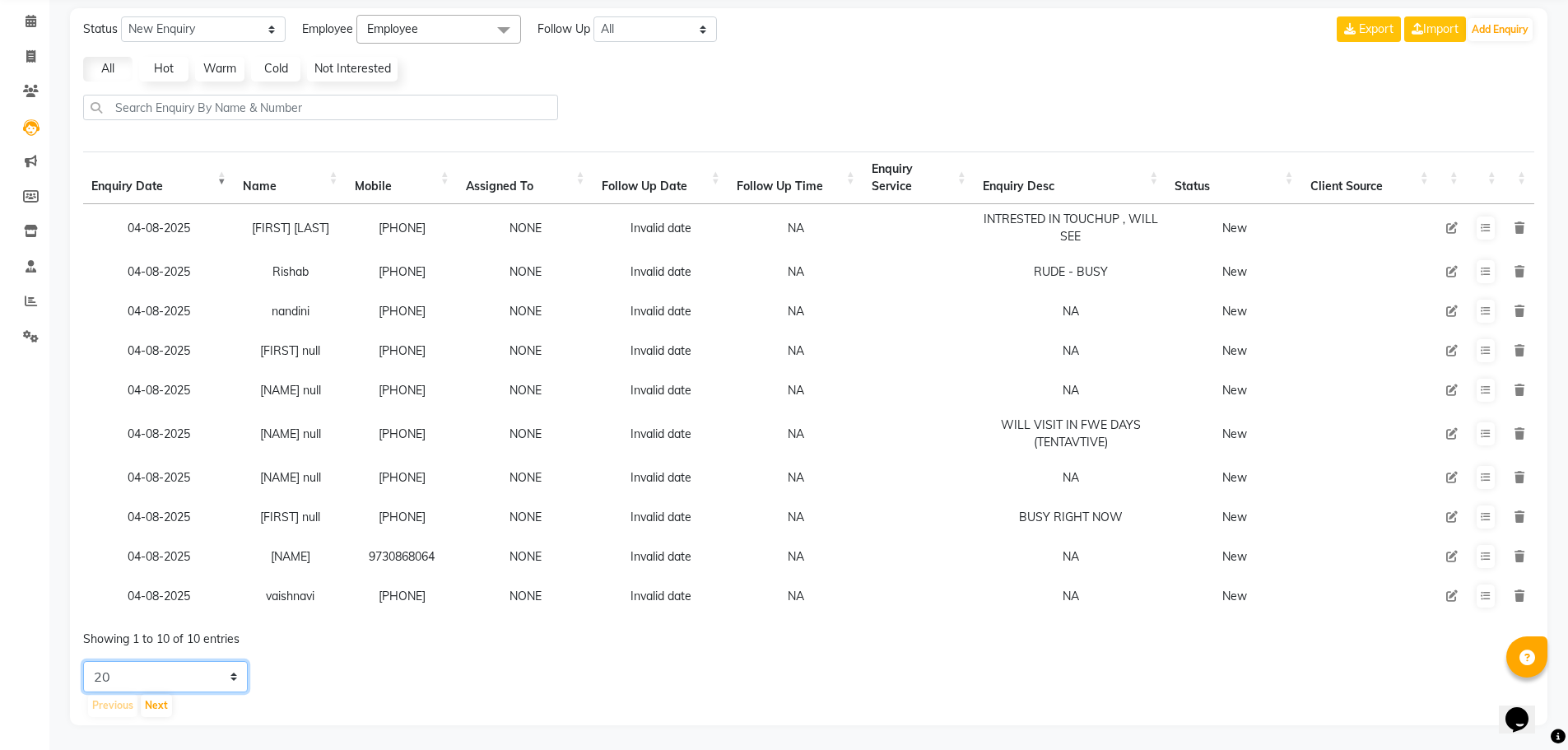 click on "5 10 20 50" 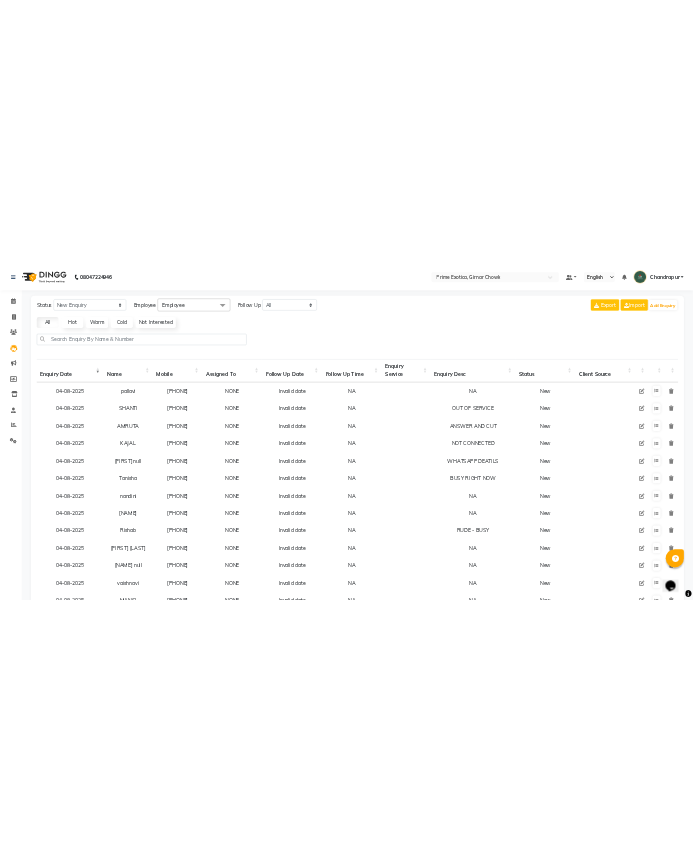 scroll, scrollTop: 0, scrollLeft: 0, axis: both 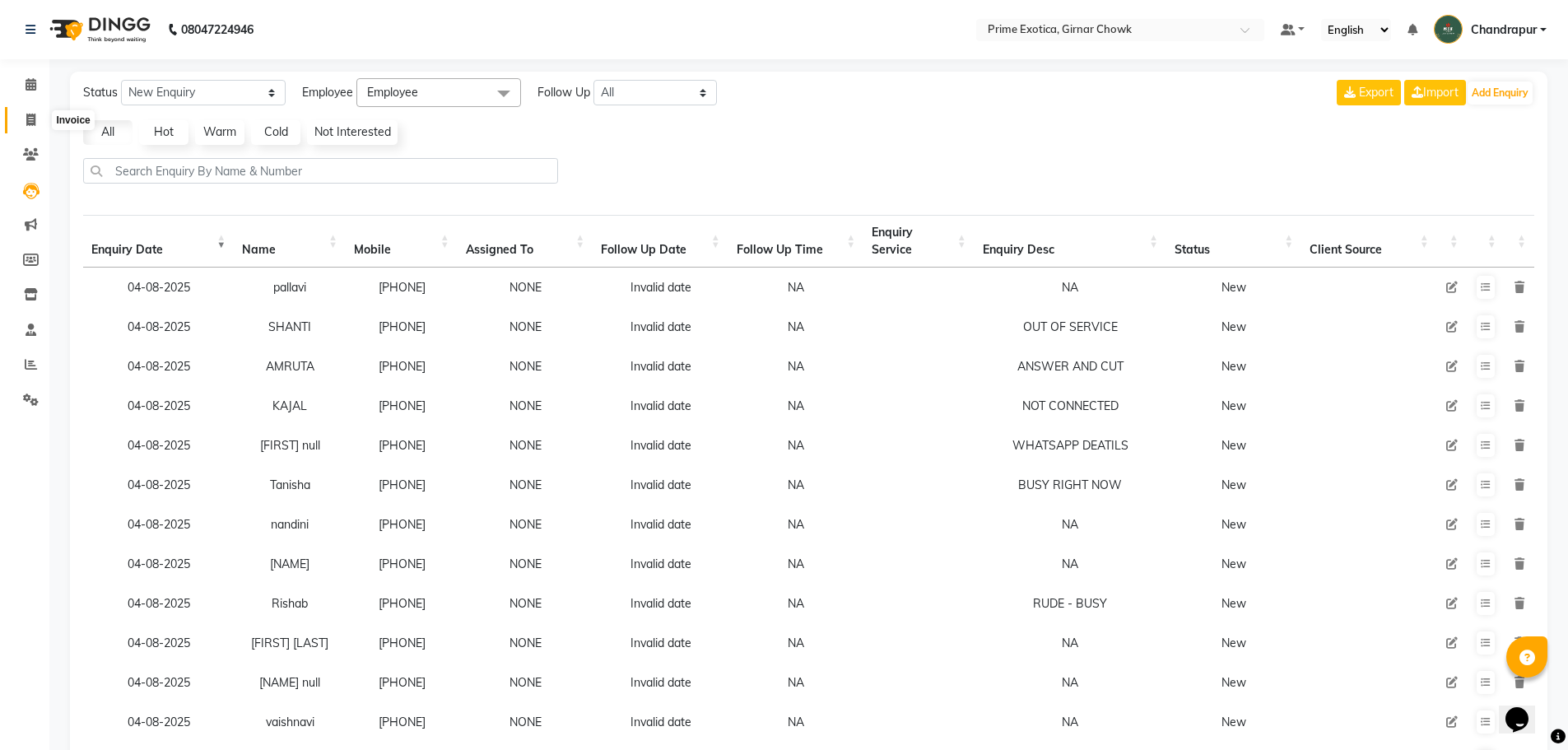click 